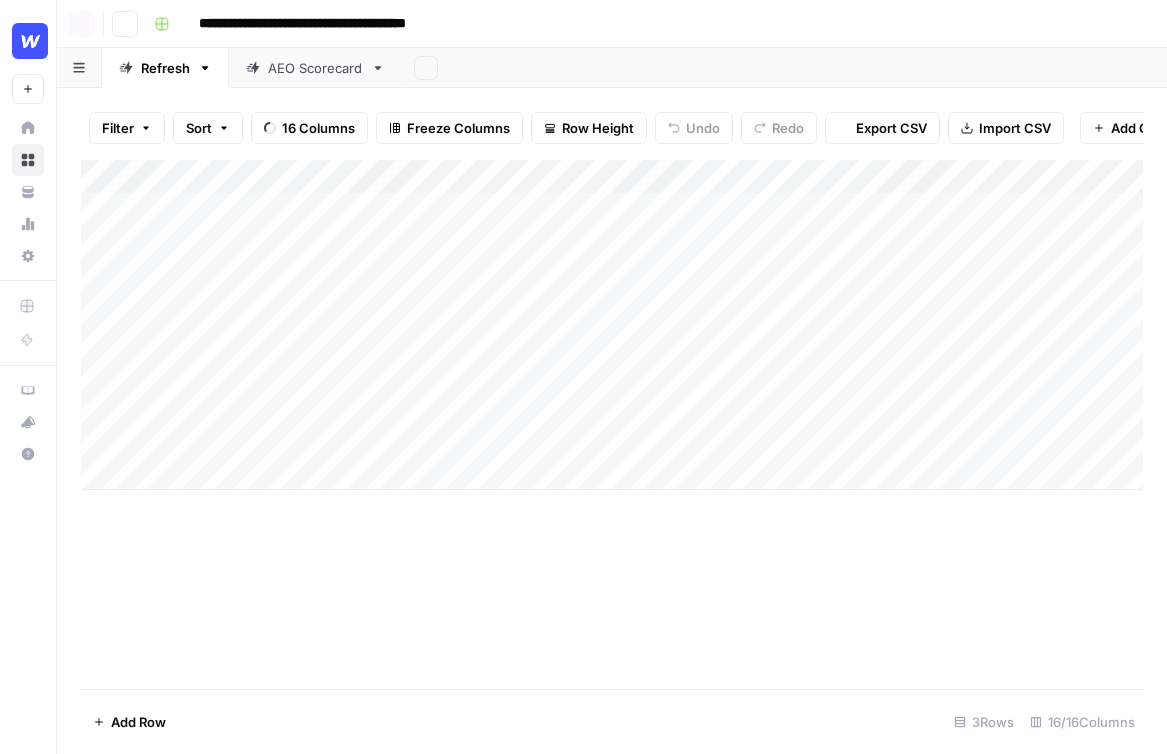 scroll, scrollTop: 0, scrollLeft: 0, axis: both 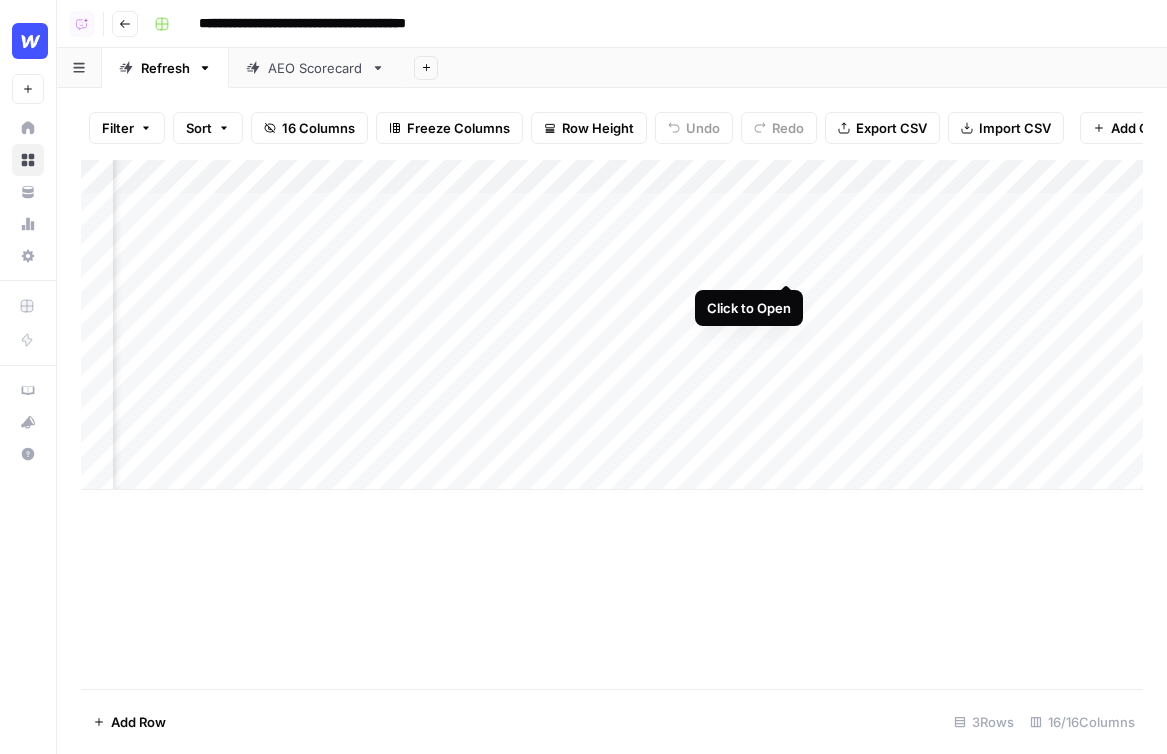 click on "Add Column" at bounding box center (612, 325) 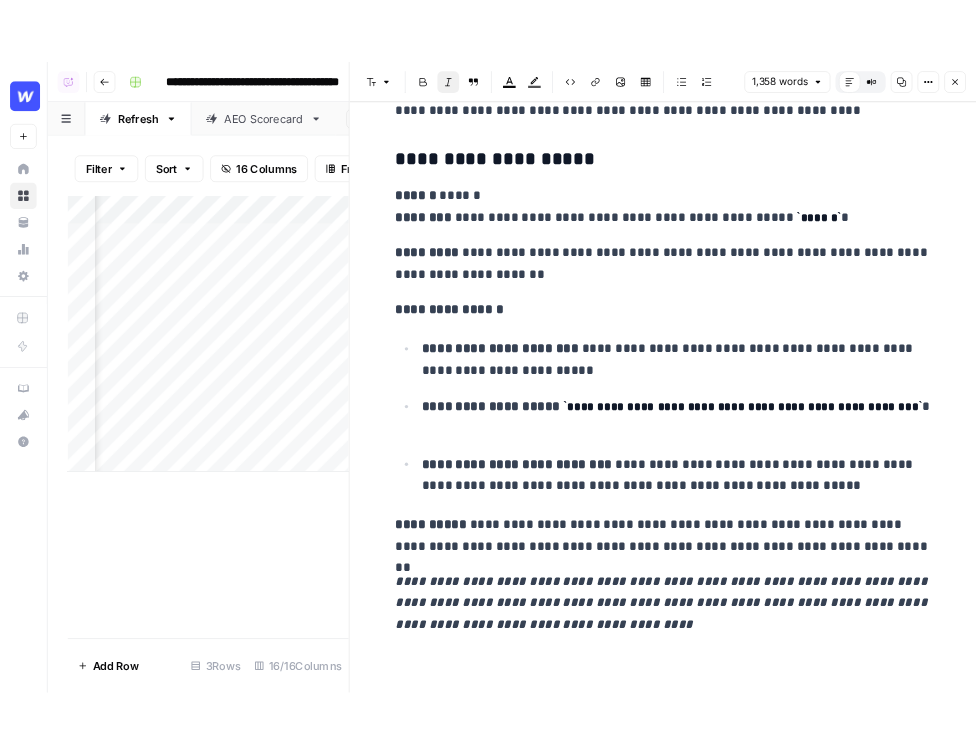 scroll, scrollTop: 6748, scrollLeft: 0, axis: vertical 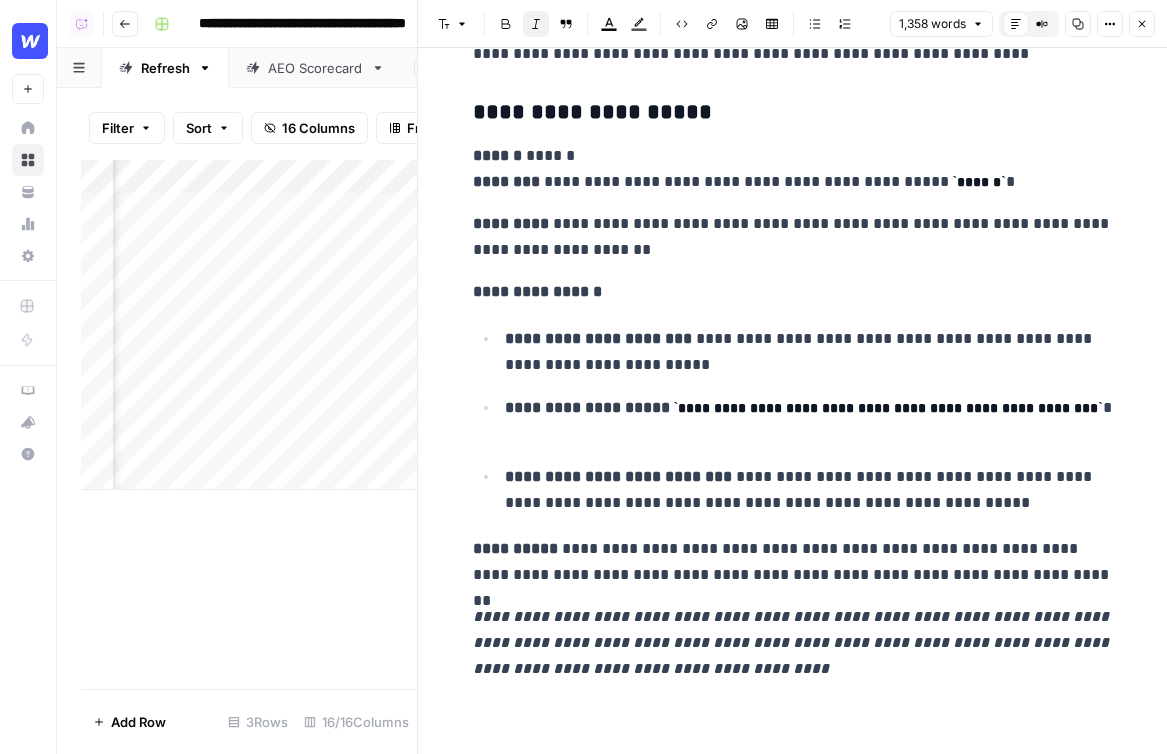 click on "Close" at bounding box center [1142, 24] 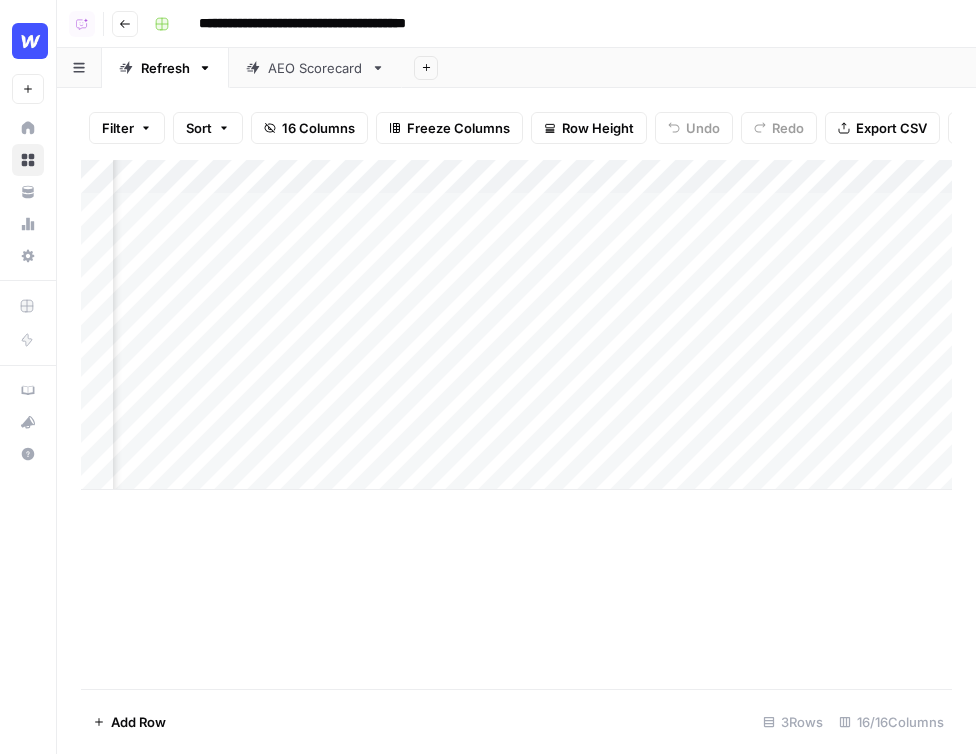 scroll, scrollTop: 0, scrollLeft: 296, axis: horizontal 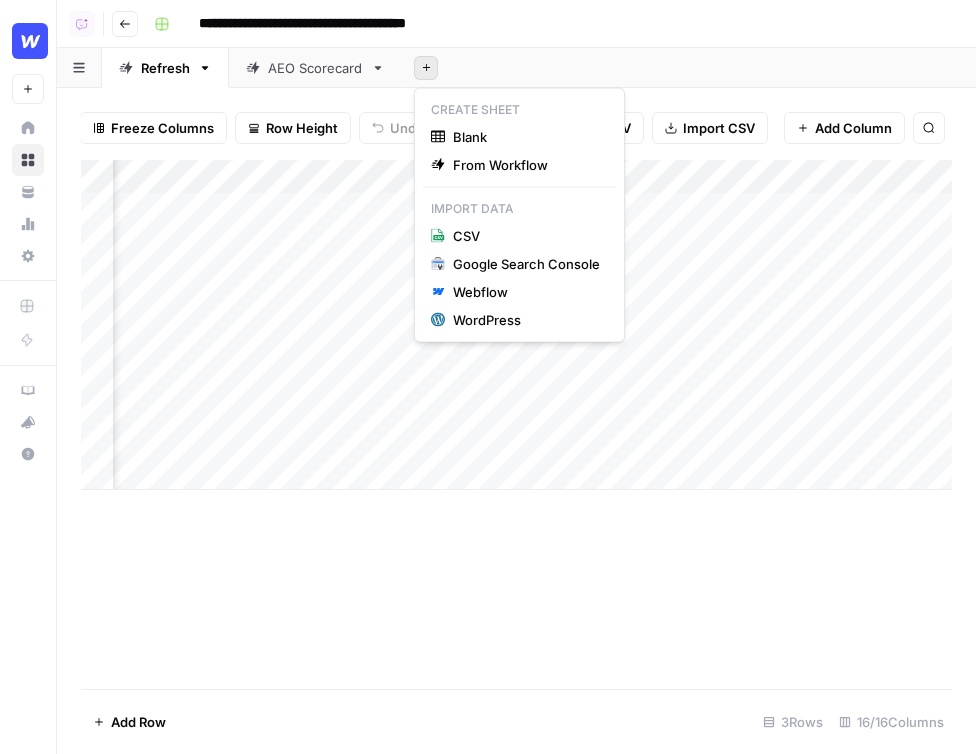 click on "Add Sheet" at bounding box center (426, 68) 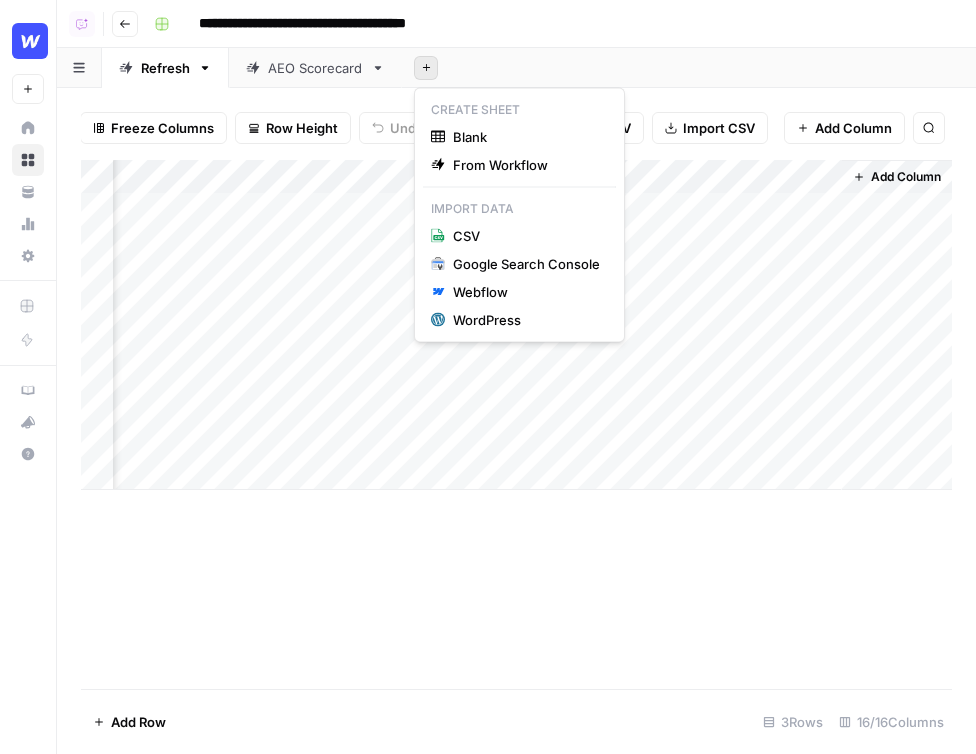 click on "Add Column" at bounding box center (906, 177) 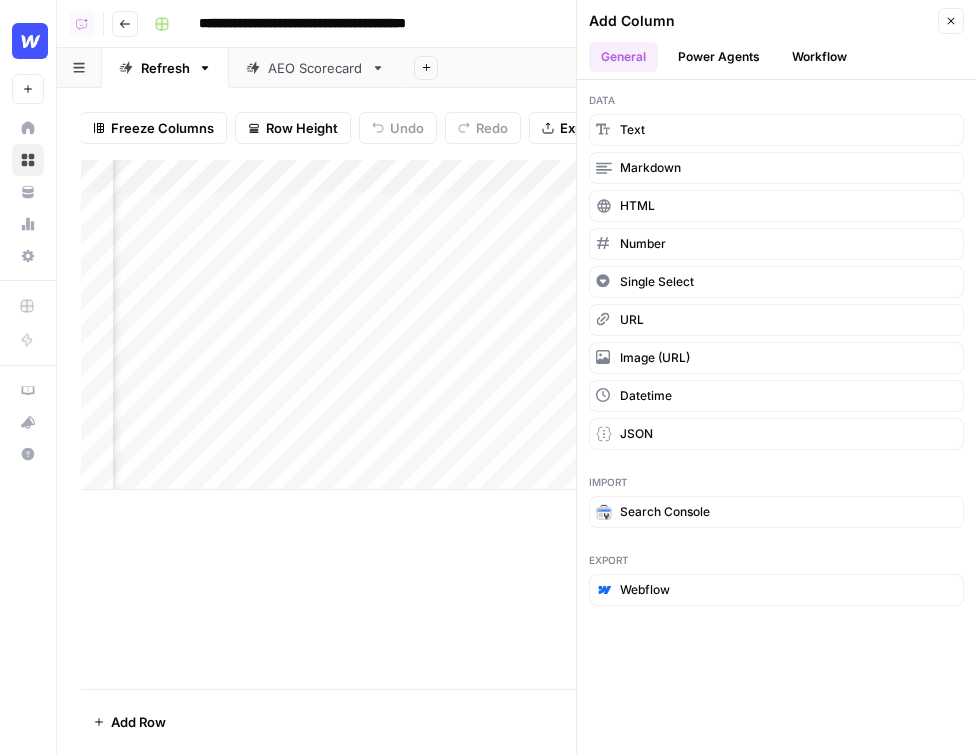 click on "Power Agents" at bounding box center (719, 57) 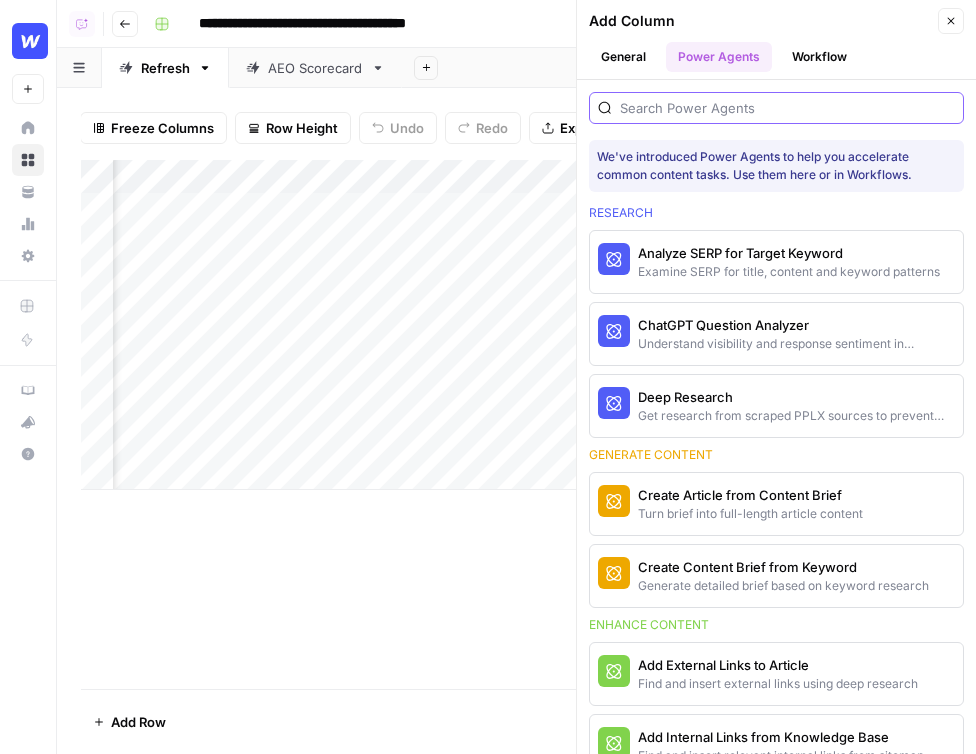 click at bounding box center [787, 108] 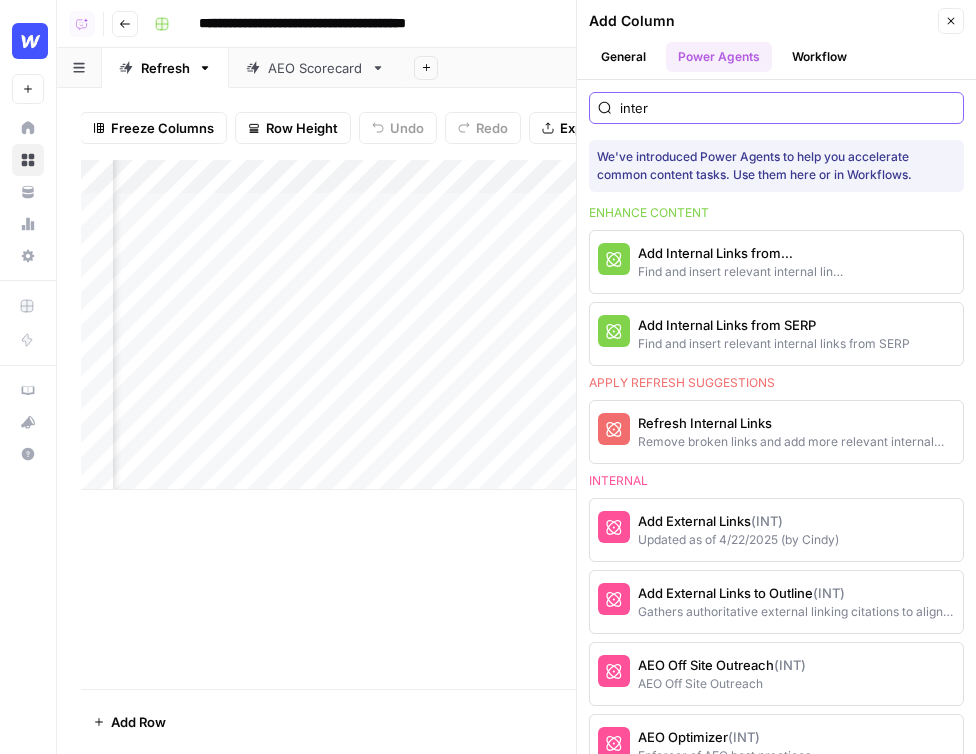 type on "inter" 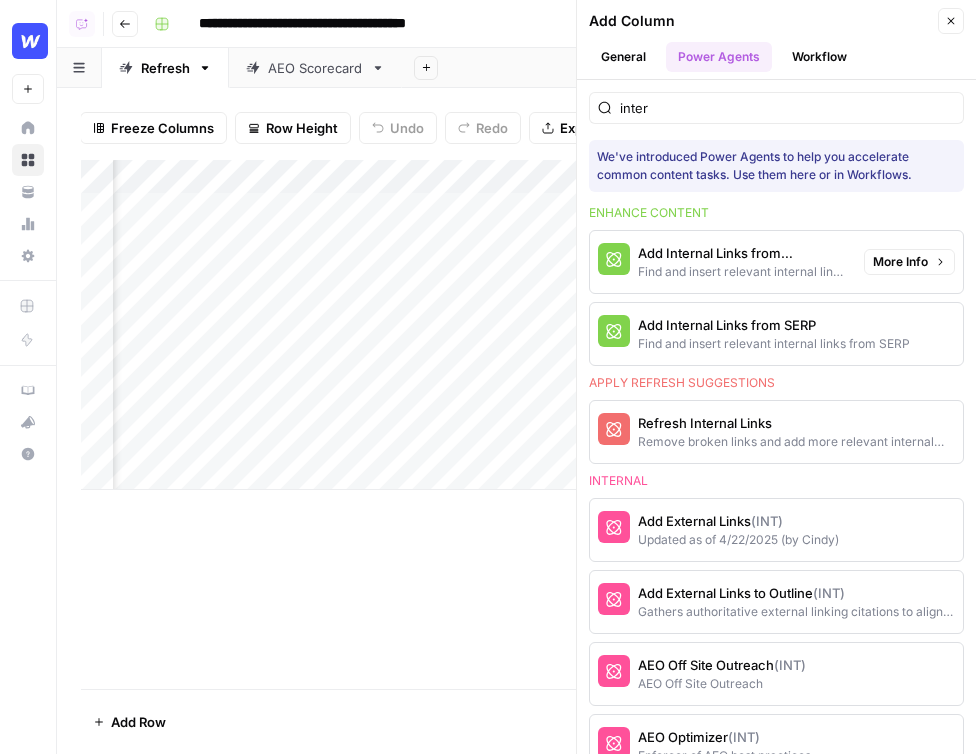 click on "Add Internal Links from Knowledge Base" at bounding box center [743, 253] 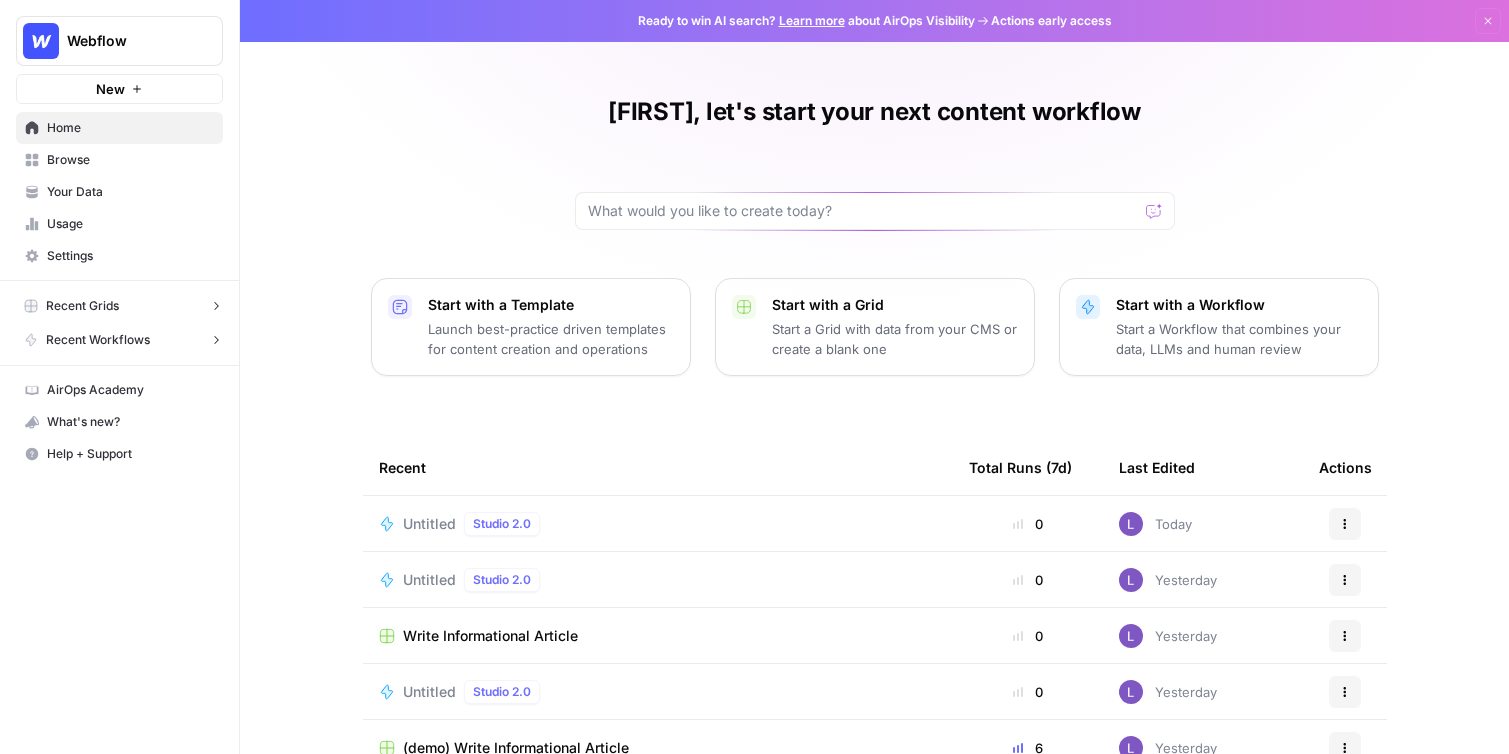 scroll, scrollTop: 0, scrollLeft: 0, axis: both 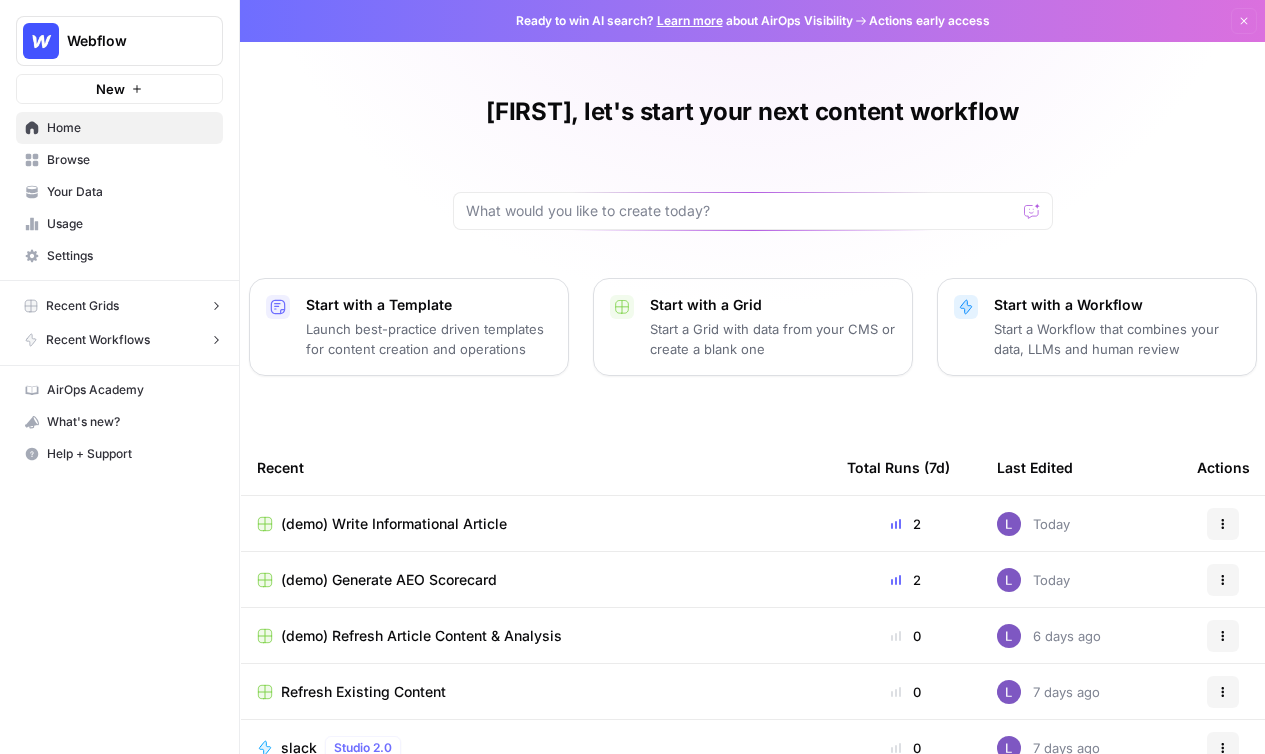 click on "Browse" at bounding box center (130, 160) 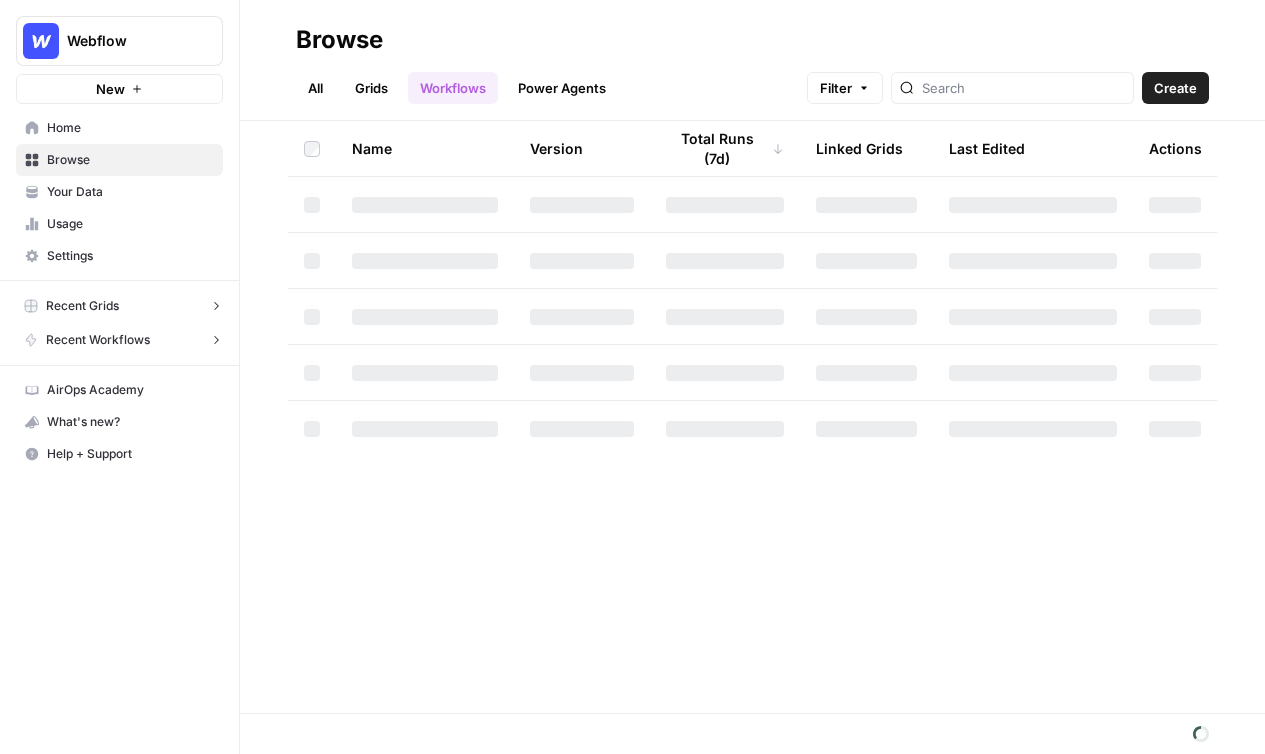 click on "Your Data" at bounding box center (119, 192) 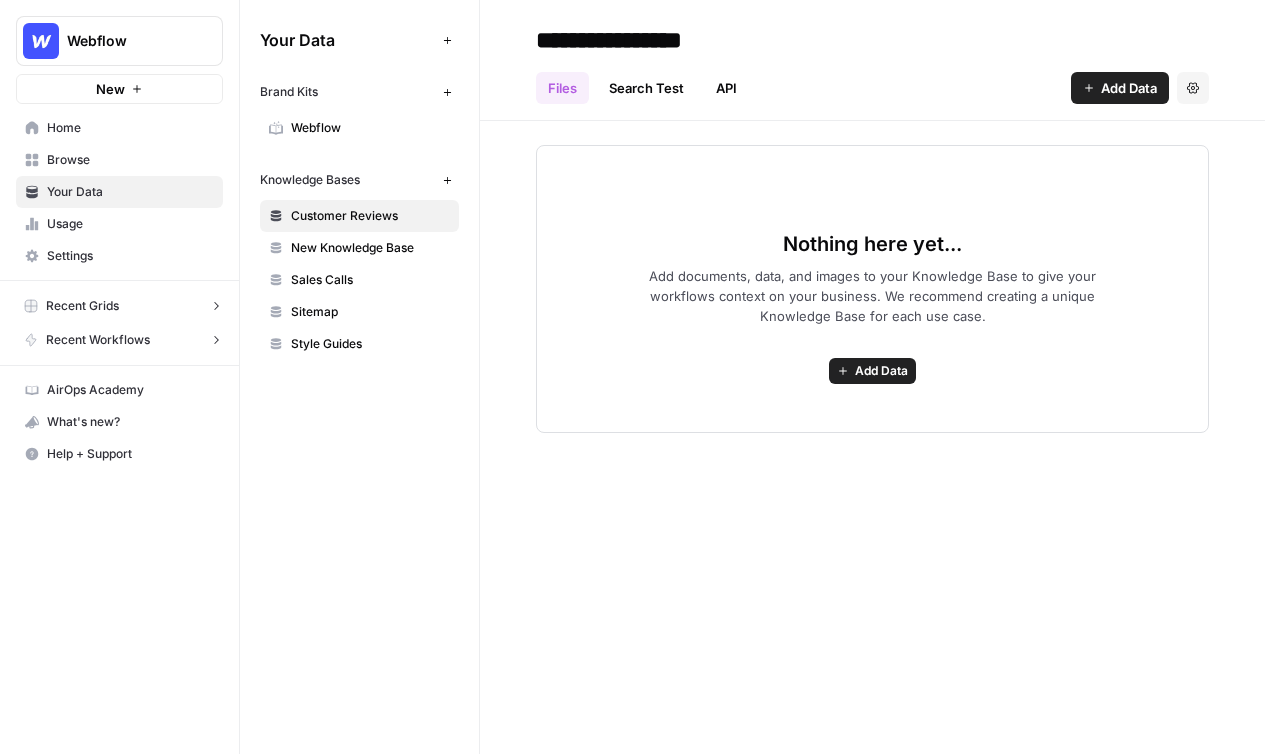 click on "Webflow" at bounding box center [359, 128] 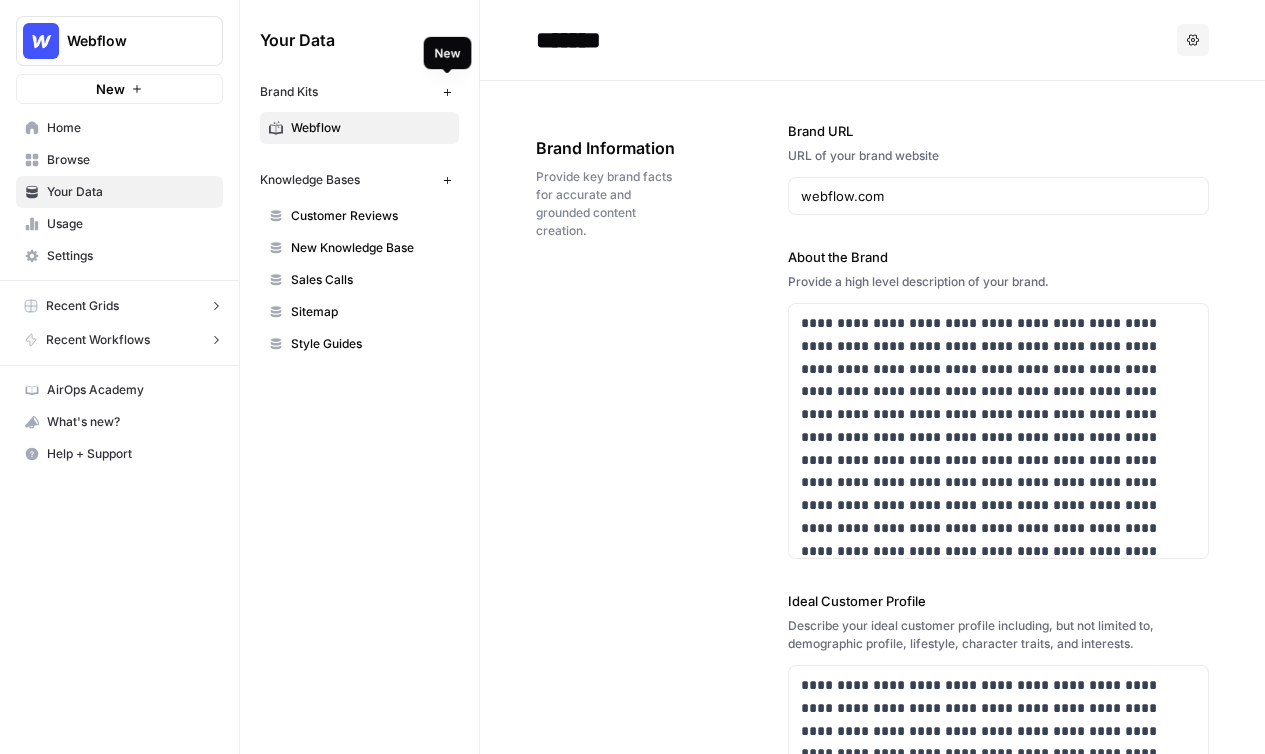 click 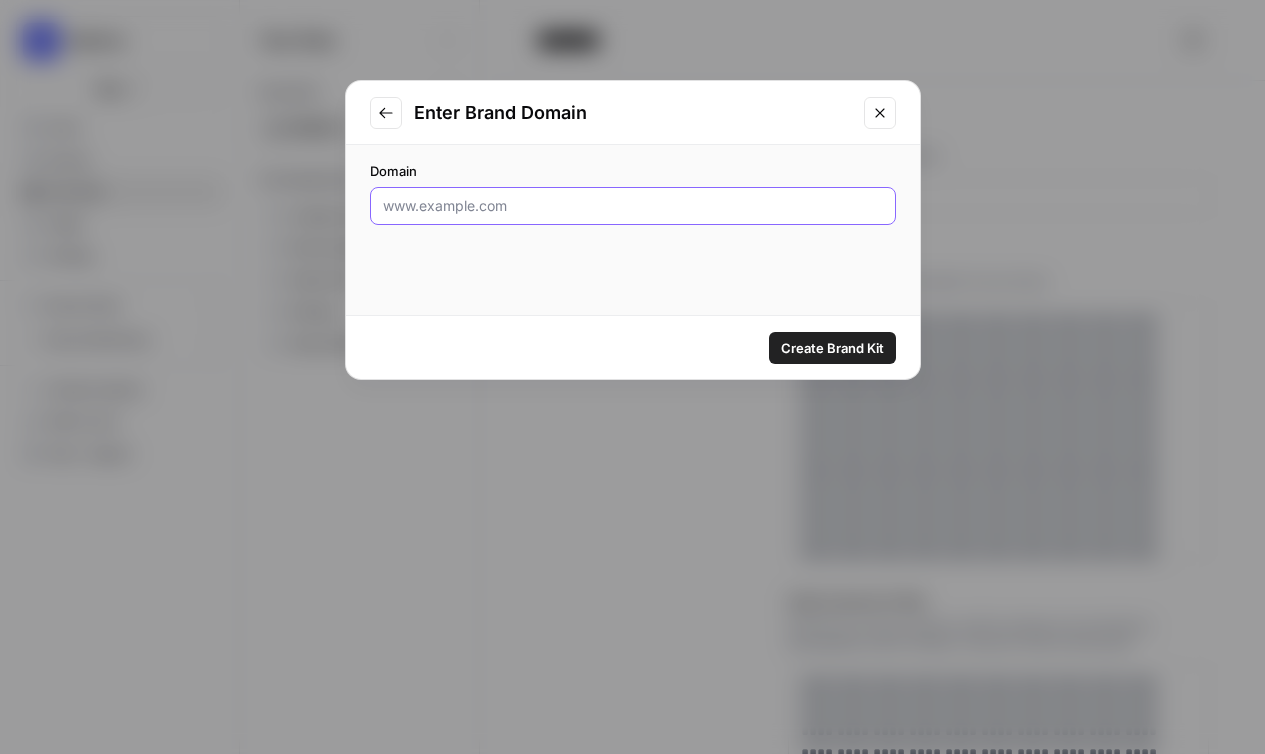 click on "Domain" at bounding box center (633, 206) 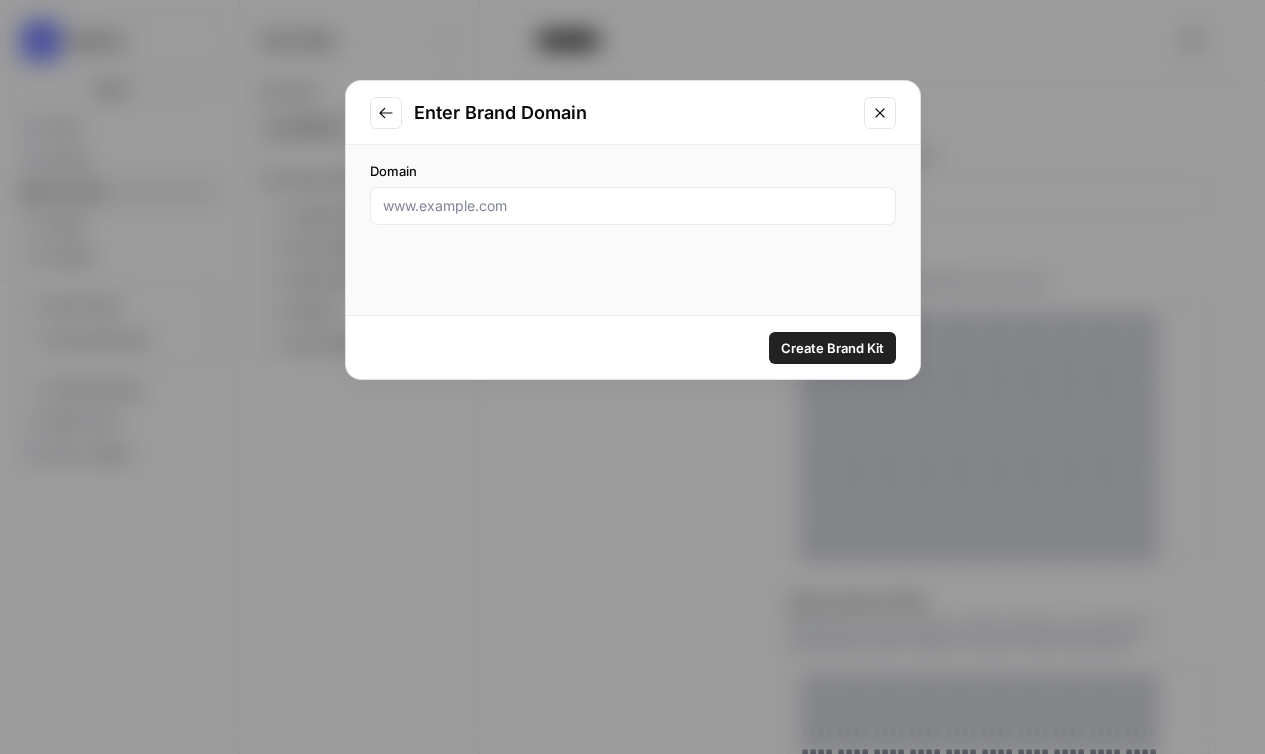 click 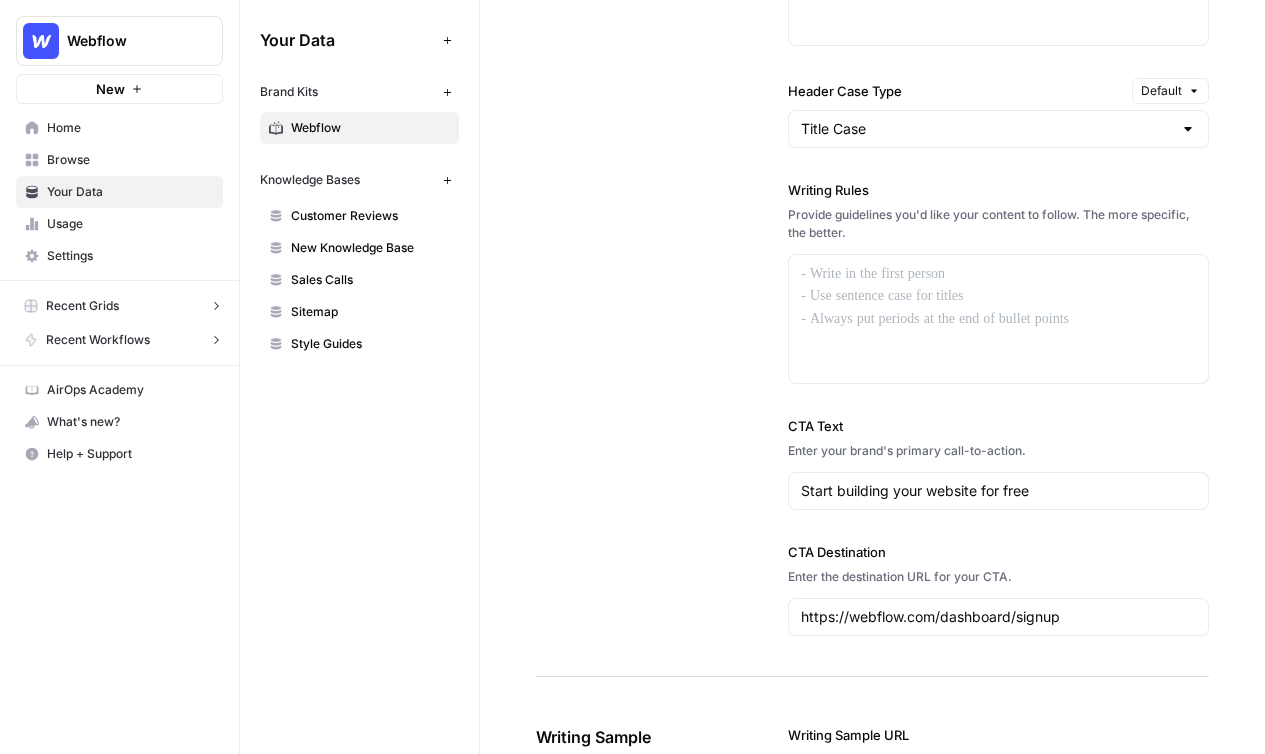 scroll, scrollTop: 1731, scrollLeft: 0, axis: vertical 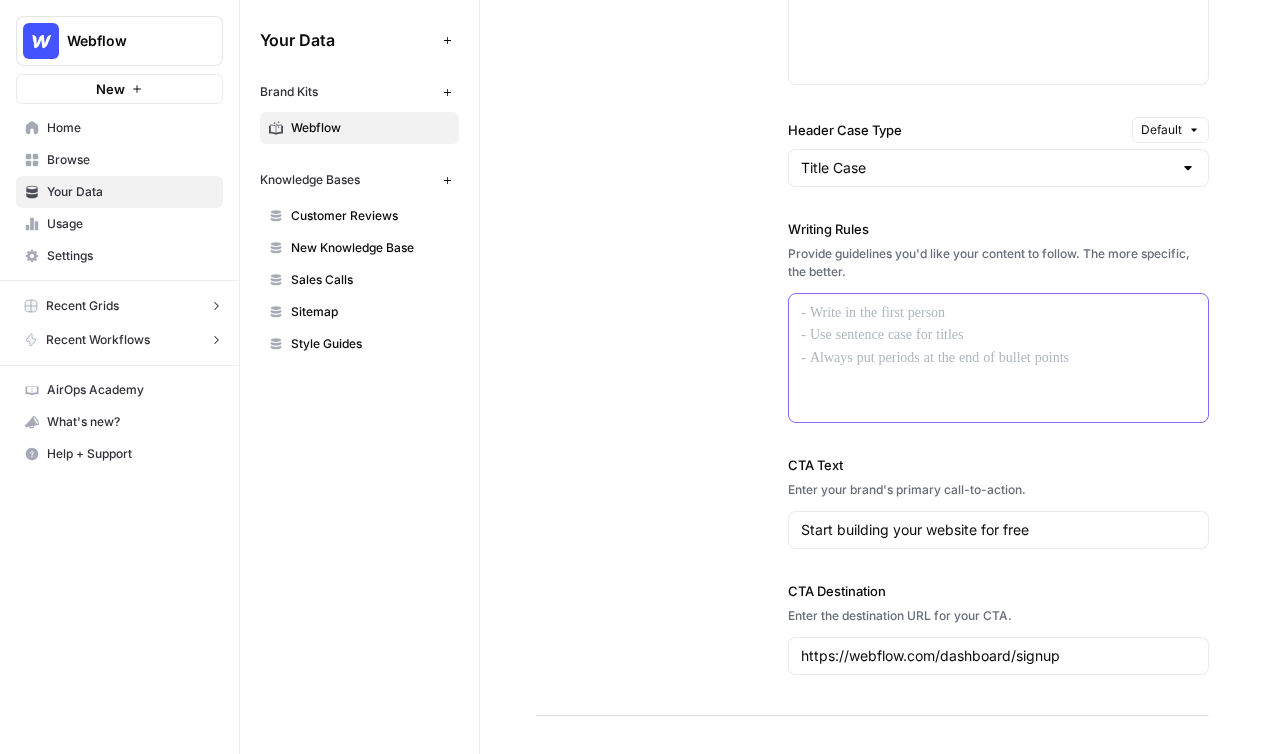 click at bounding box center (998, 358) 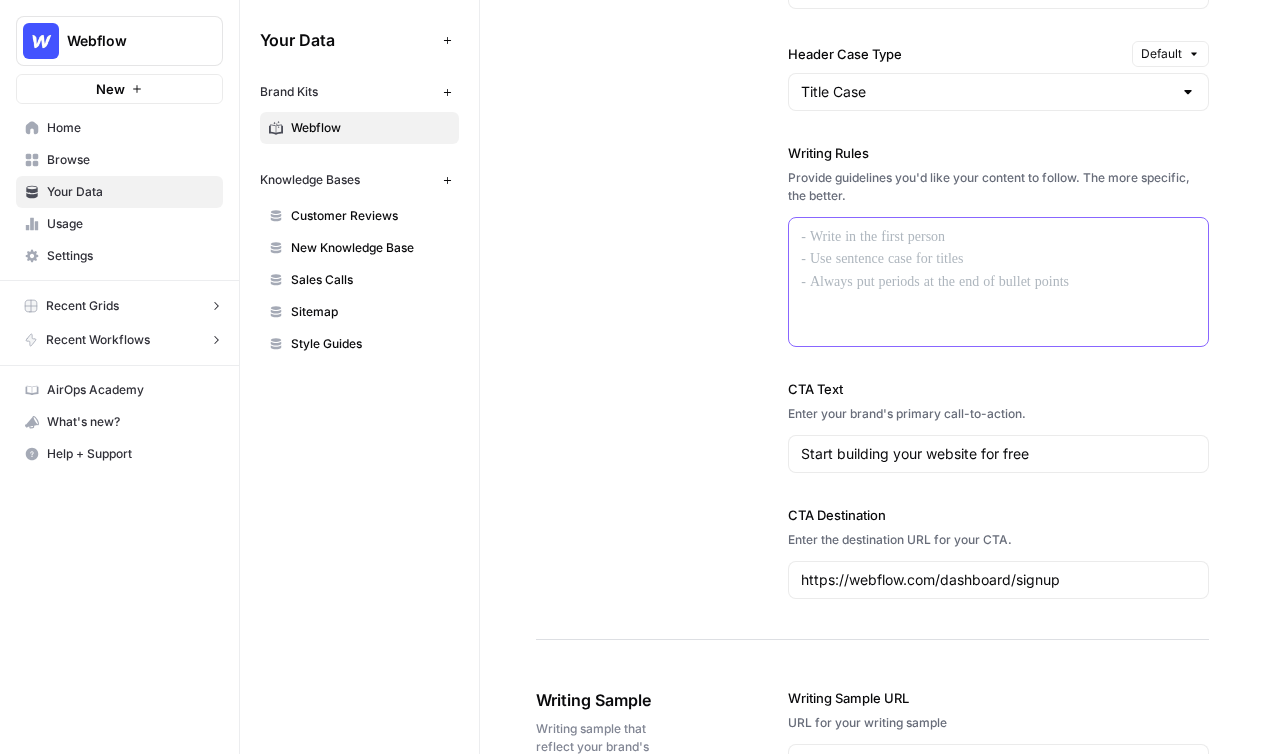 scroll, scrollTop: 1779, scrollLeft: 0, axis: vertical 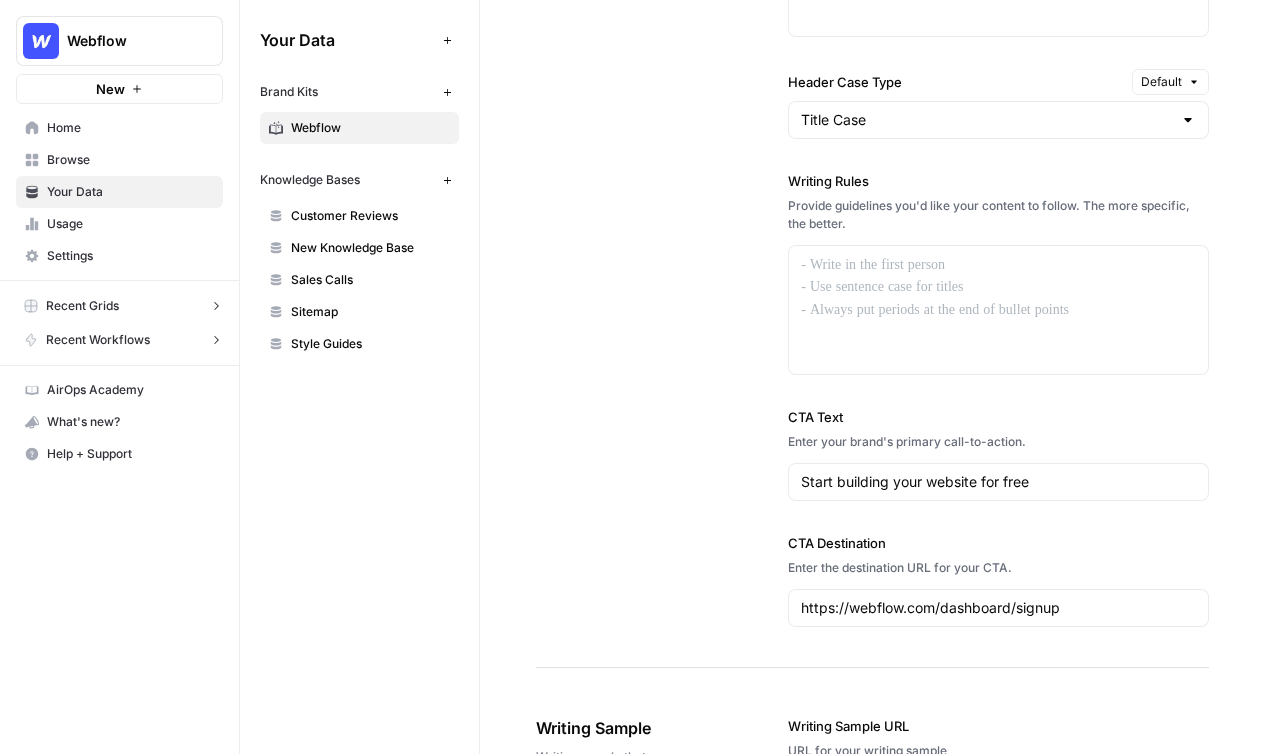 click on "New Knowledge Base" at bounding box center [359, 248] 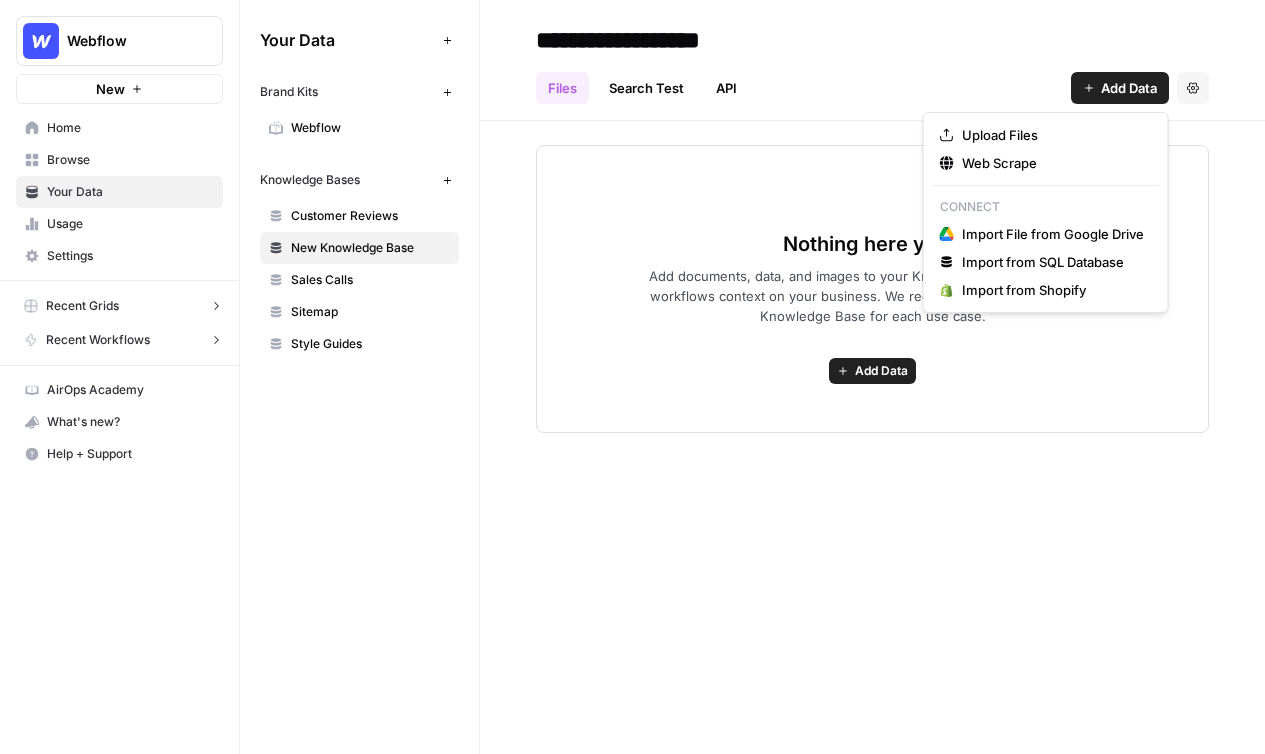 click on "Add Data" at bounding box center [1120, 88] 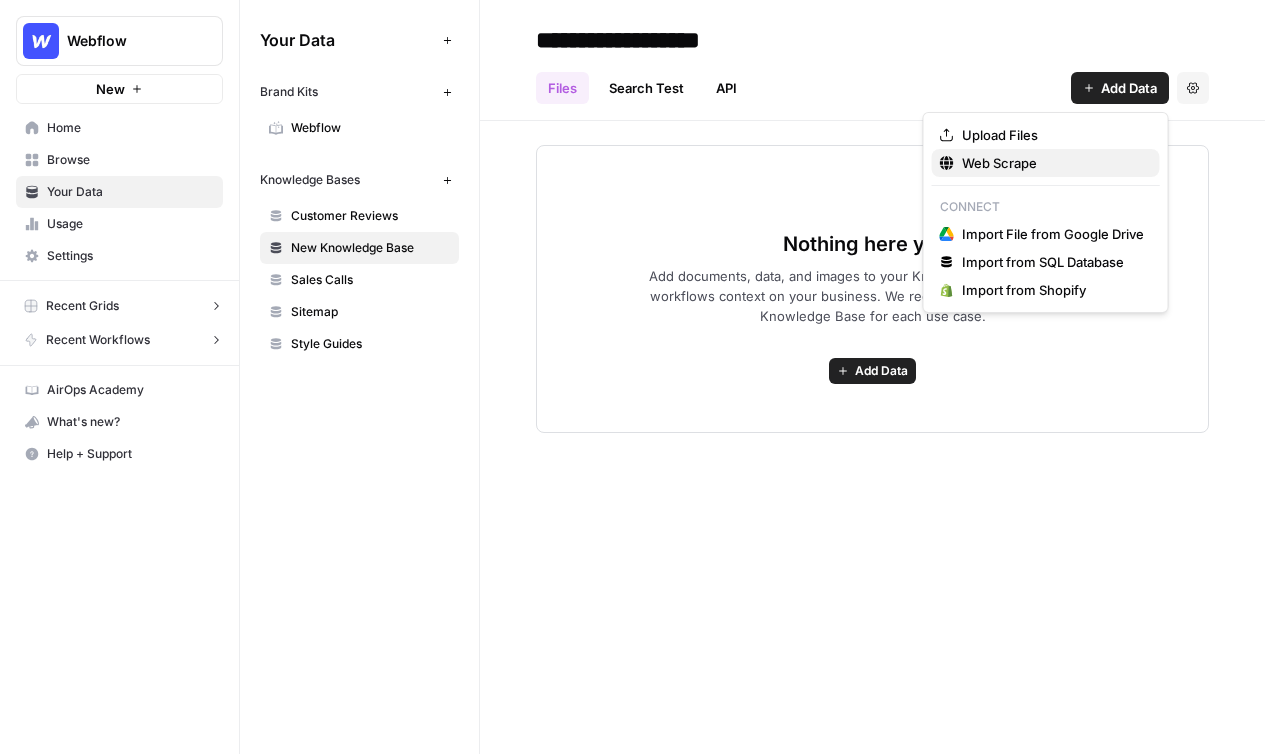 click on "Web Scrape" at bounding box center [1053, 163] 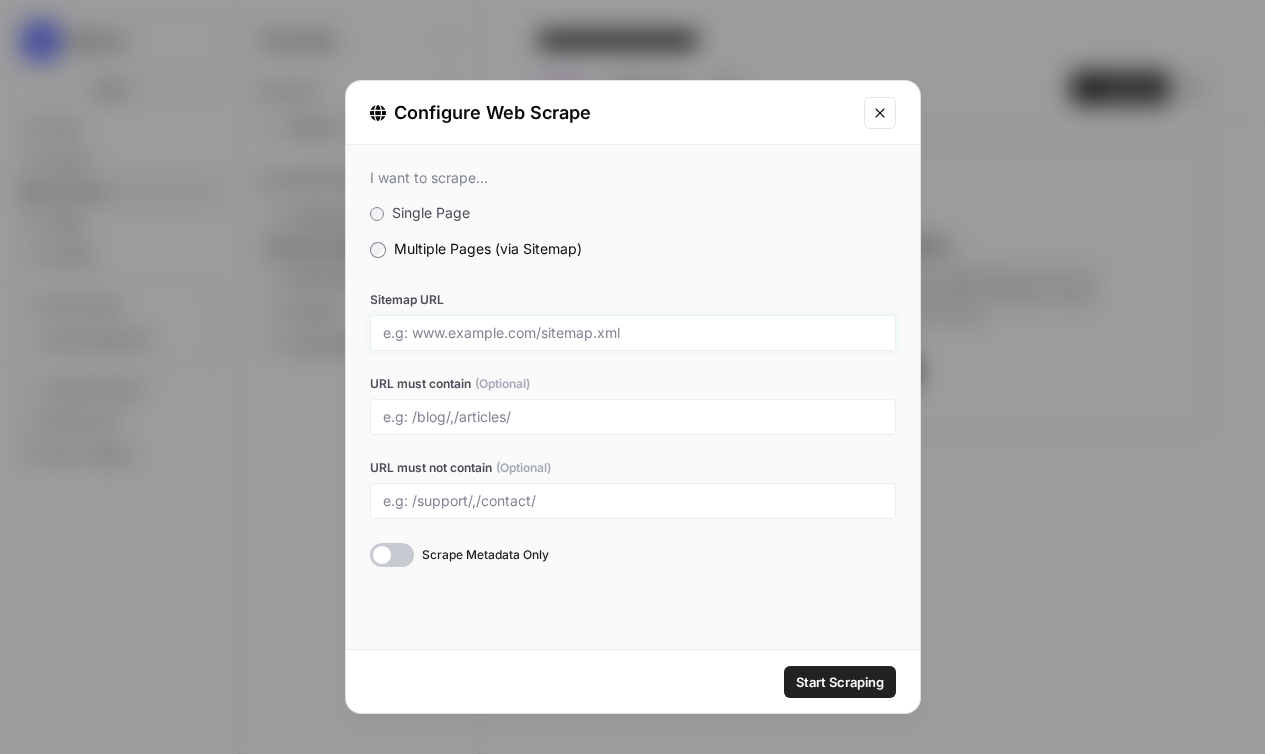 click on "Sitemap URL" at bounding box center [633, 333] 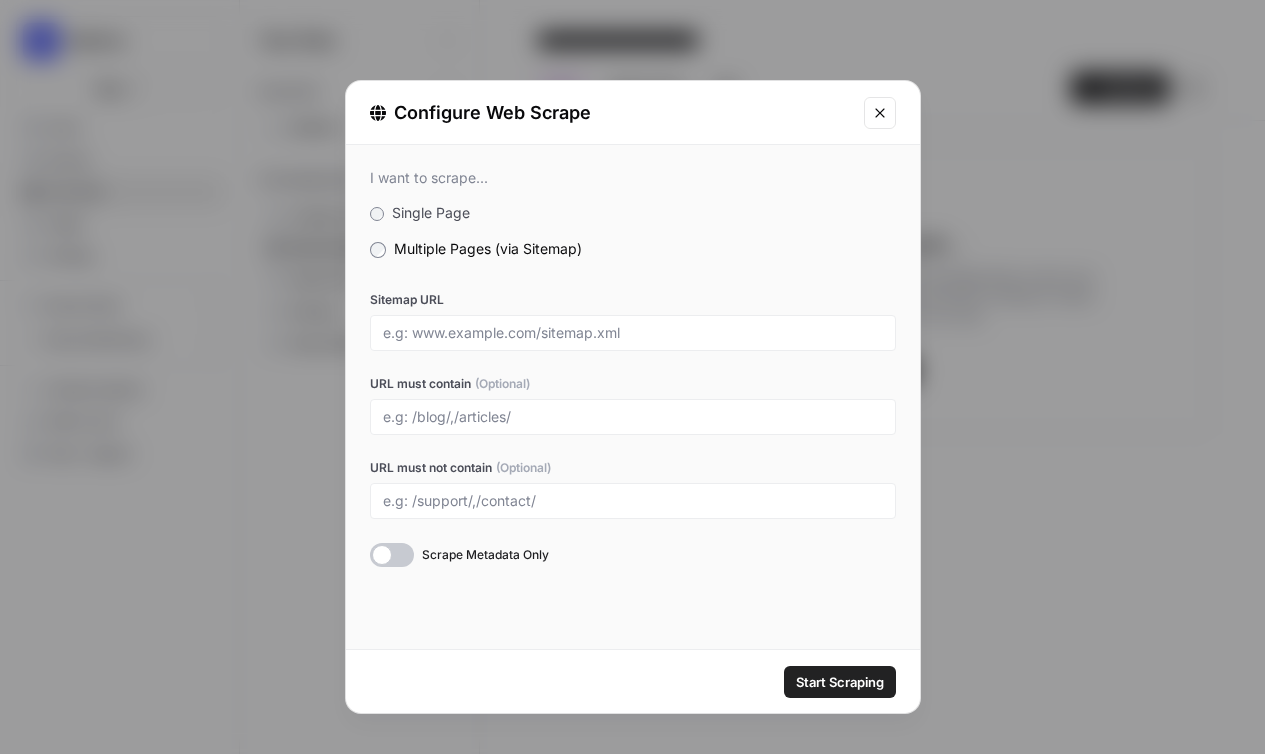 click at bounding box center [880, 113] 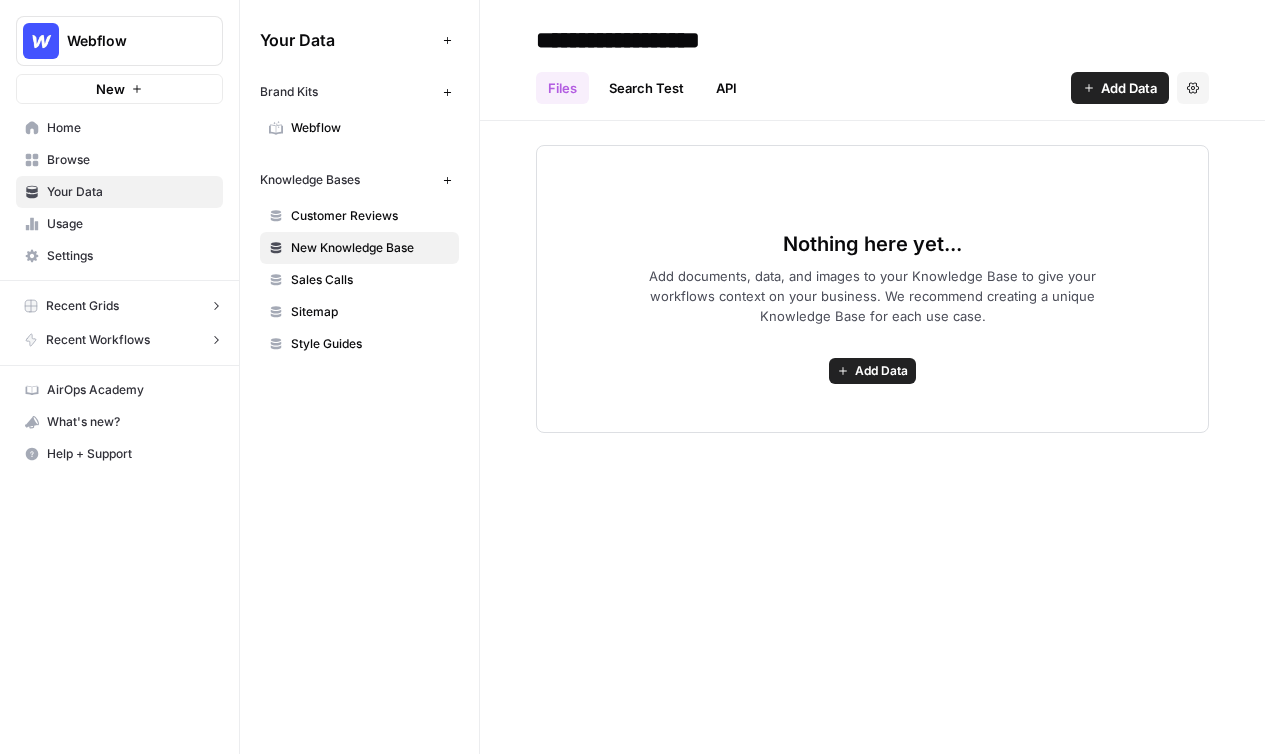 click on "Sitemap" at bounding box center [370, 312] 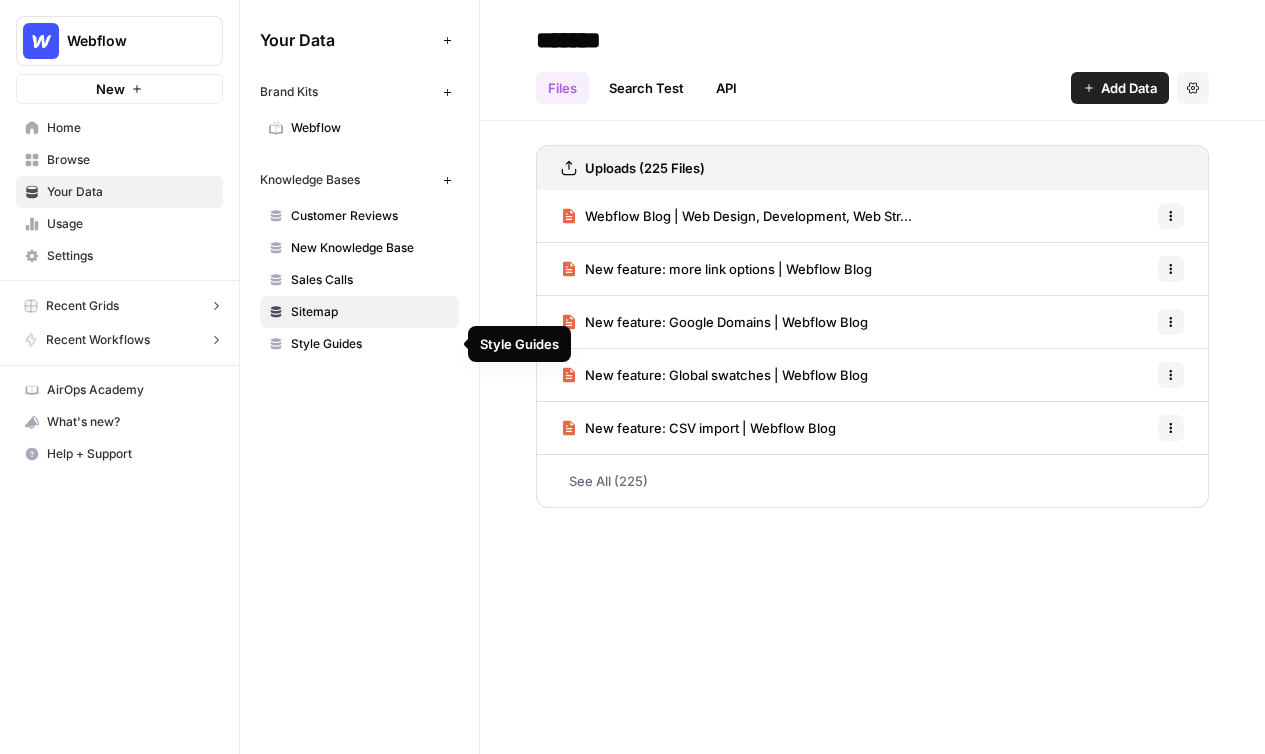 click on "Style Guides" at bounding box center [370, 344] 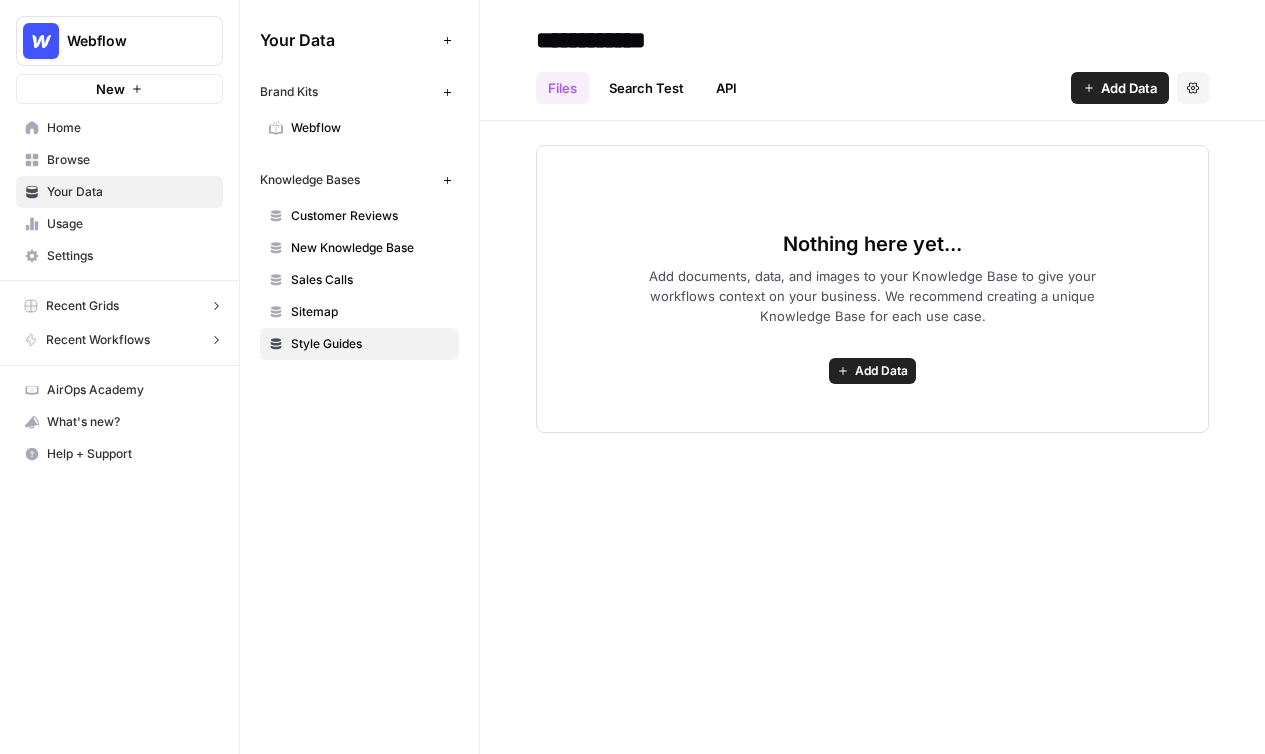 click on "Customer Reviews" at bounding box center (359, 216) 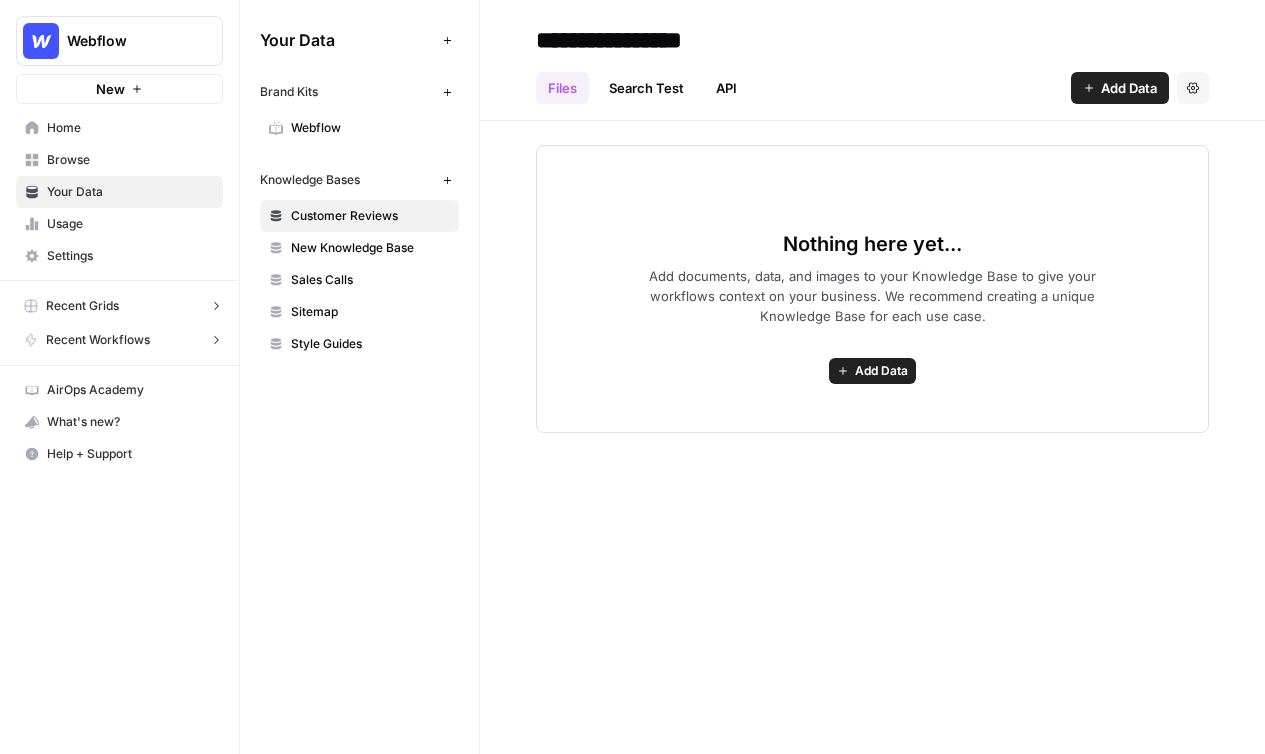 click on "**********" at bounding box center (688, 40) 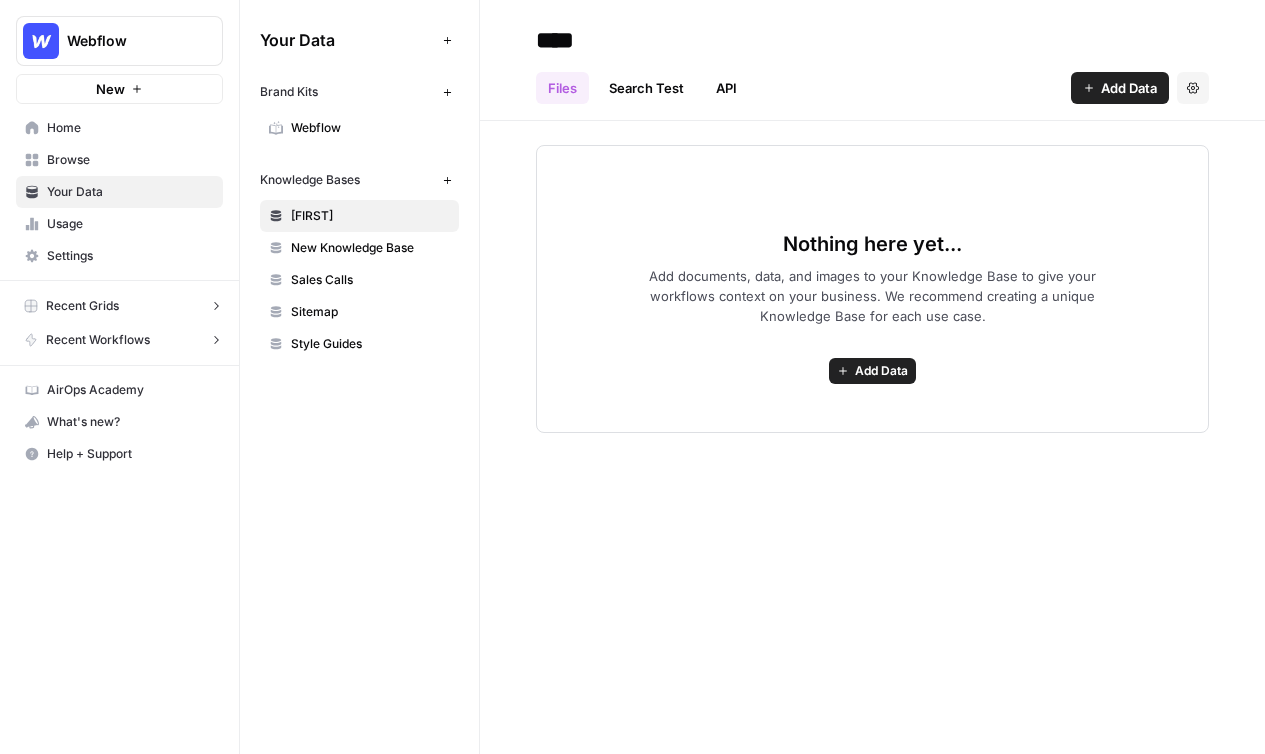 type on "****" 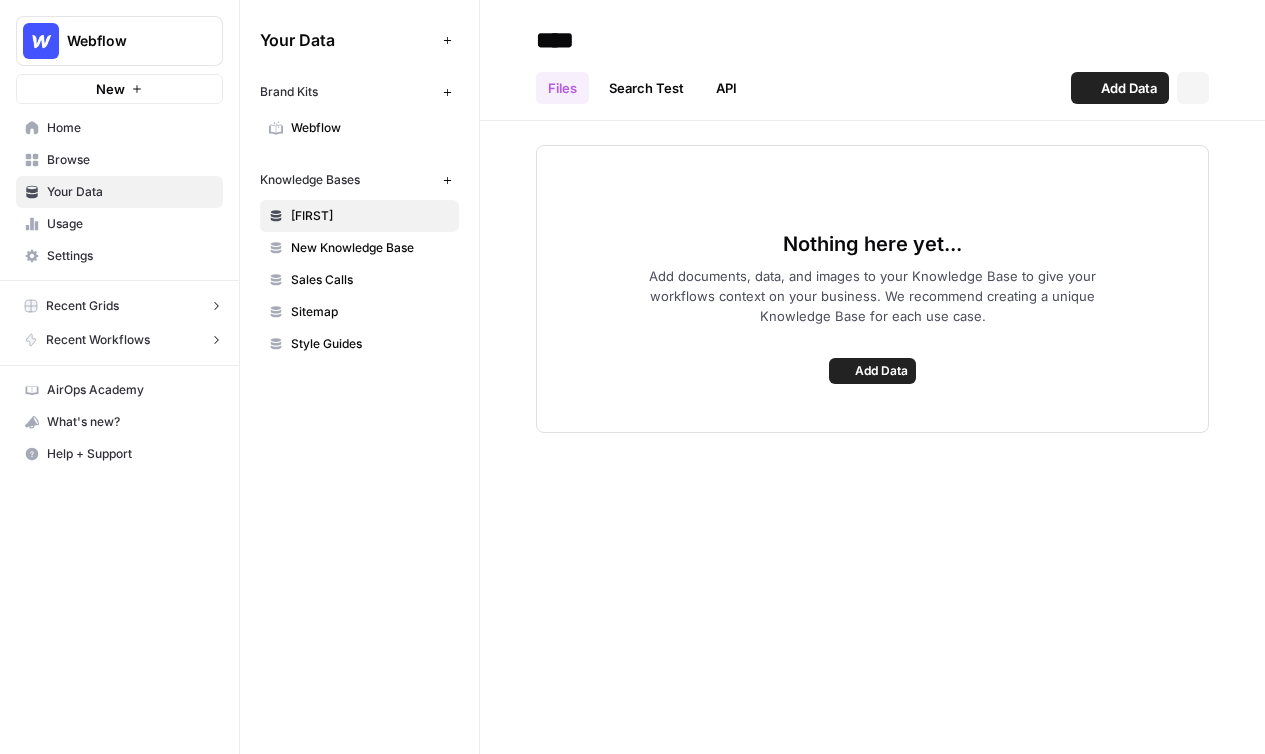click on "New Knowledge Base" at bounding box center (370, 248) 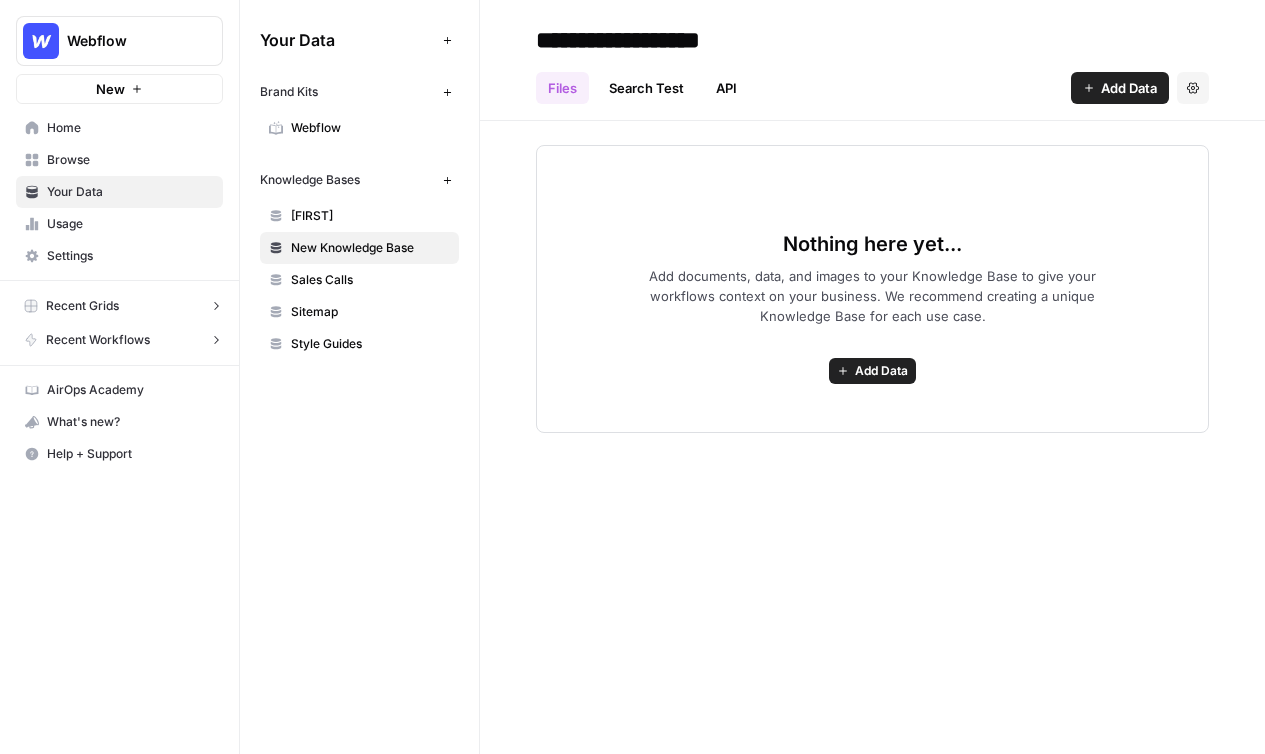 click on "lily" at bounding box center [370, 216] 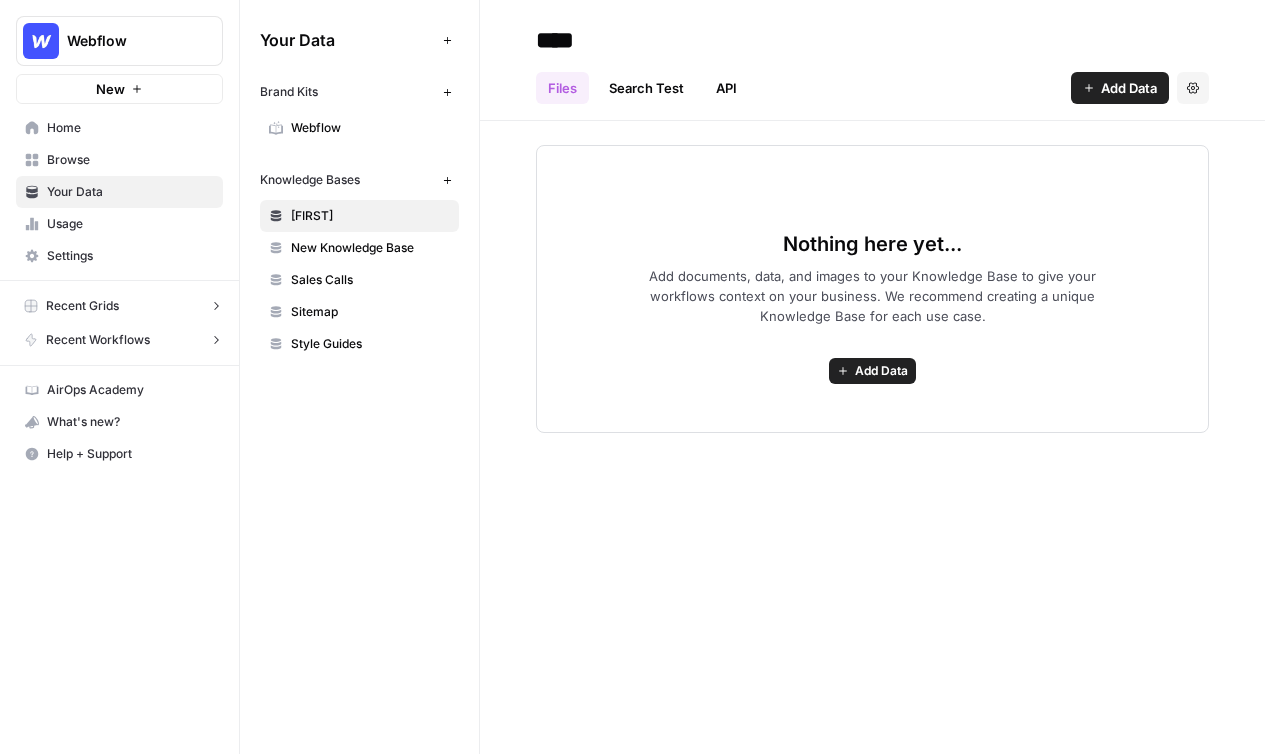 click on "****" at bounding box center (688, 40) 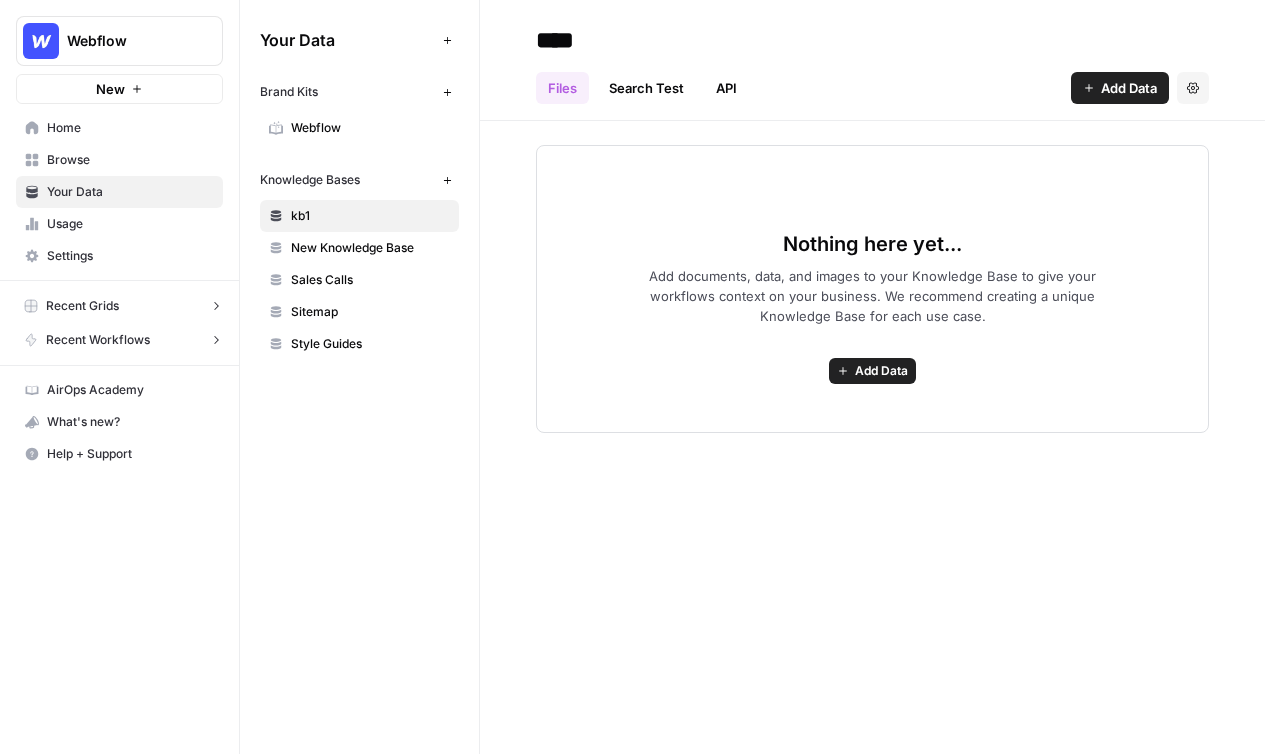 type on "***" 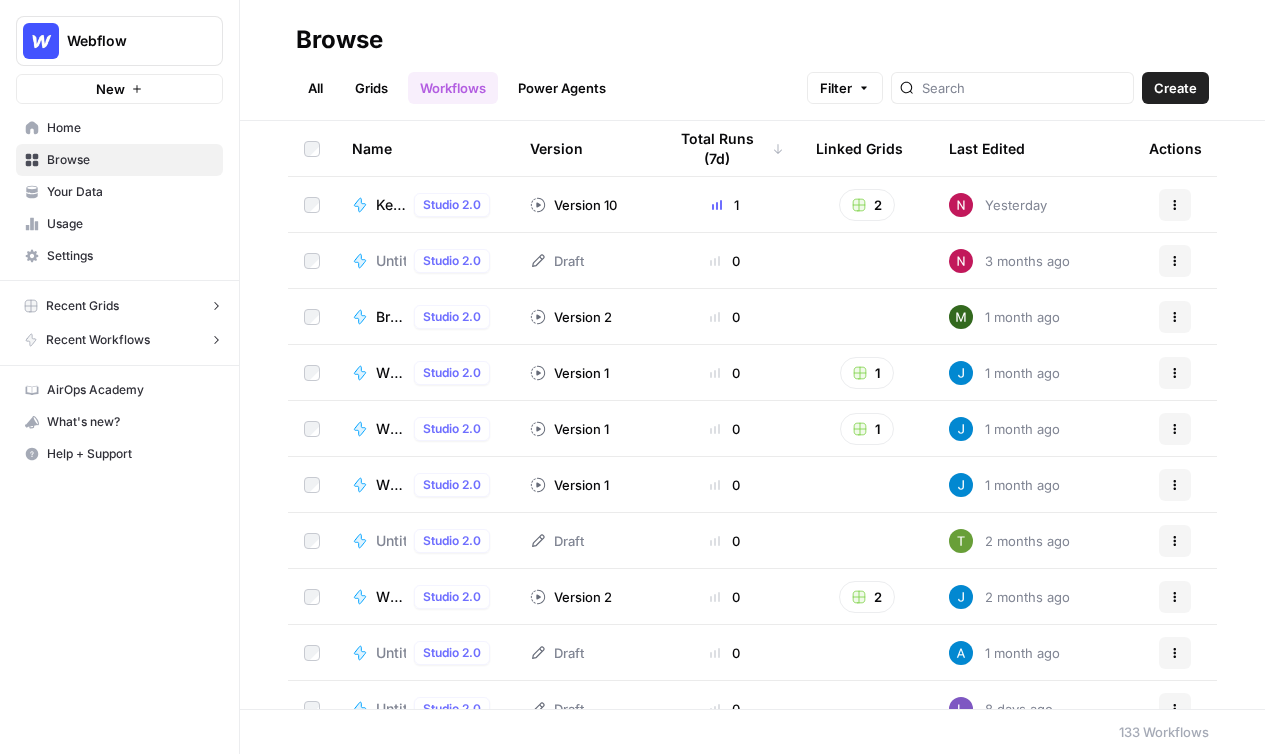 click on "Create" at bounding box center [1175, 88] 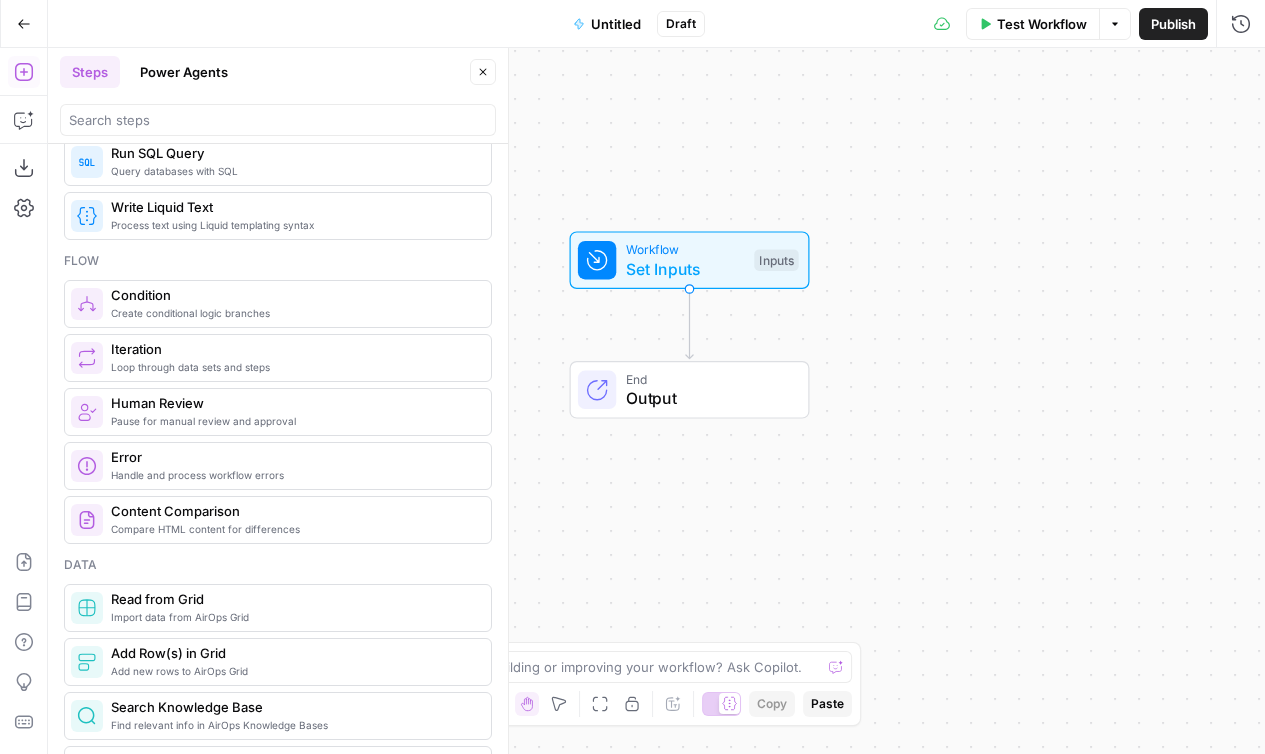 scroll, scrollTop: 545, scrollLeft: 0, axis: vertical 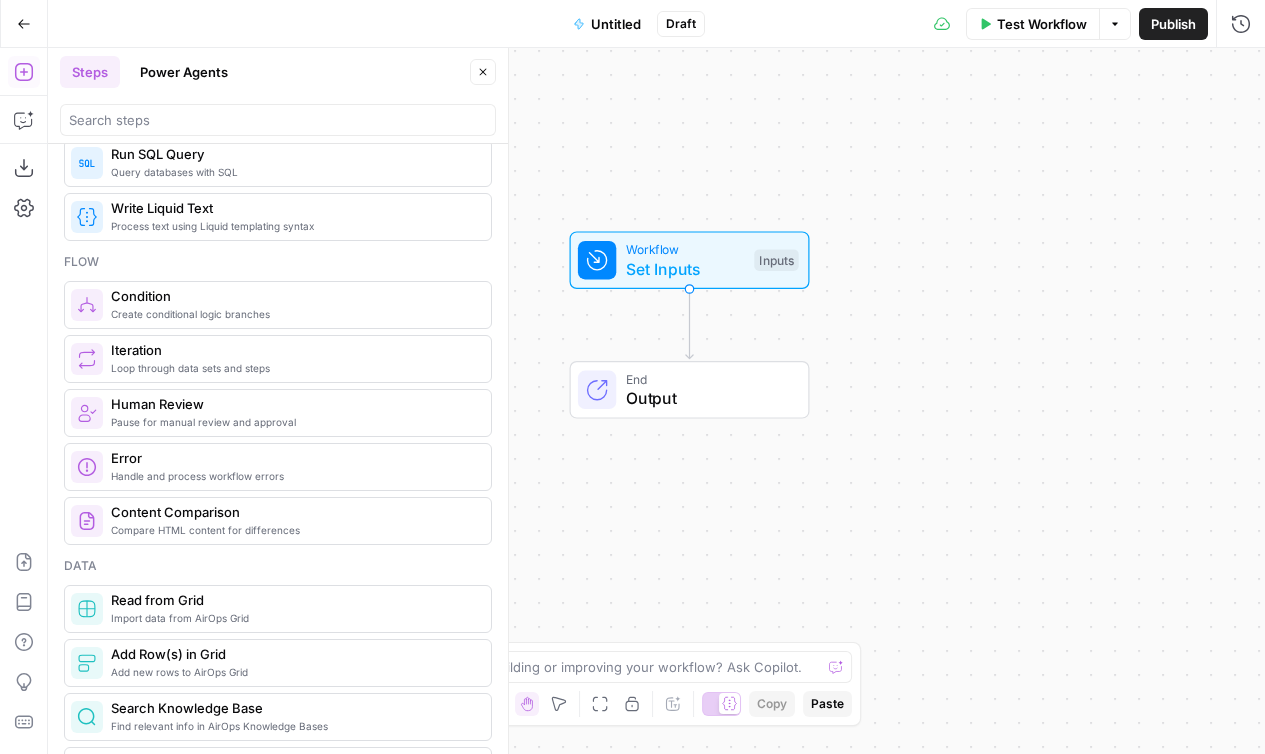 click on "Add Steps Copilot Download as JSON Settings Import JSON AirOps Academy Help Give Feedback Shortcuts" at bounding box center [24, 401] 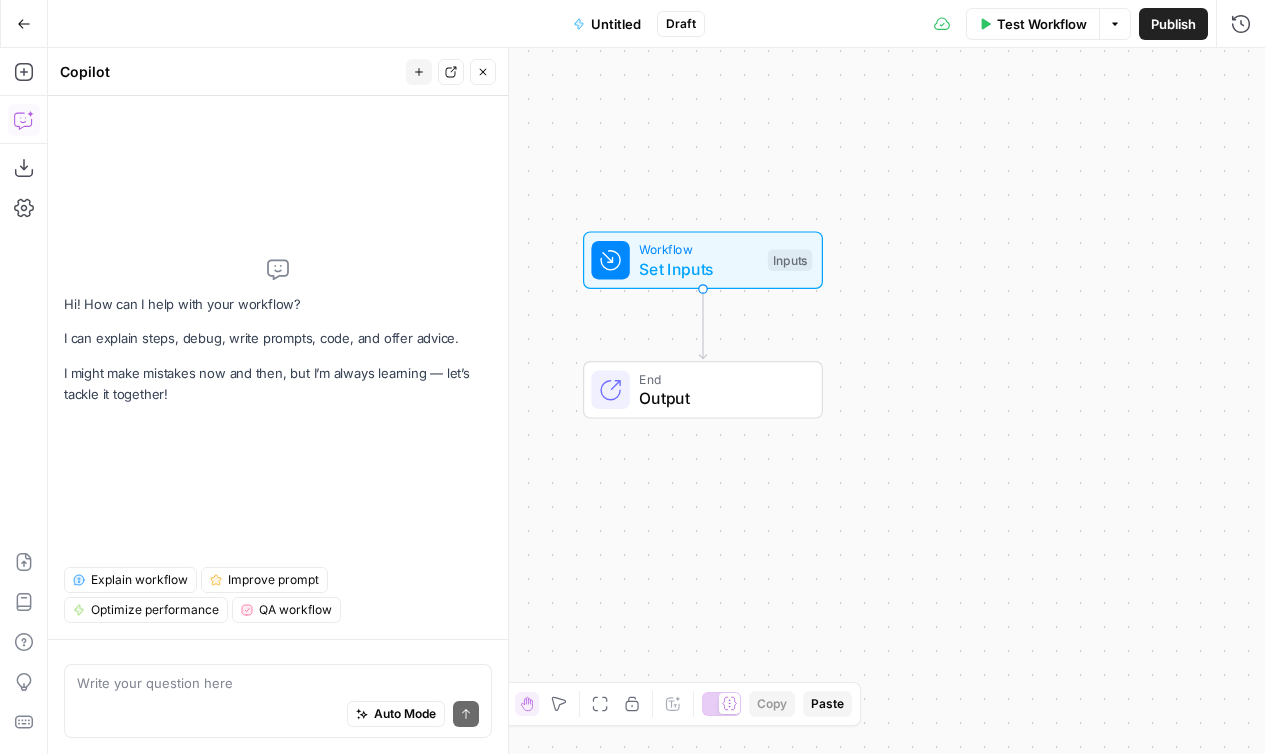 click on "Add Steps" at bounding box center (24, 72) 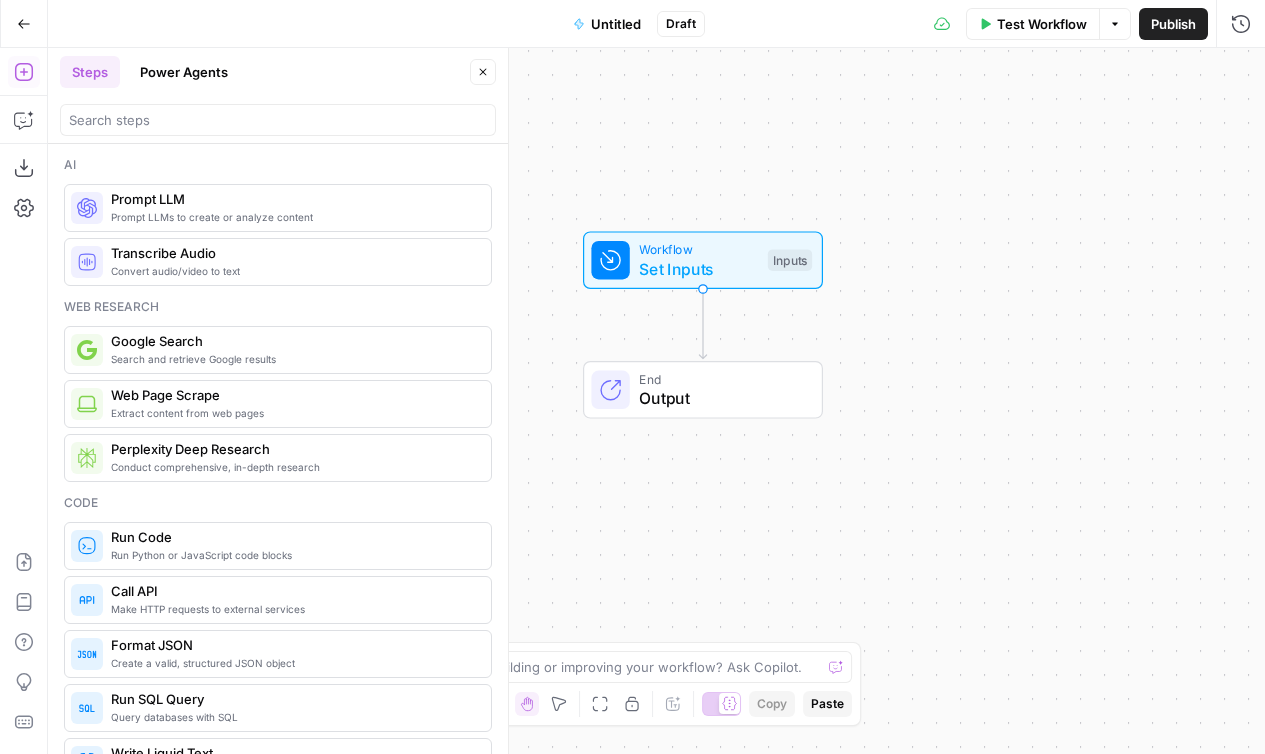 click on "Power Agents" at bounding box center (184, 72) 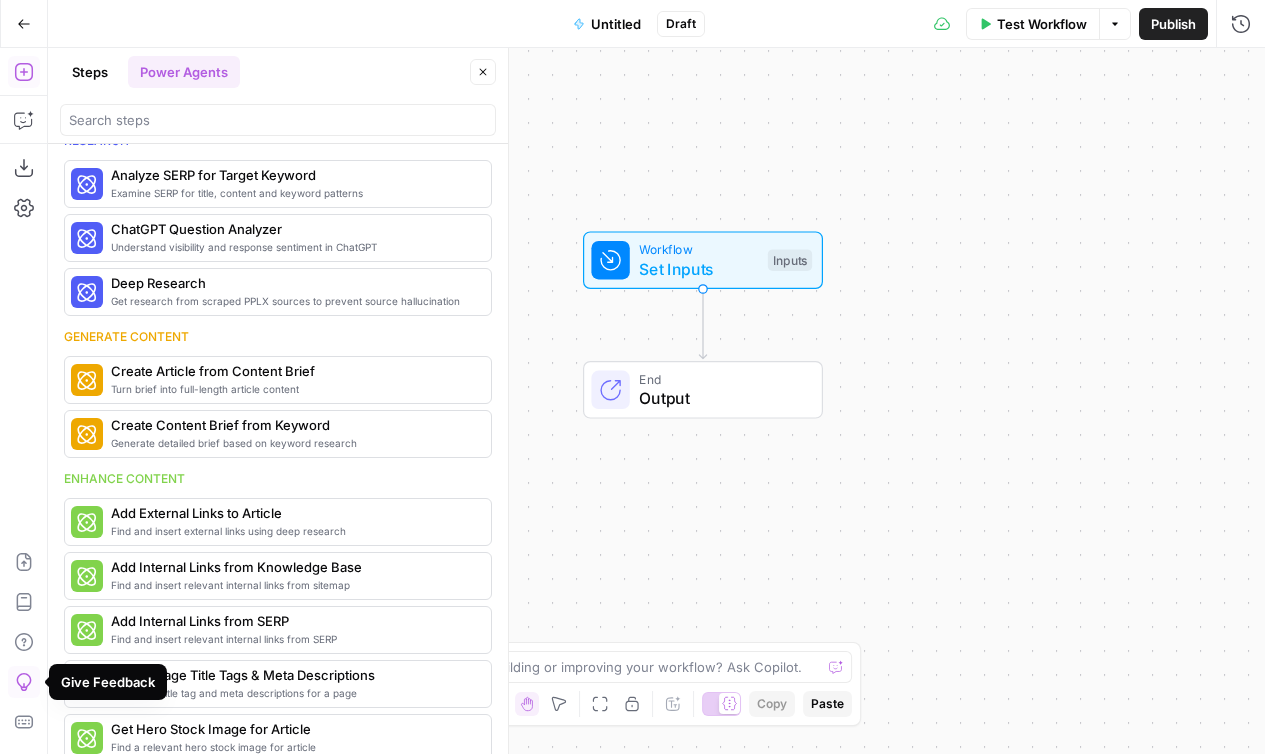 scroll, scrollTop: 0, scrollLeft: 0, axis: both 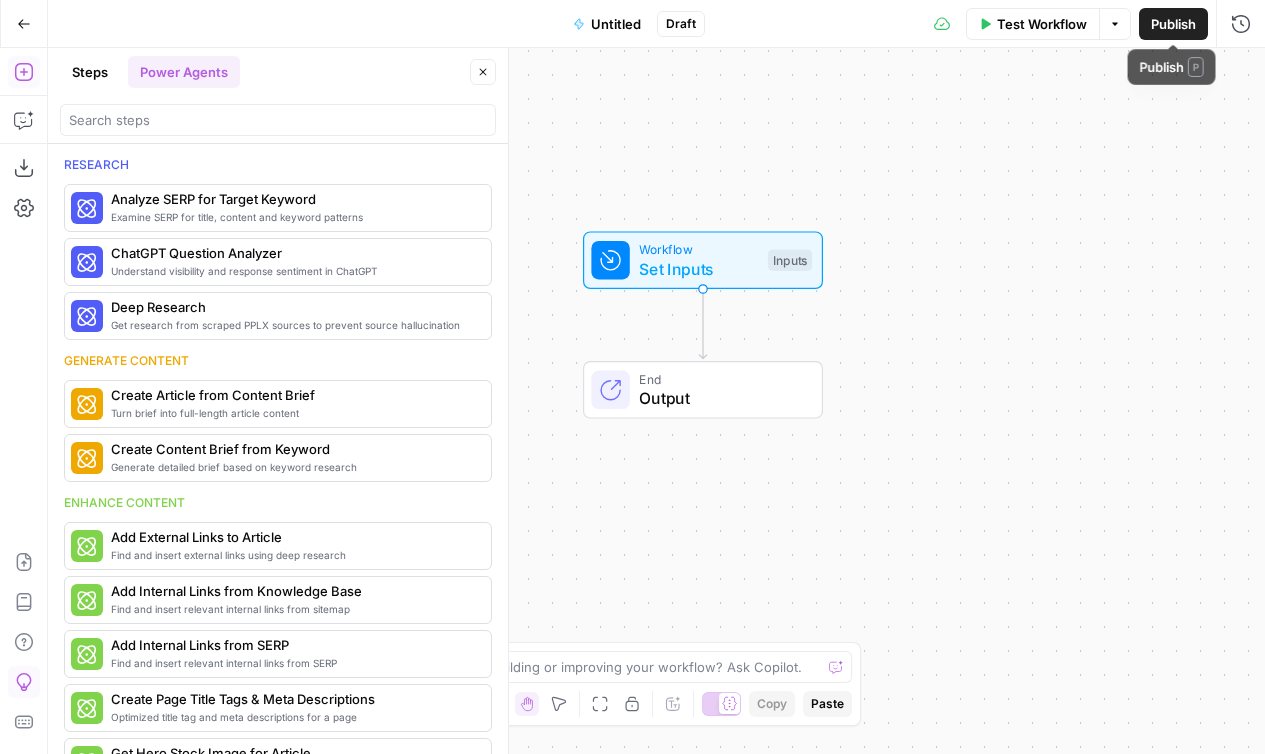 click on "Publish" at bounding box center (1173, 24) 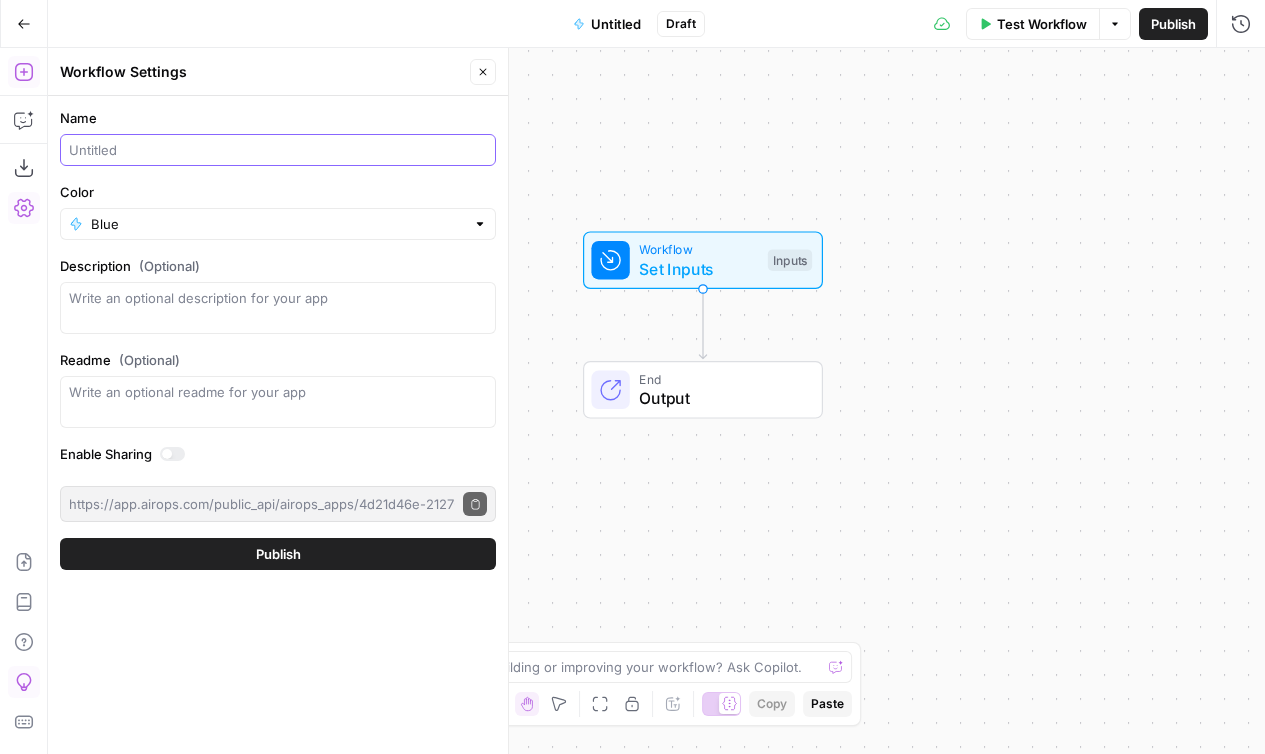 click on "Name" at bounding box center [278, 150] 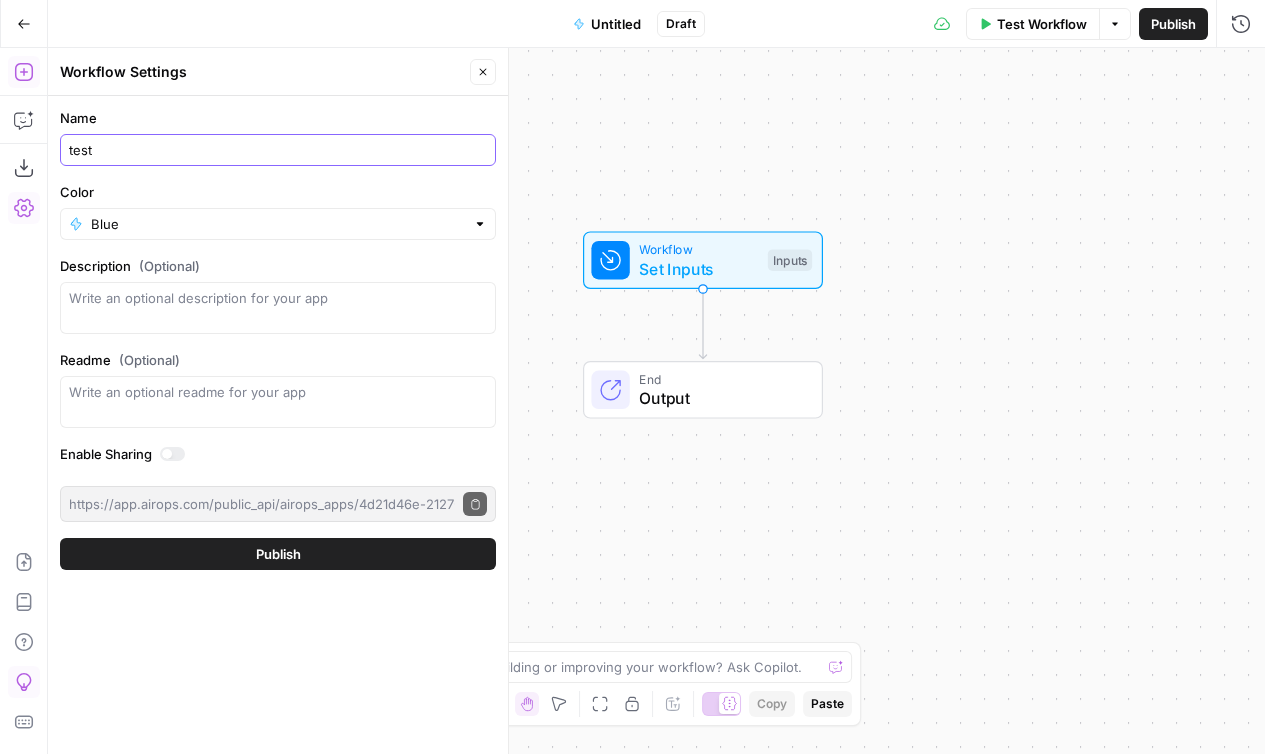 type on "test" 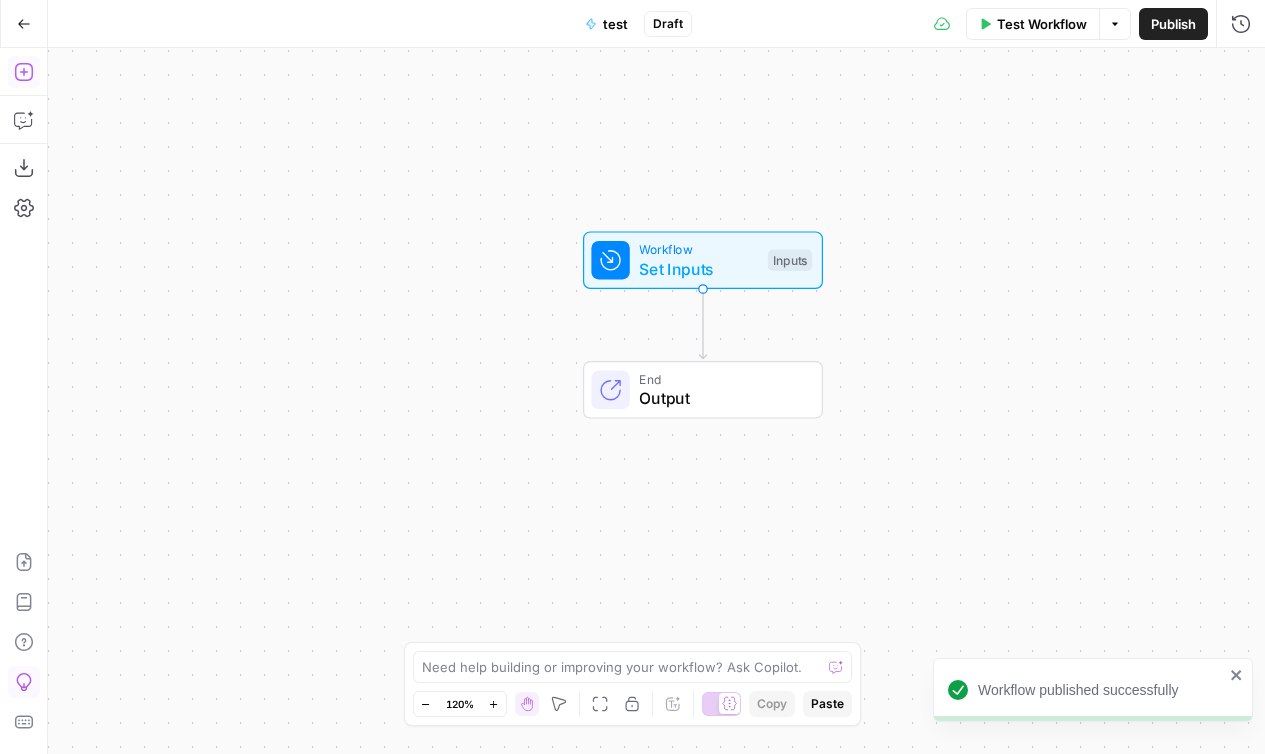 click on "Options" at bounding box center [1115, 24] 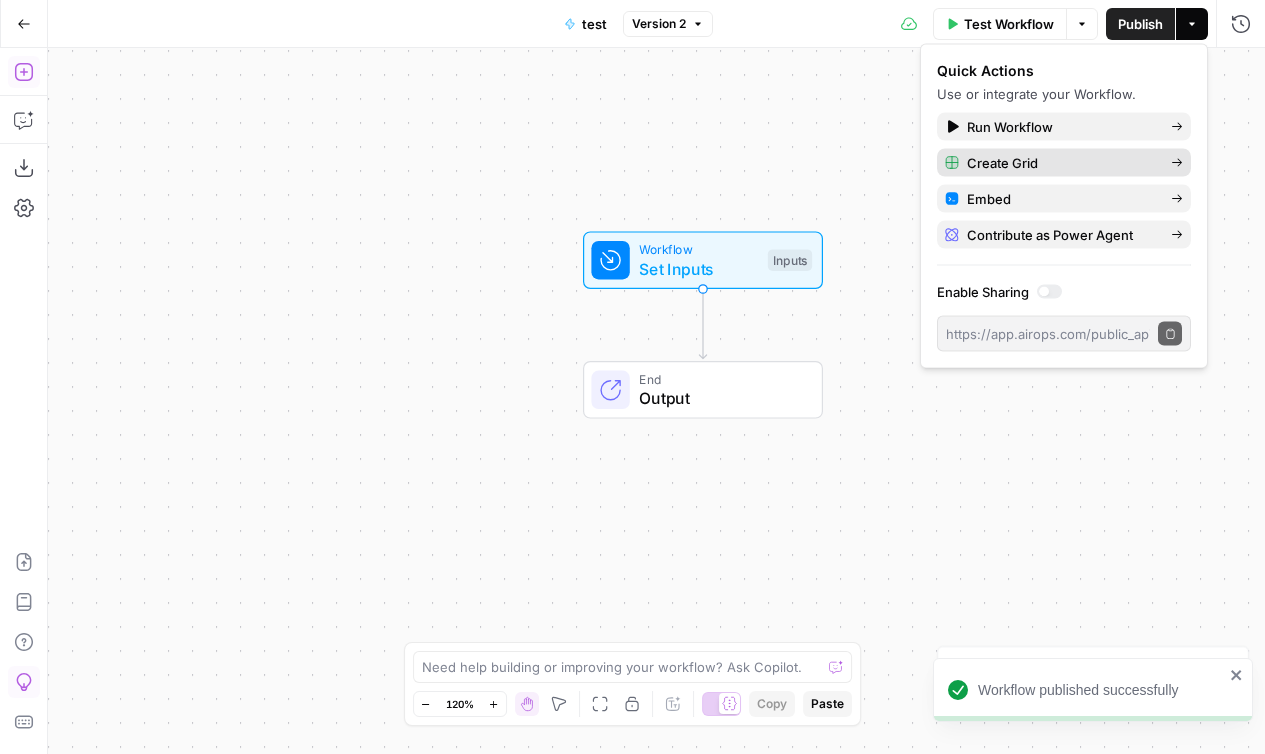 click on "Create Grid" at bounding box center [1061, 163] 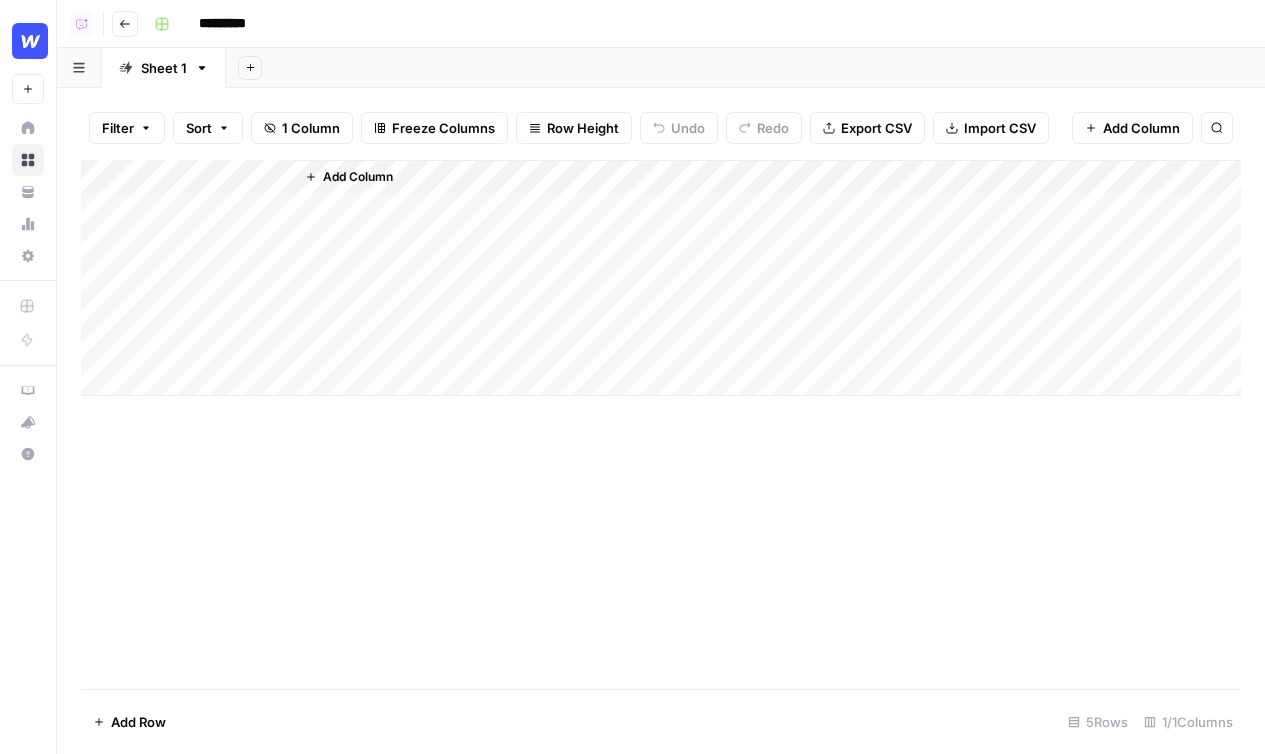 click on "Add Column" at bounding box center (358, 177) 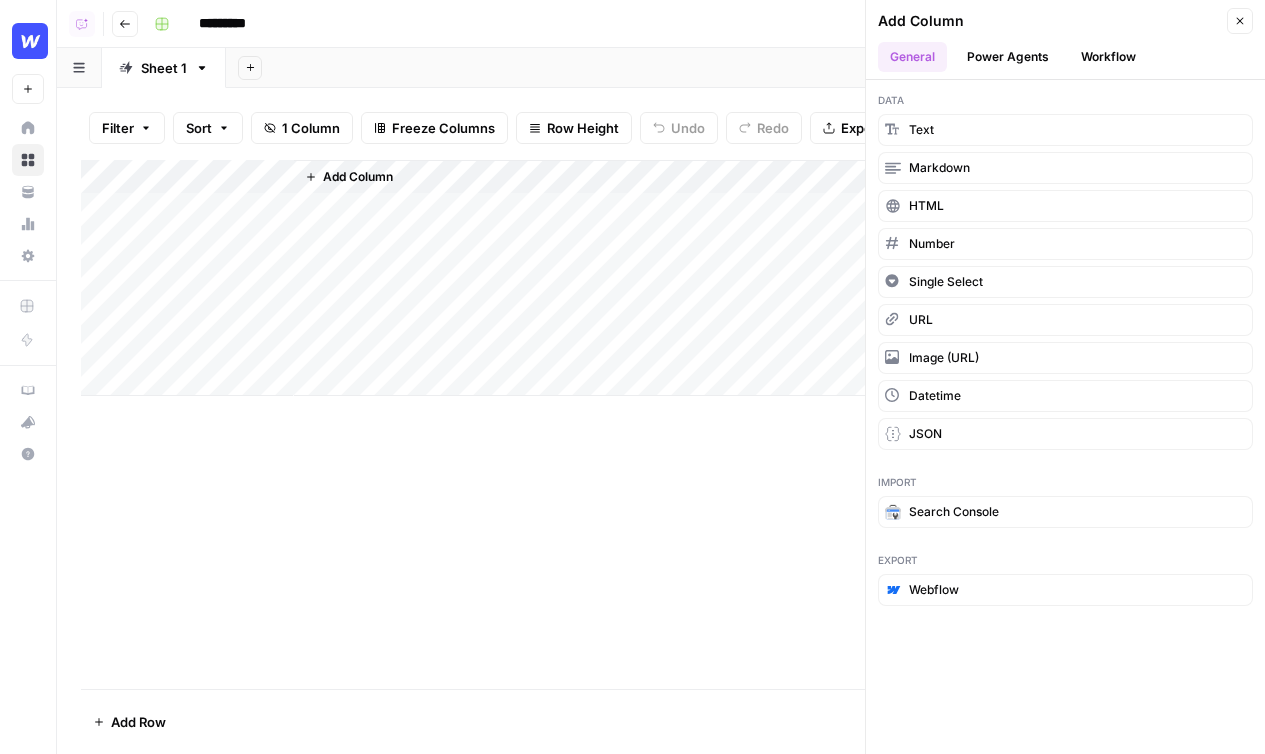 click on "Text" at bounding box center (1065, 130) 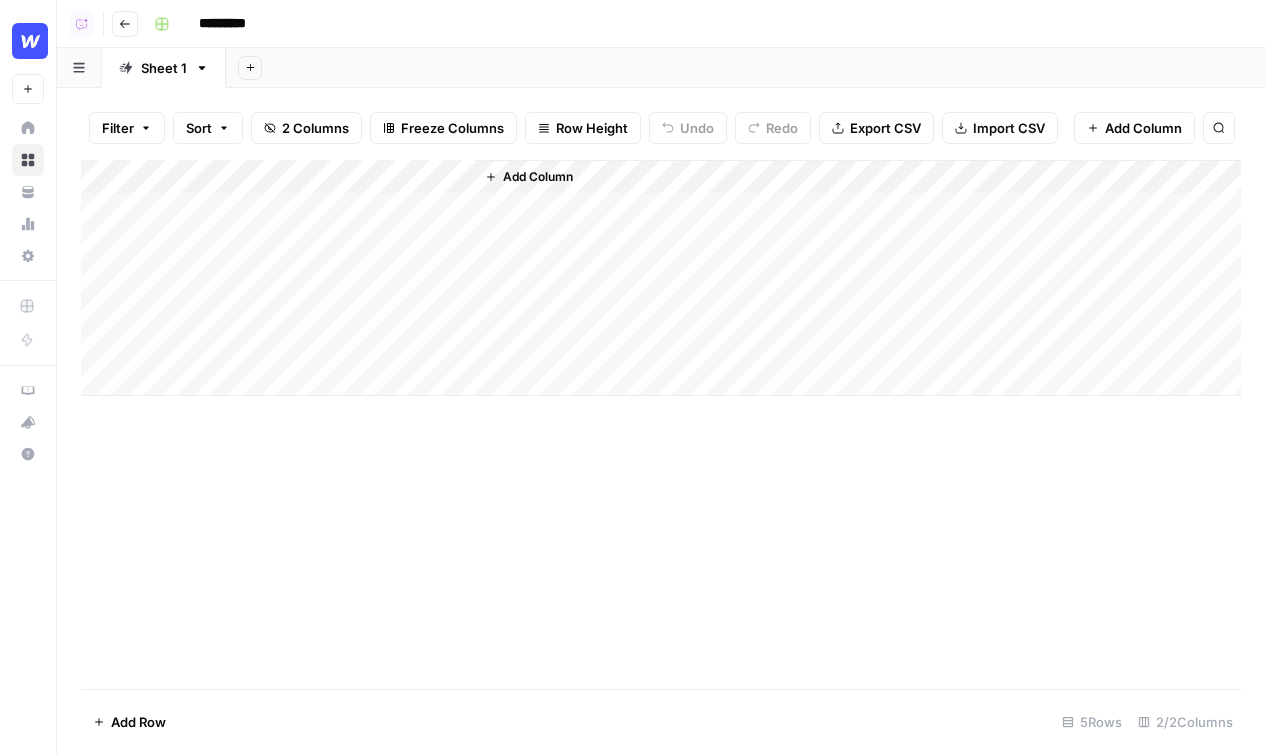 drag, startPoint x: 377, startPoint y: 181, endPoint x: 135, endPoint y: 180, distance: 242.00206 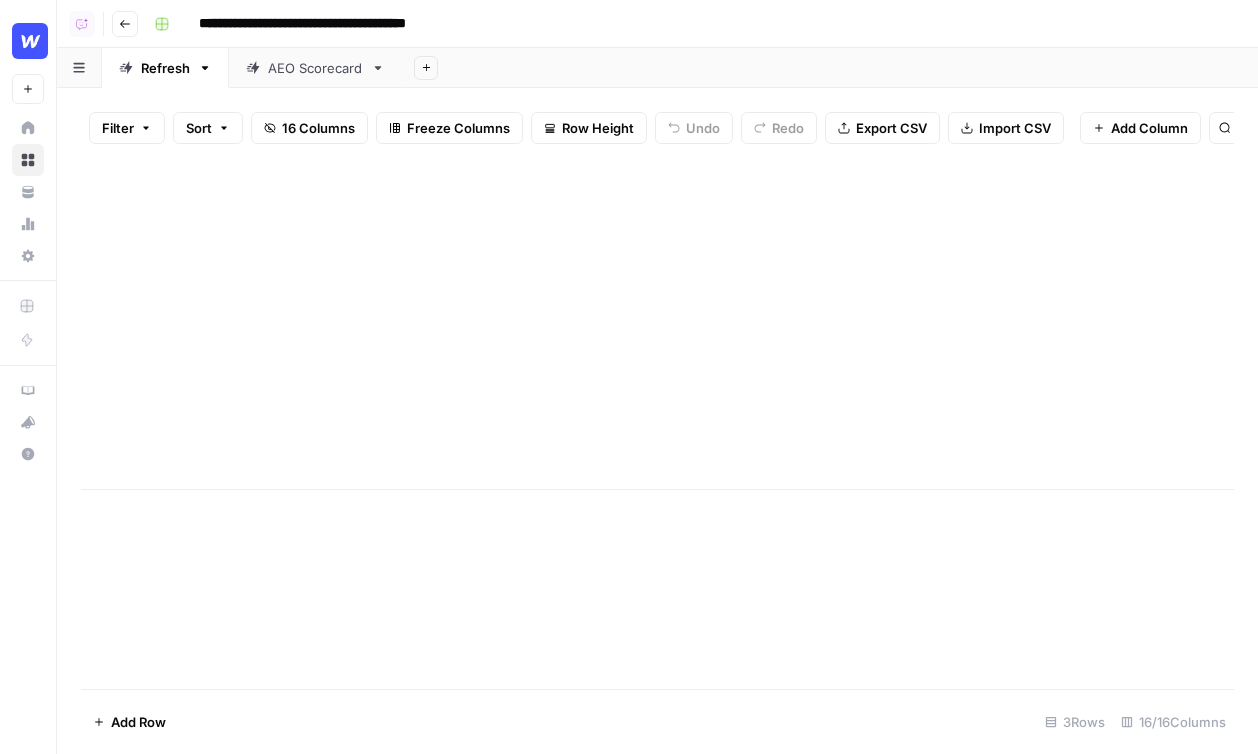scroll, scrollTop: 0, scrollLeft: 0, axis: both 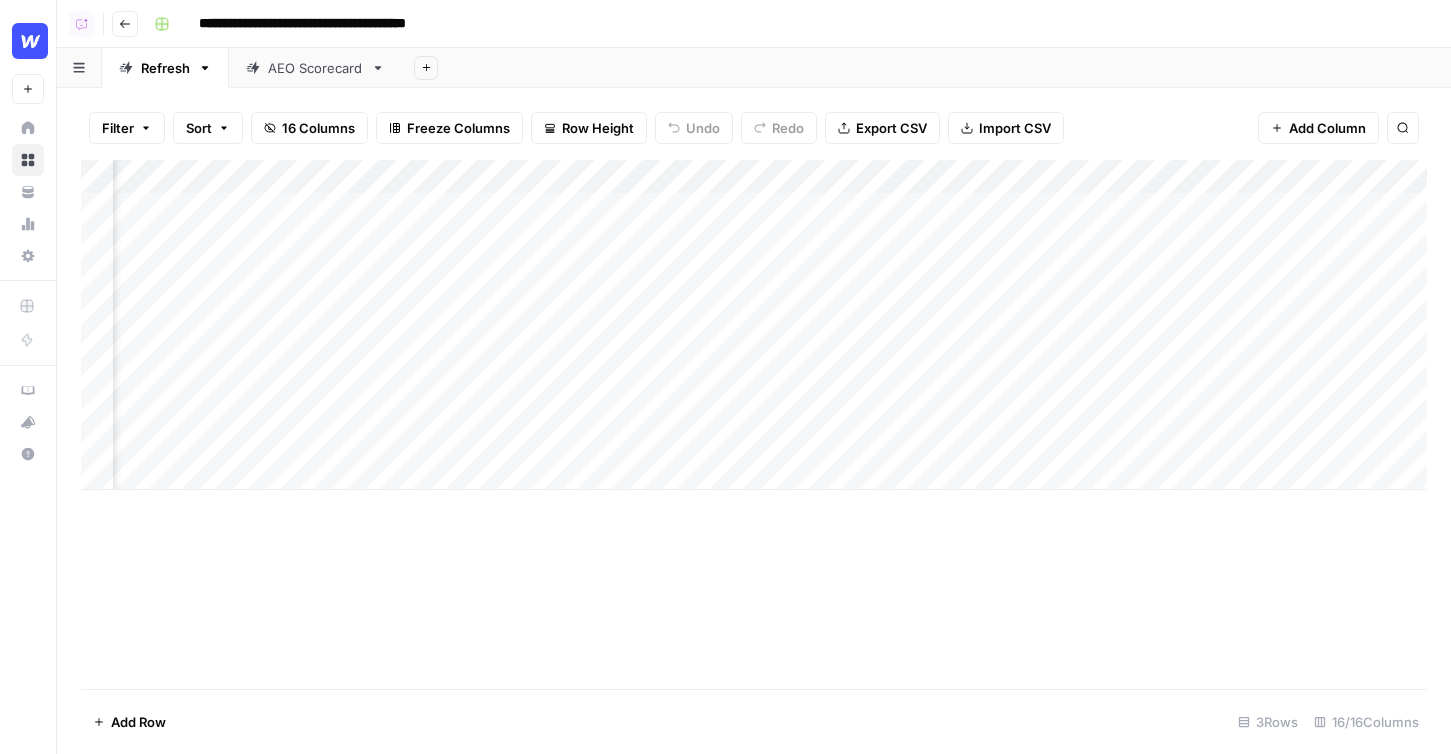click on "Add Column" at bounding box center [754, 325] 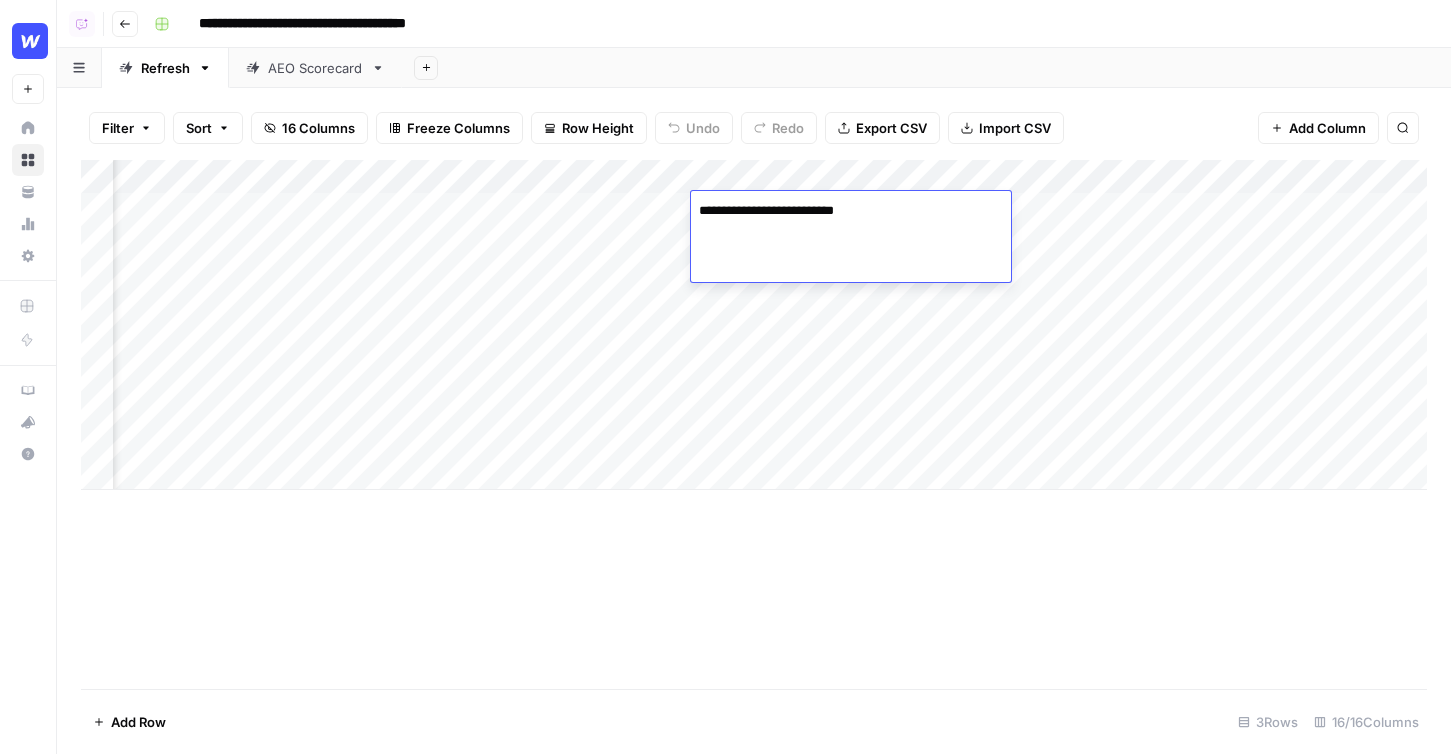 drag, startPoint x: 942, startPoint y: 206, endPoint x: 696, endPoint y: 192, distance: 246.39806 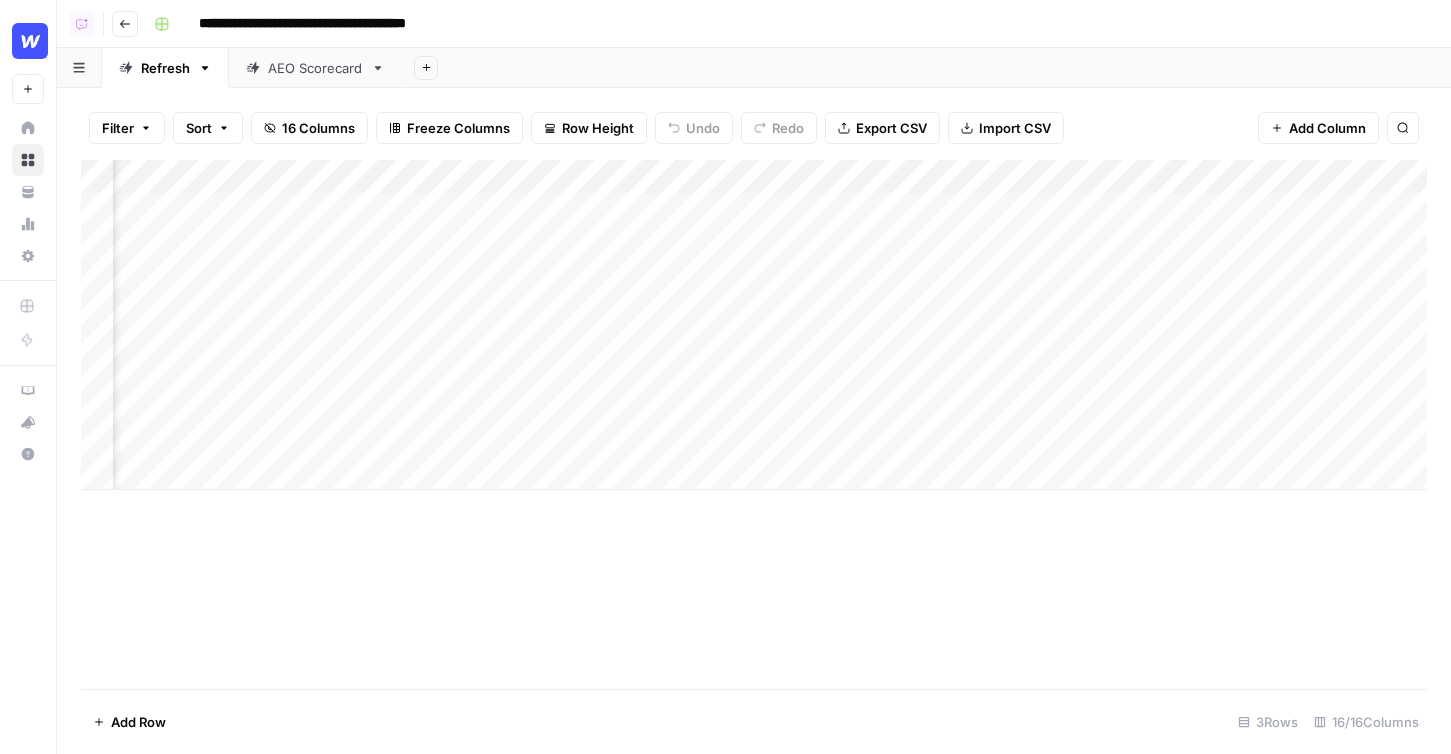 click on "Add Column" at bounding box center (754, 424) 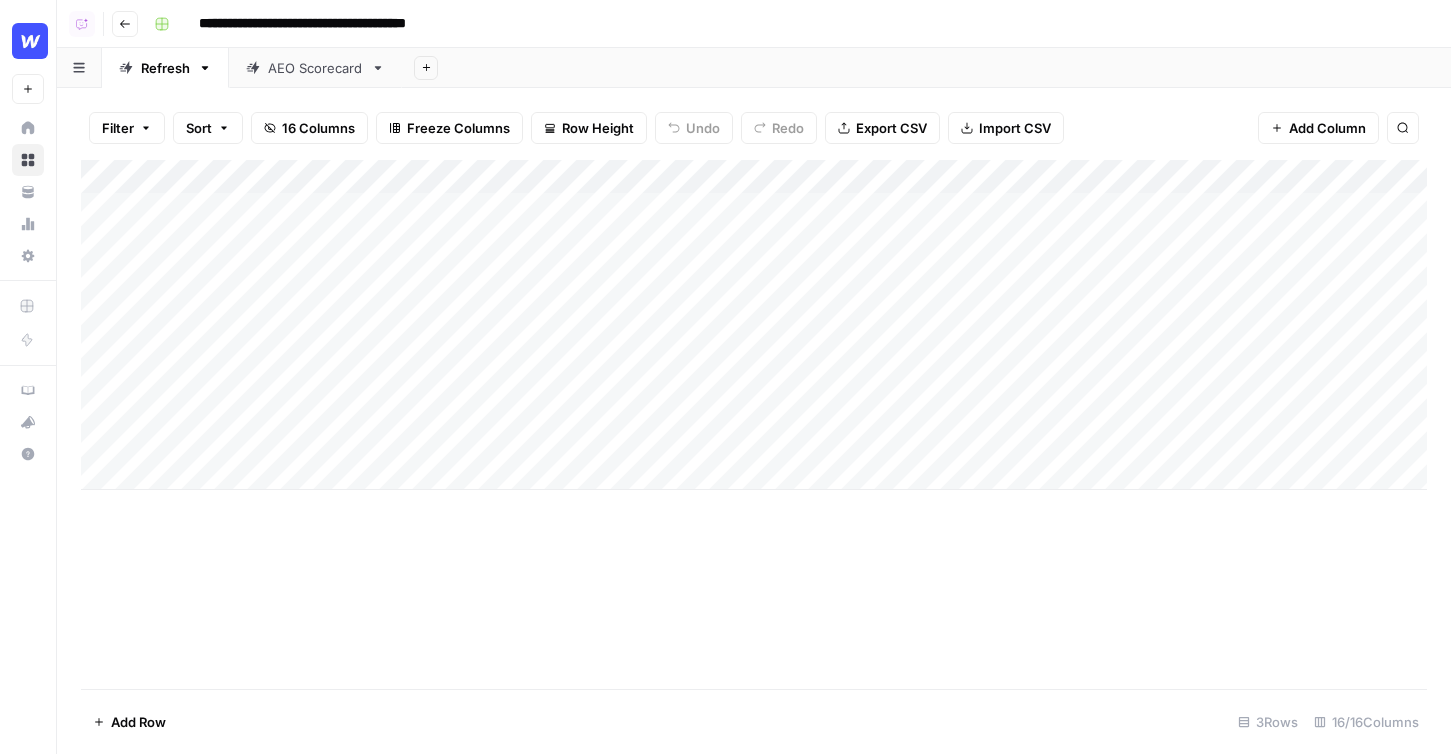 scroll, scrollTop: 0, scrollLeft: 0, axis: both 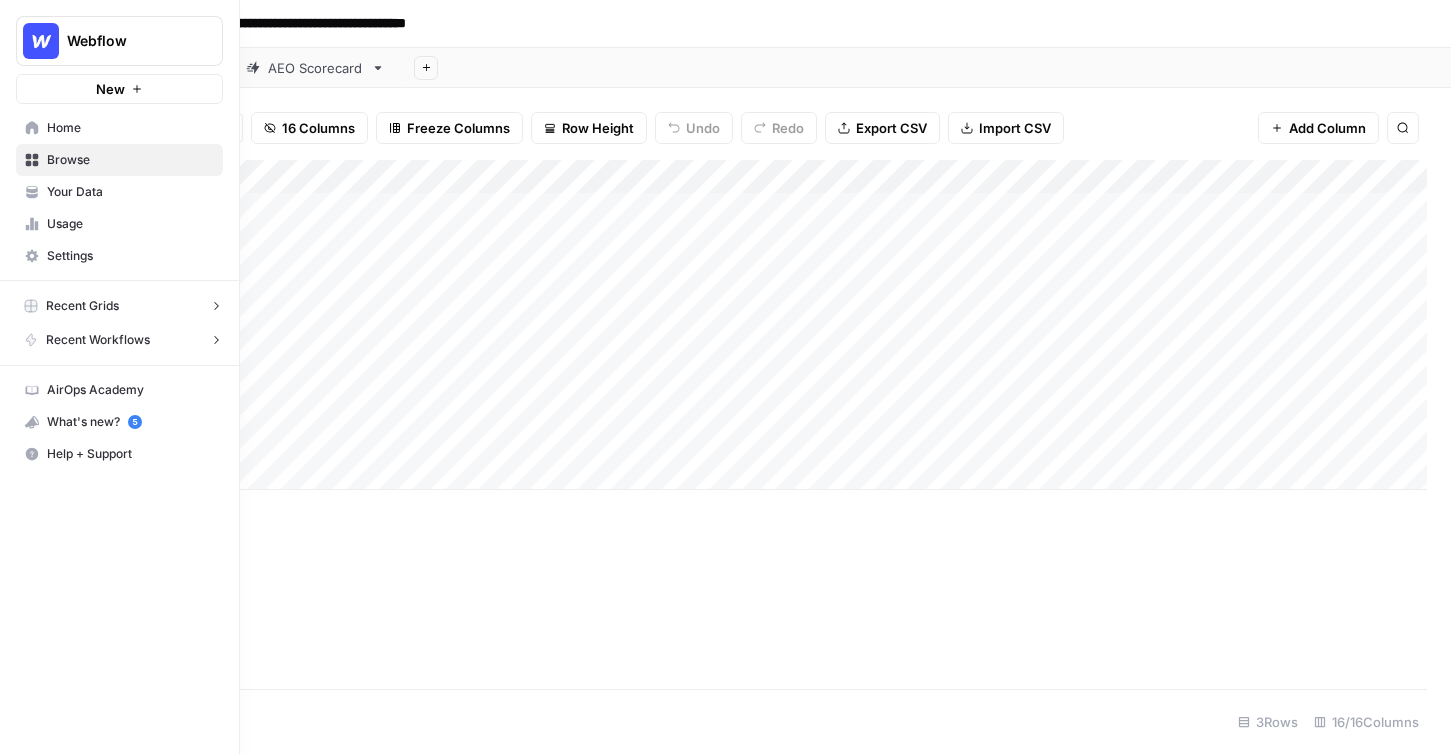 click on "Settings" at bounding box center [130, 256] 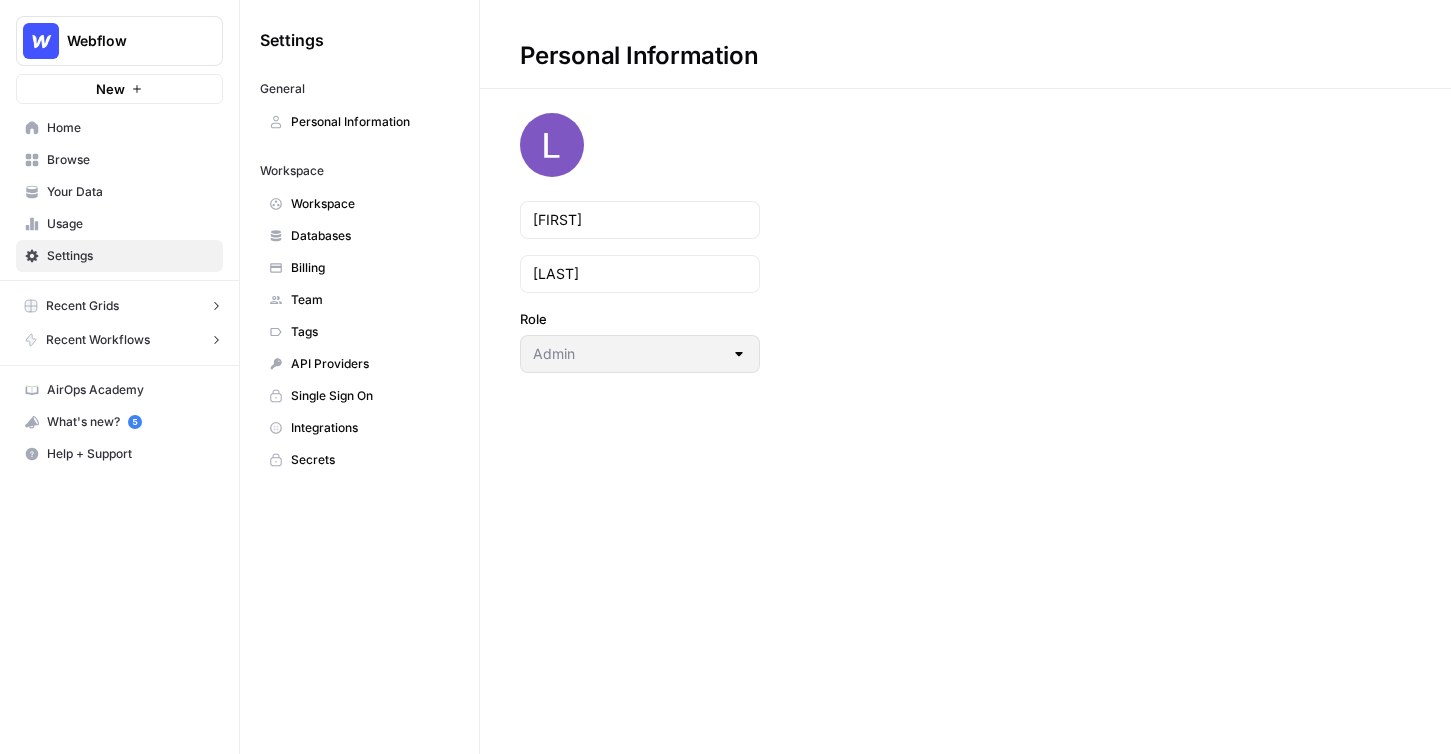 click on "Team" at bounding box center (359, 300) 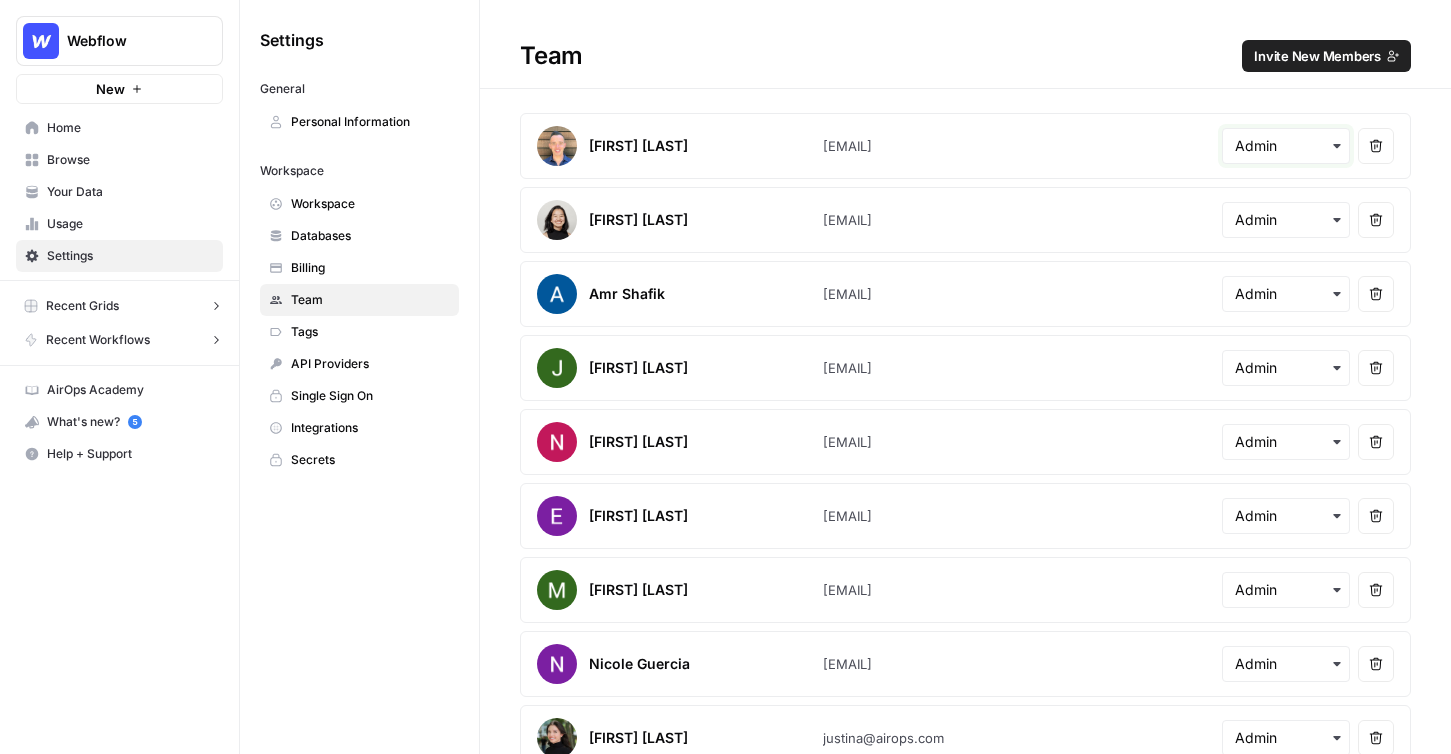 click at bounding box center (1286, 146) 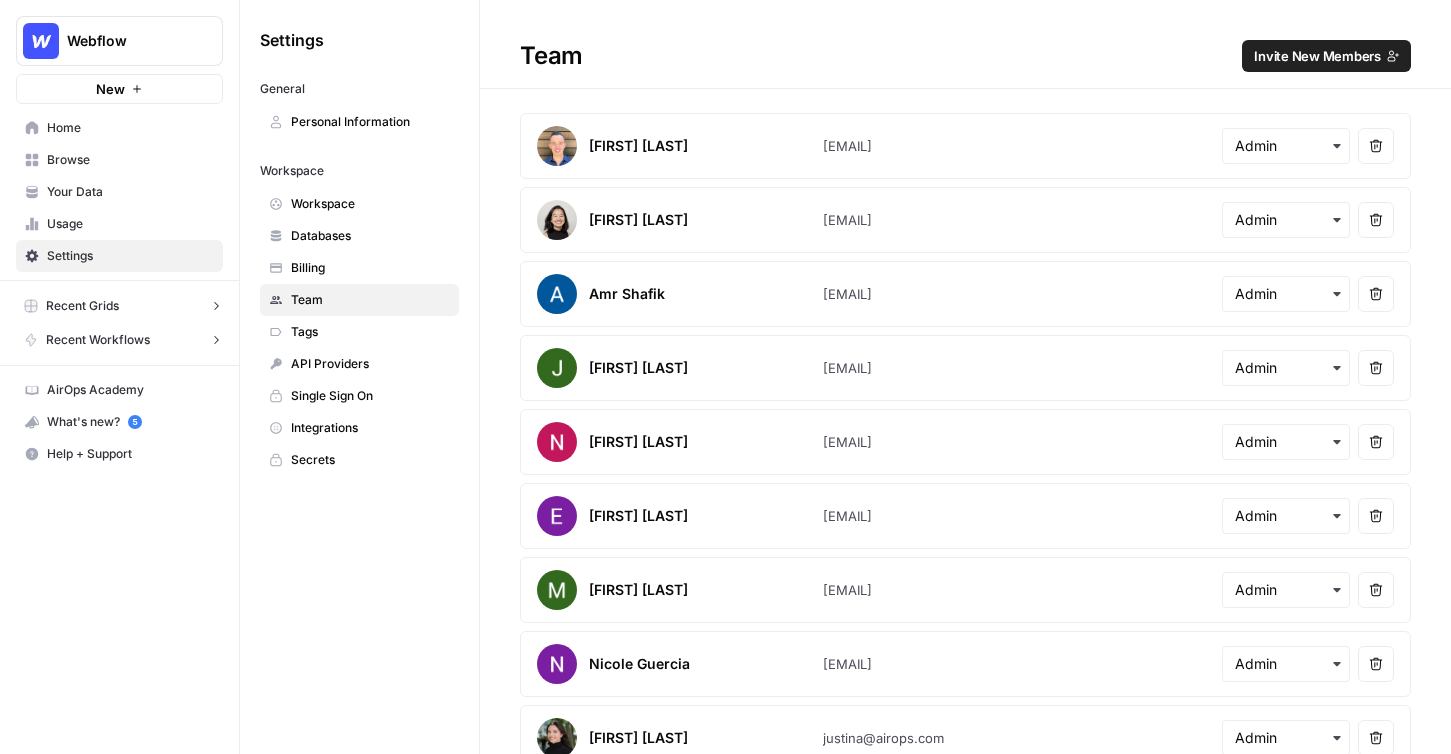 click on "Team Invite New Members" at bounding box center (965, 56) 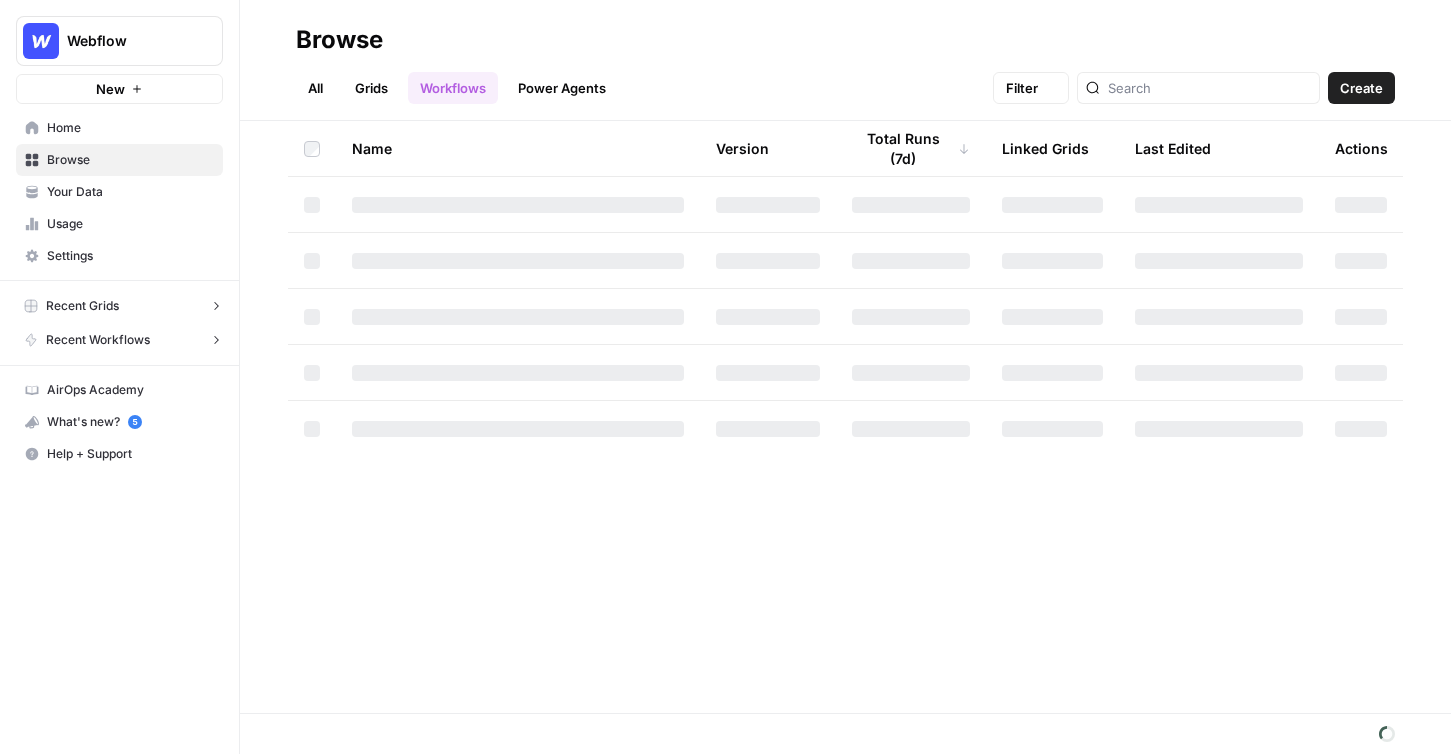 click on "Your Data" at bounding box center (130, 192) 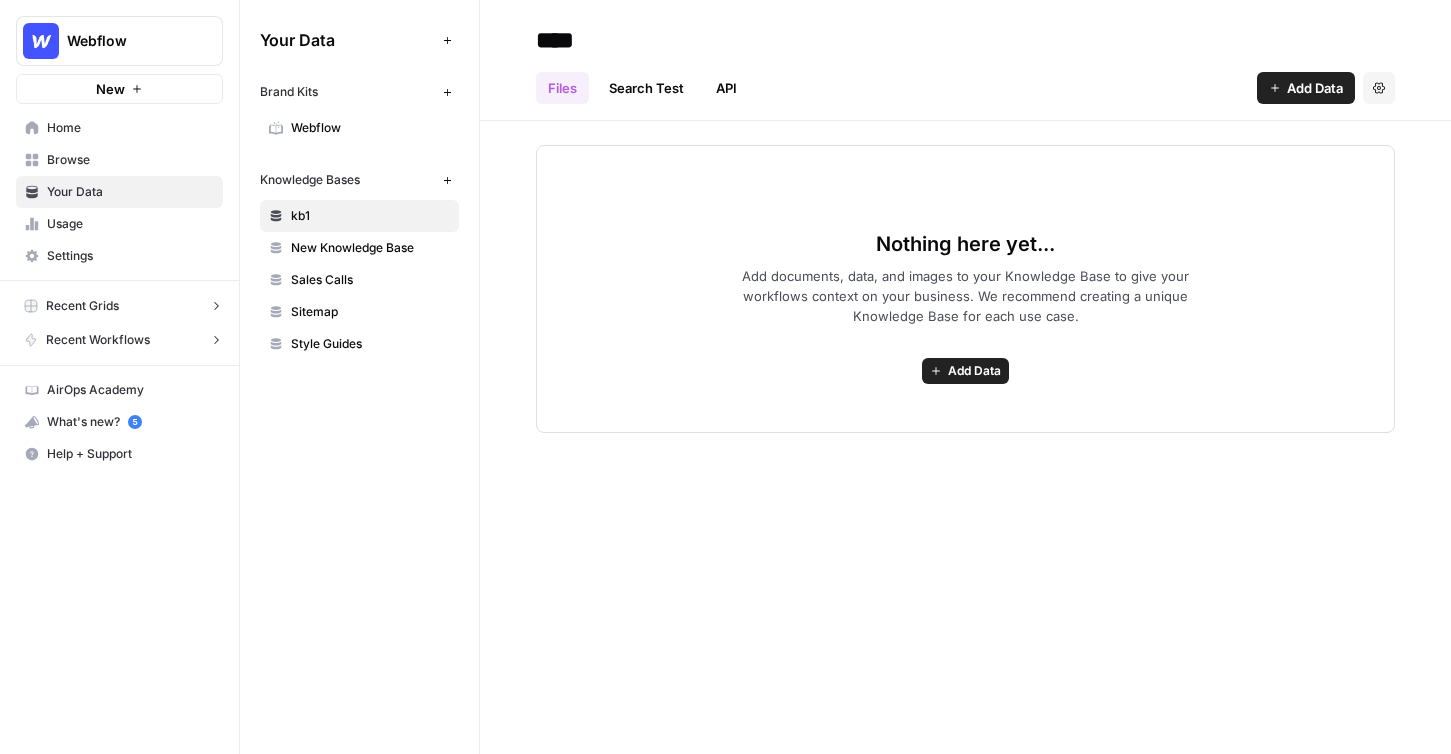 click on "Webflow" at bounding box center (119, 41) 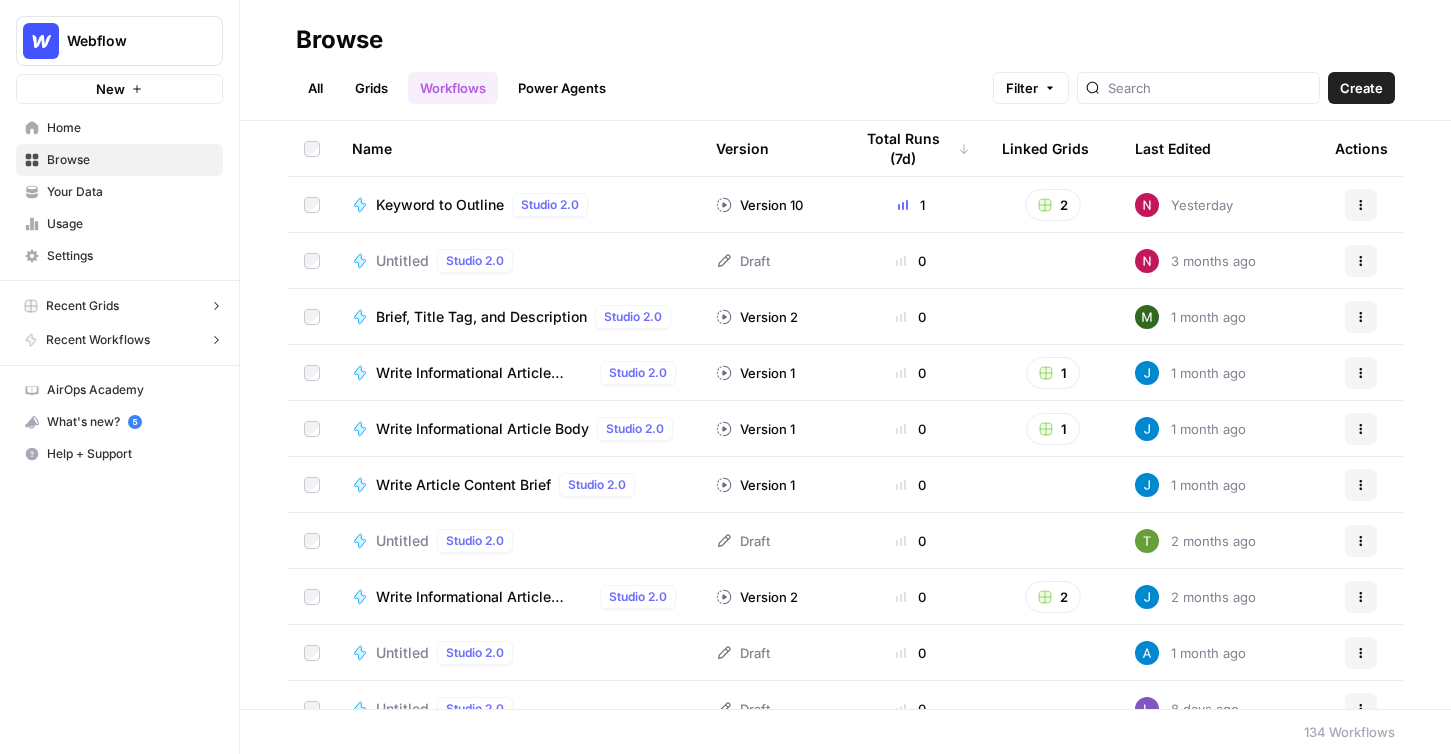 click on "Grids" at bounding box center [371, 88] 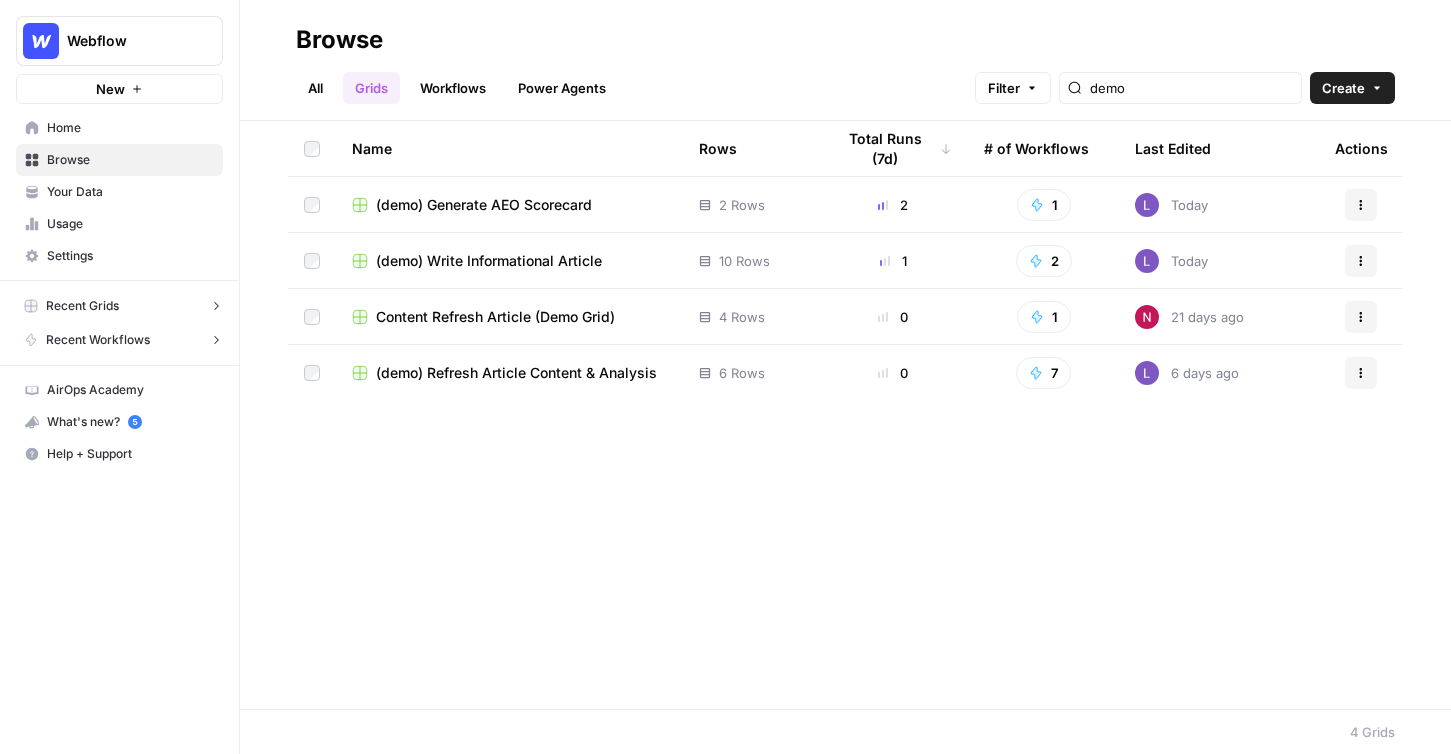 click on "Create" at bounding box center [1343, 88] 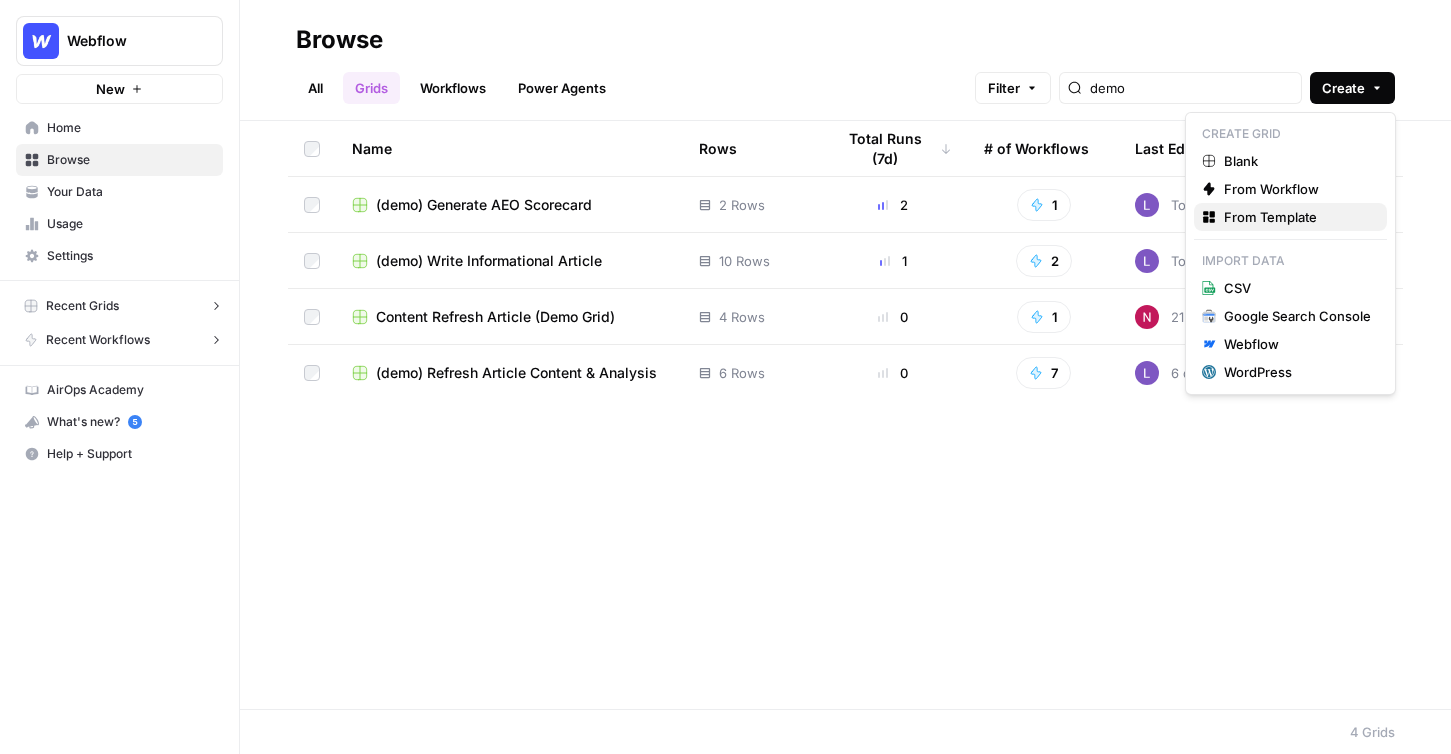 click on "From Template" at bounding box center [1290, 217] 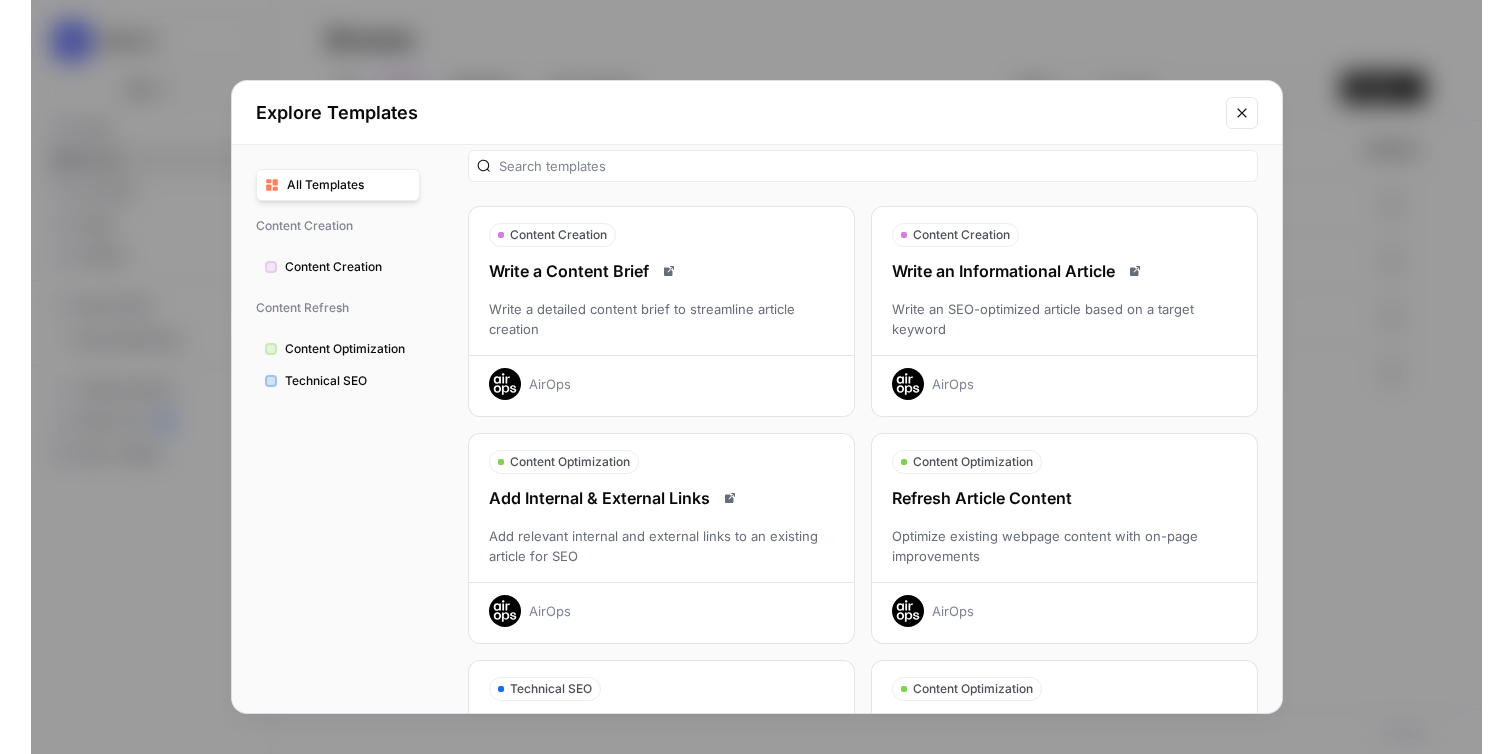 scroll, scrollTop: 21, scrollLeft: 0, axis: vertical 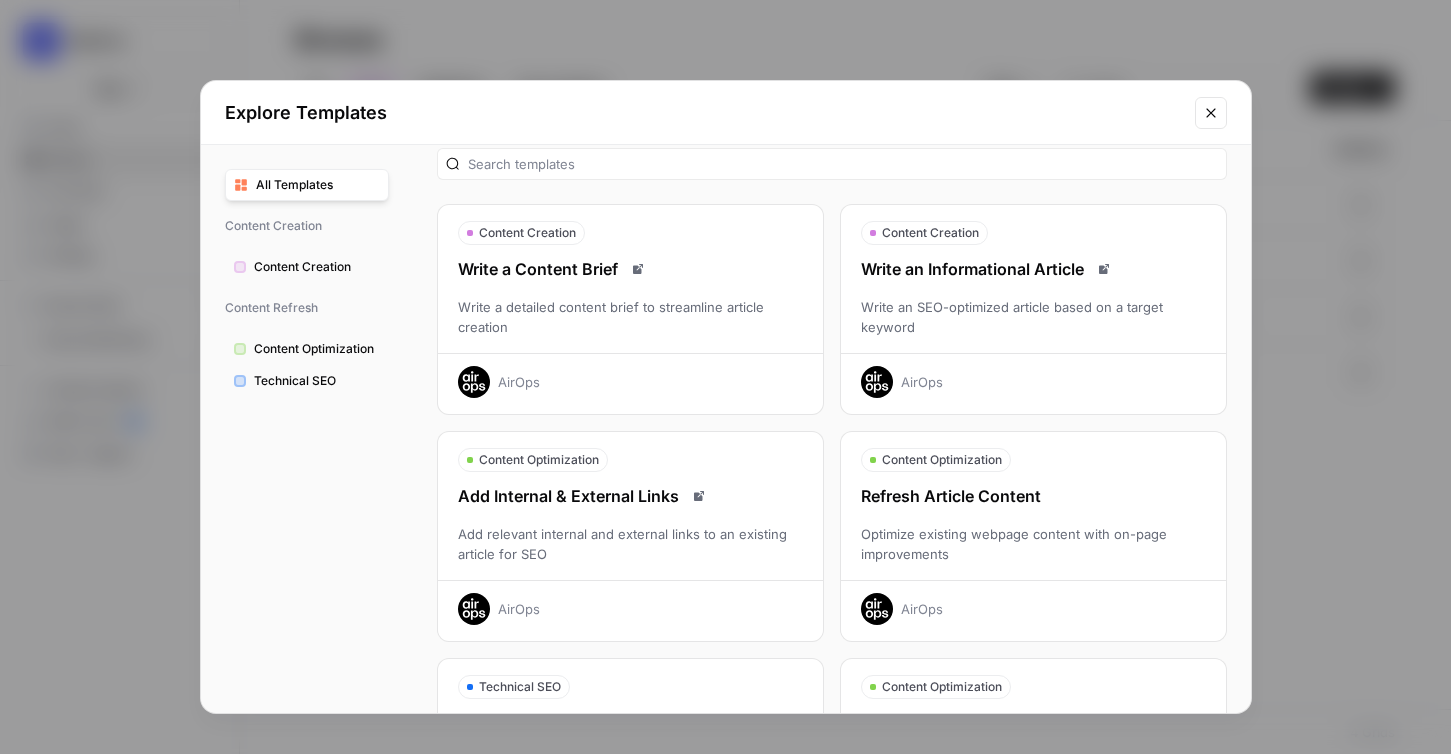 click on "Write an SEO-optimized article based on a target keyword" at bounding box center [1033, 317] 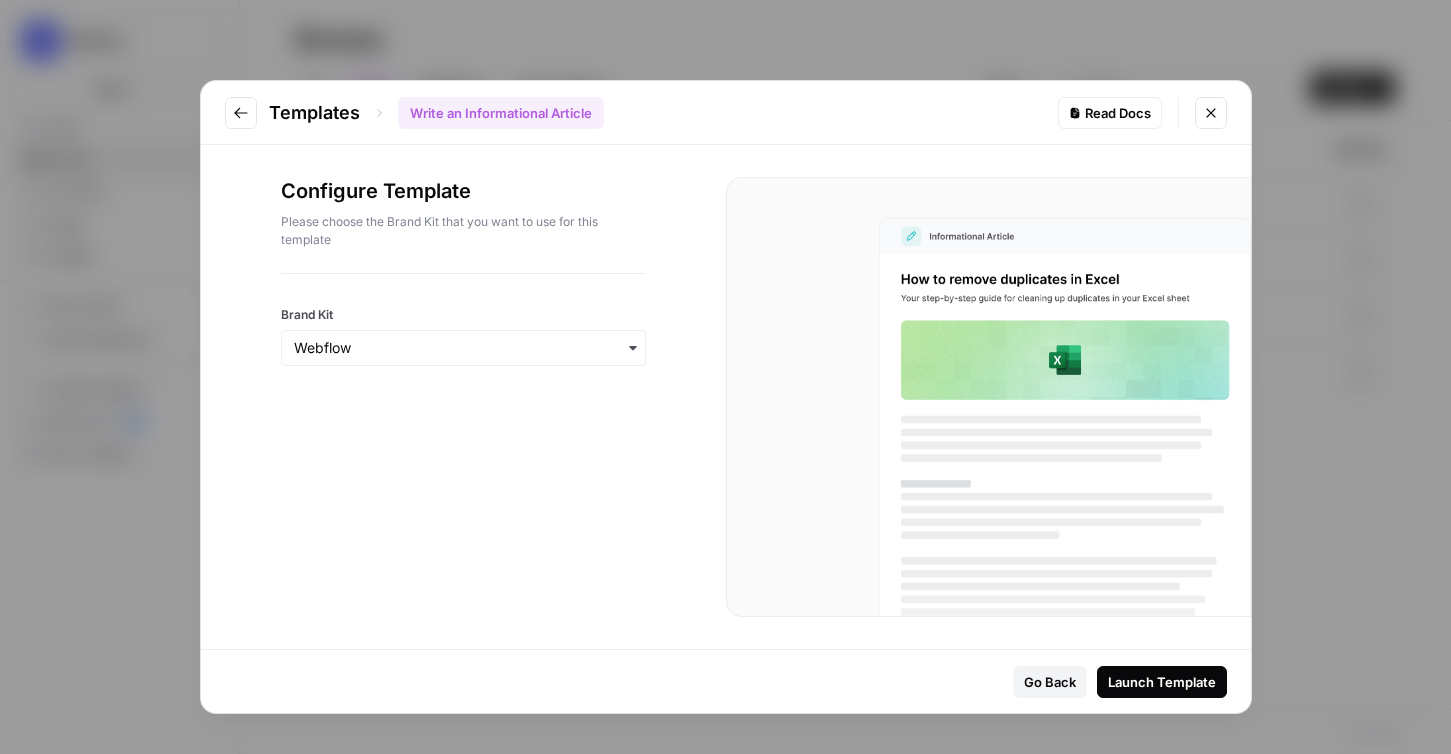 click on "Launch Template" at bounding box center [1162, 682] 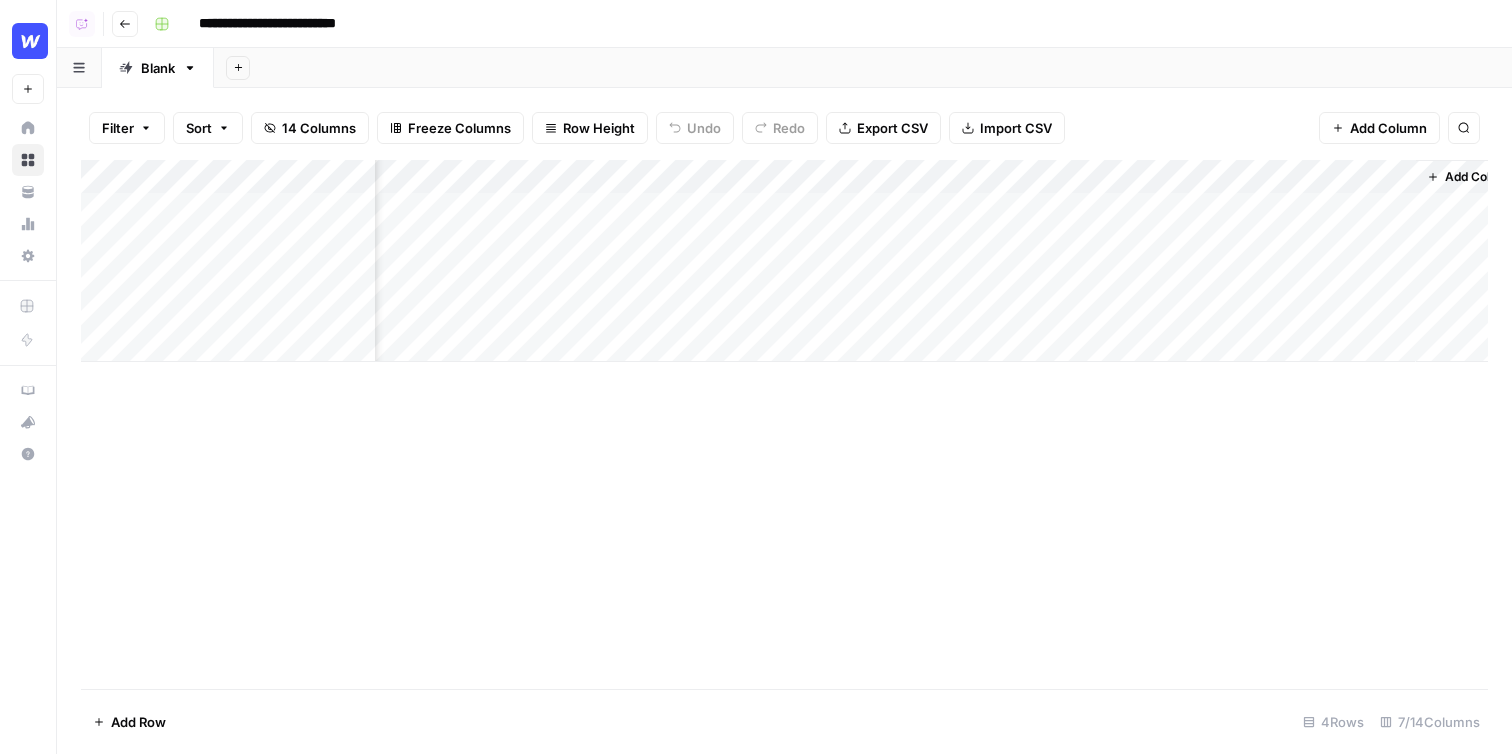 scroll, scrollTop: 0, scrollLeft: 380, axis: horizontal 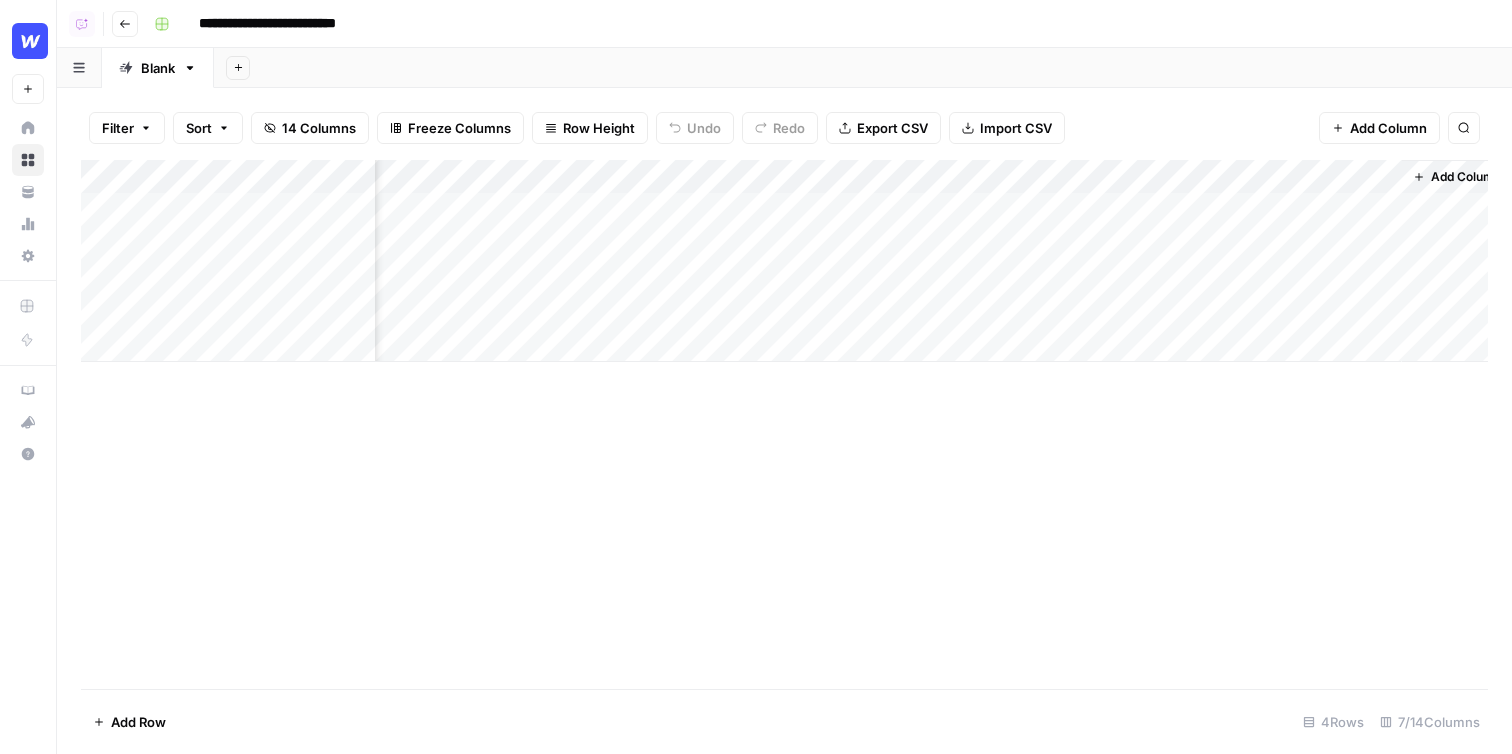 click on "Add Column" at bounding box center [784, 261] 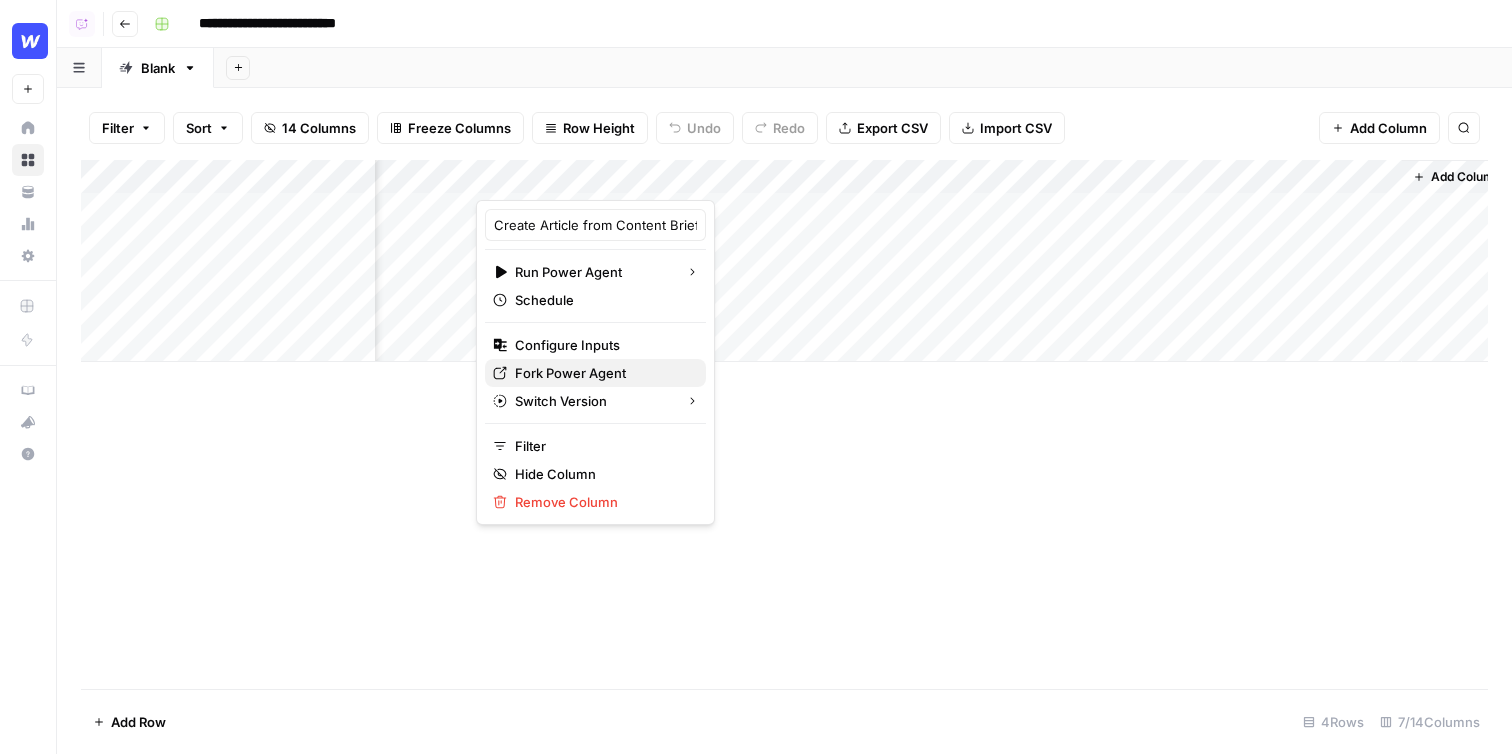 click on "Fork Power Agent" at bounding box center [602, 373] 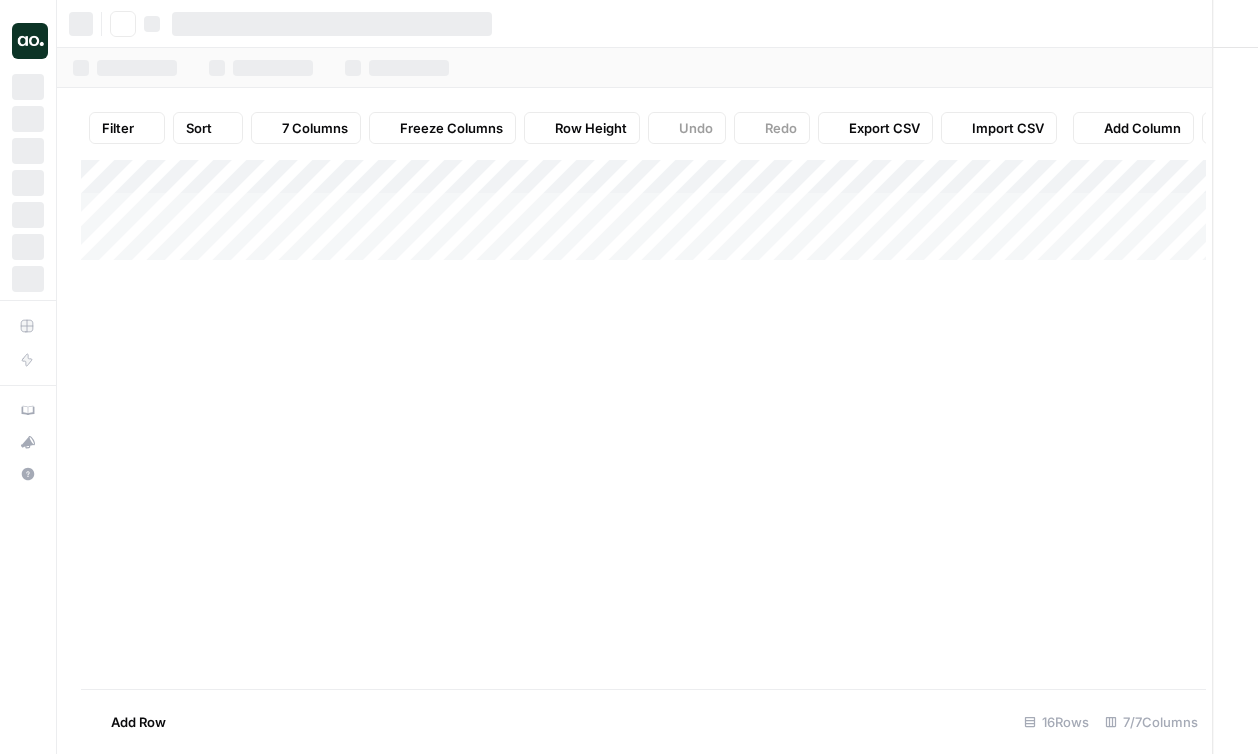scroll, scrollTop: 0, scrollLeft: 0, axis: both 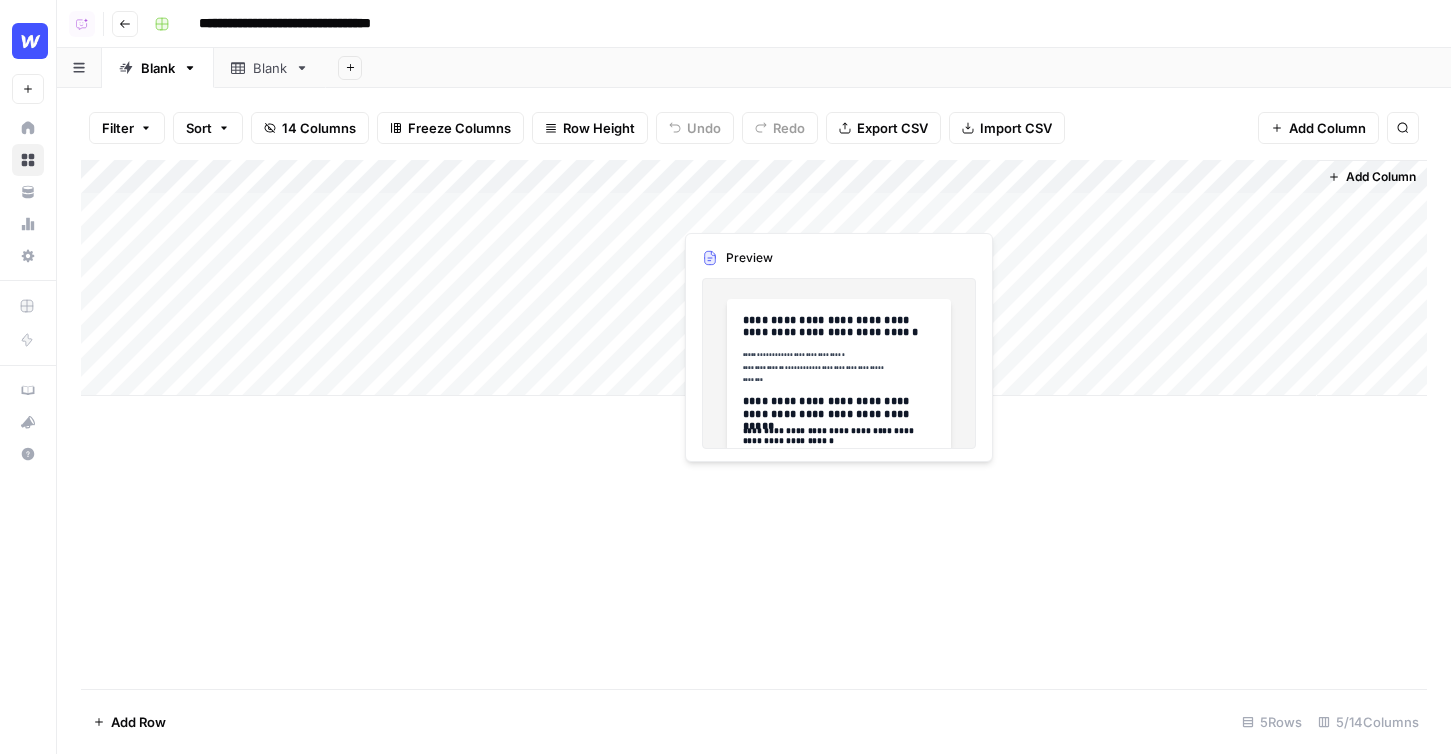 click on "Add Column" at bounding box center [754, 278] 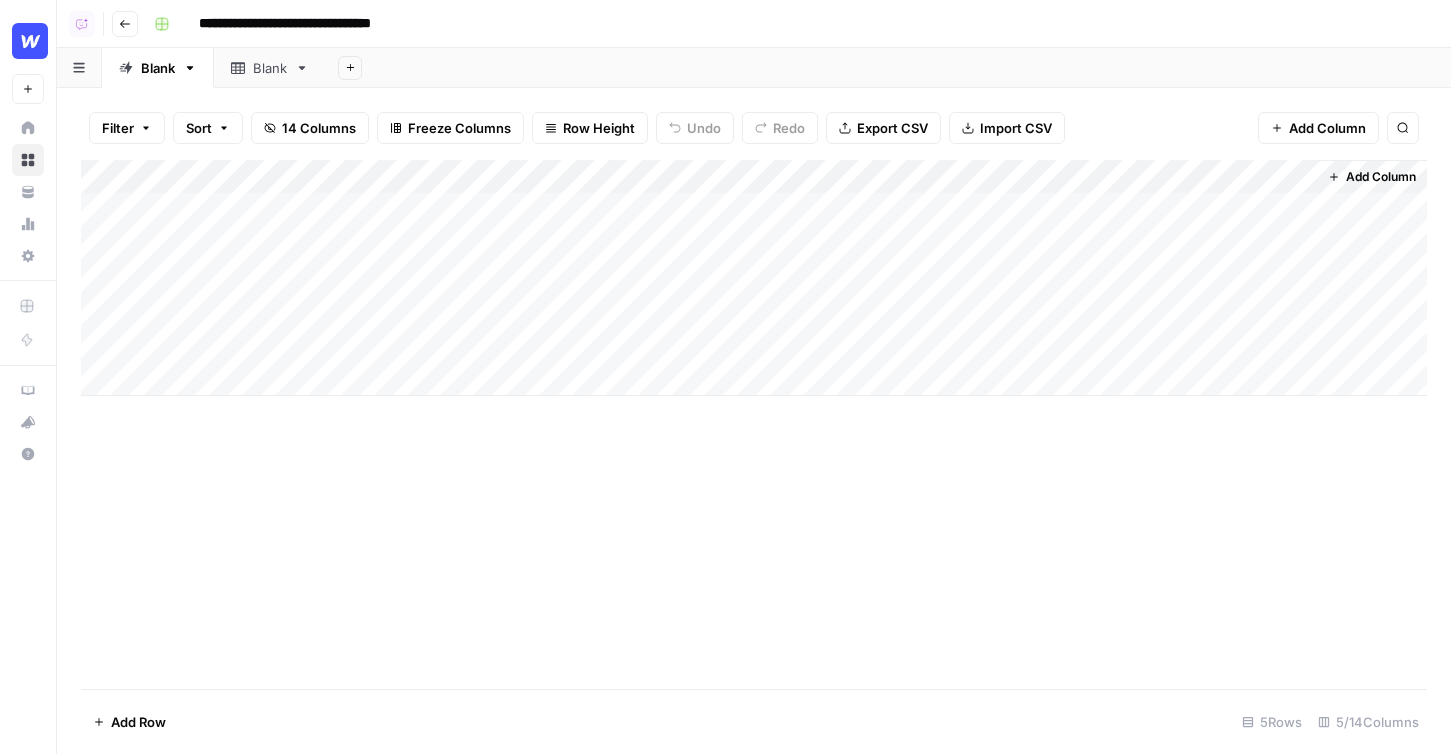 scroll, scrollTop: 0, scrollLeft: 0, axis: both 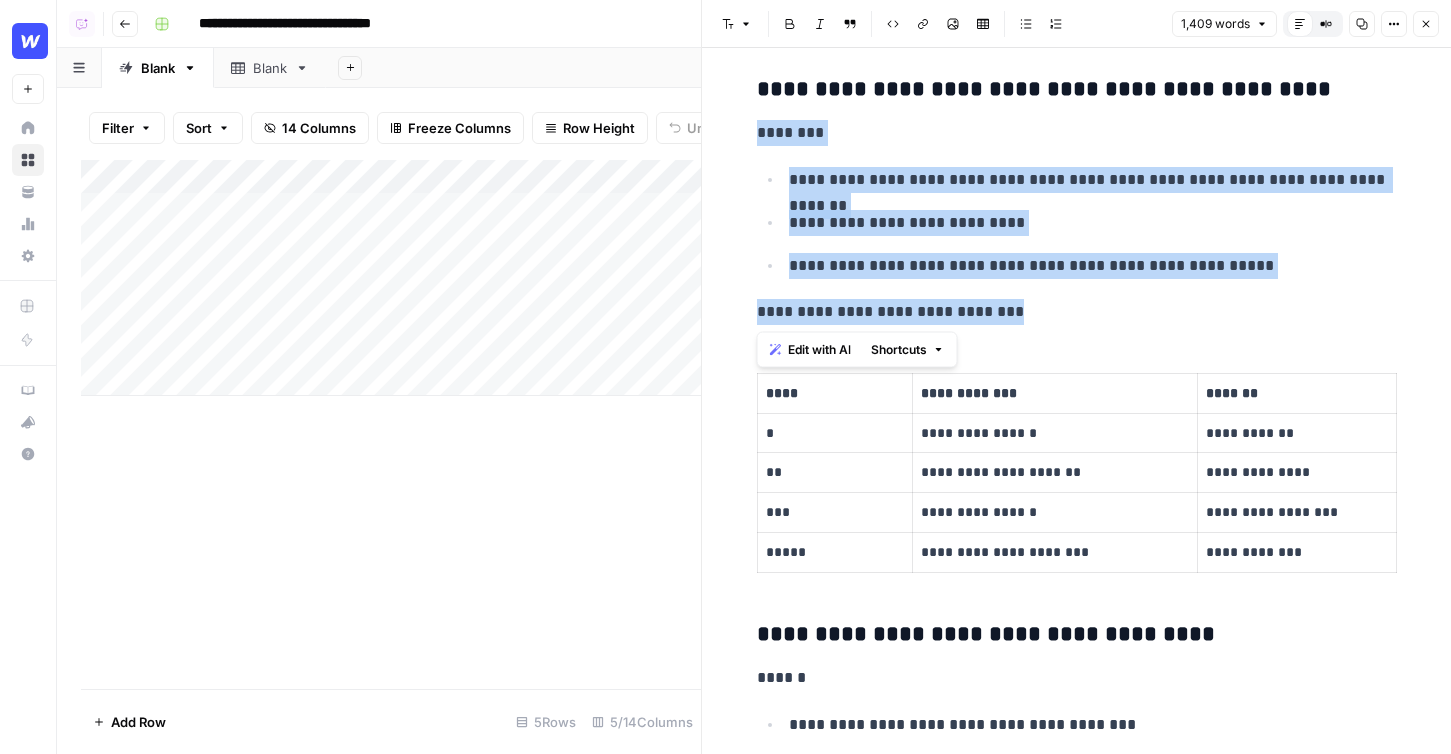 drag, startPoint x: 1090, startPoint y: 321, endPoint x: 737, endPoint y: 137, distance: 398.07663 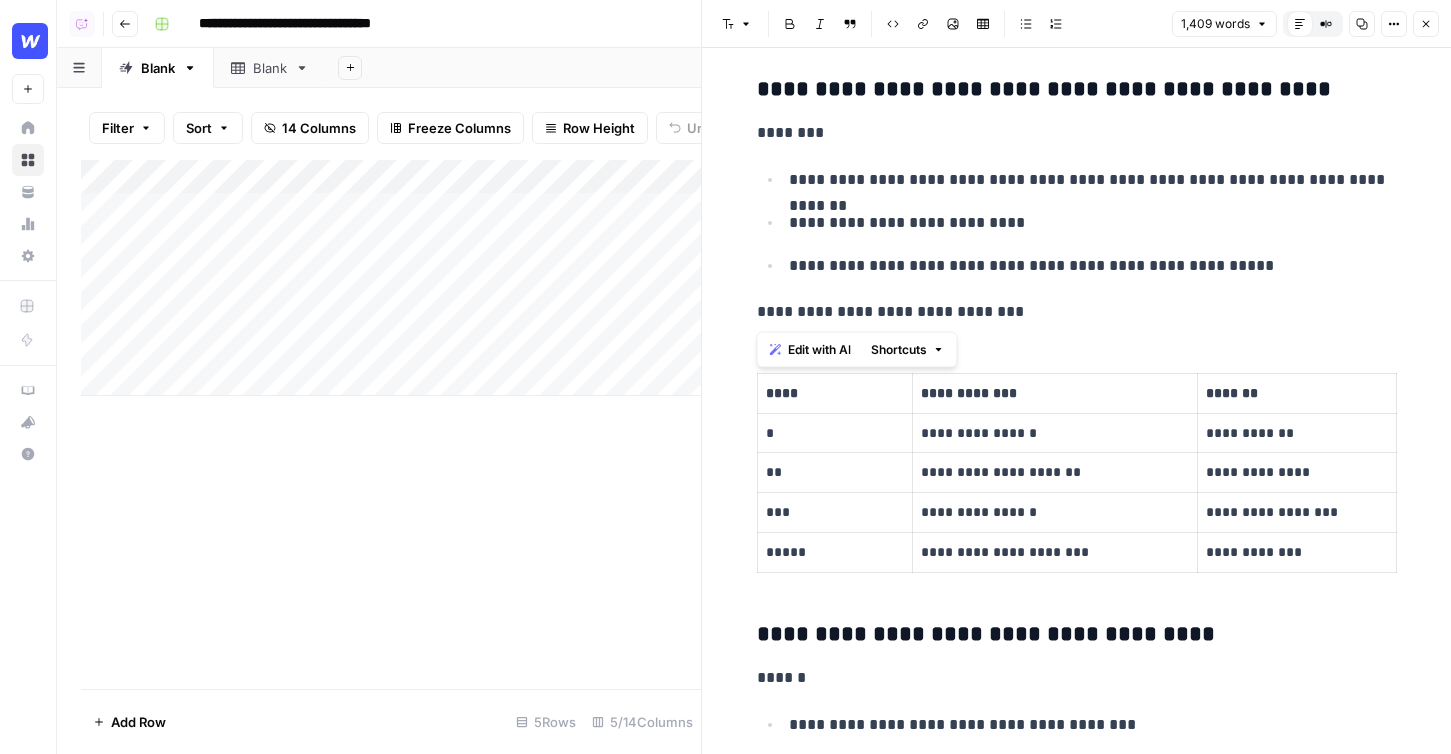 click on "**********" at bounding box center (1297, 472) 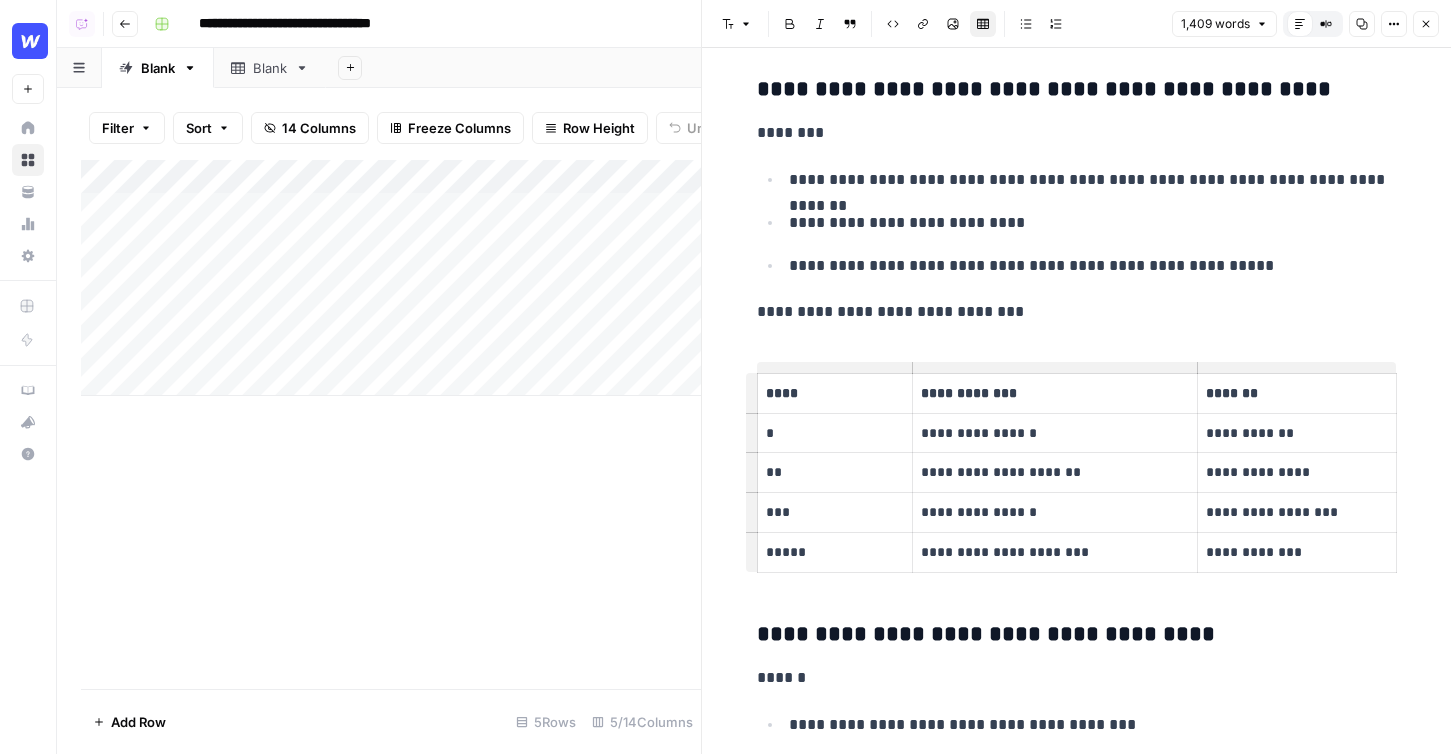click on "**********" at bounding box center (1077, 222) 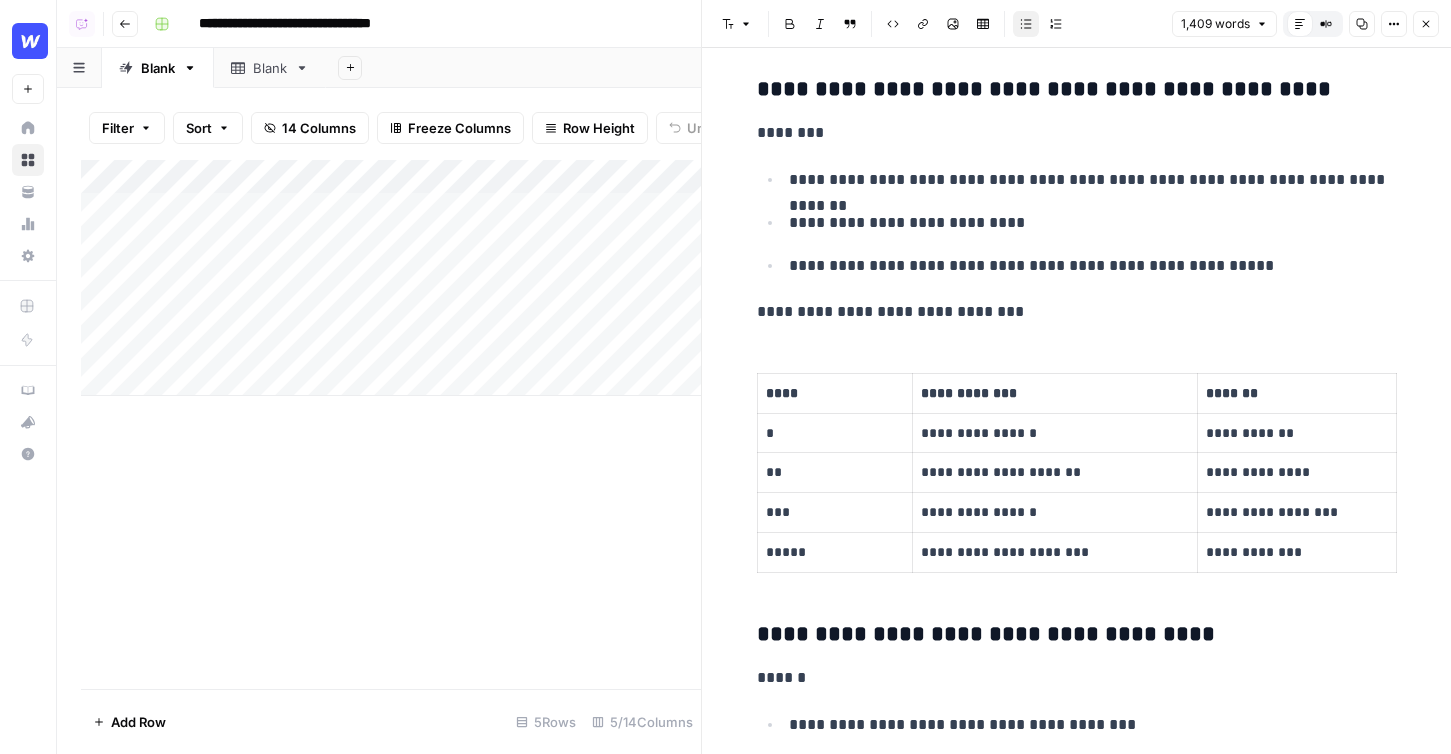 click on "Font style Bold Italic Block quote Code block Link Image Insert Table Bulleted list Numbered list 1,409 words Default Editor Compare Old vs New Content Copy Options Close" at bounding box center [1076, 24] 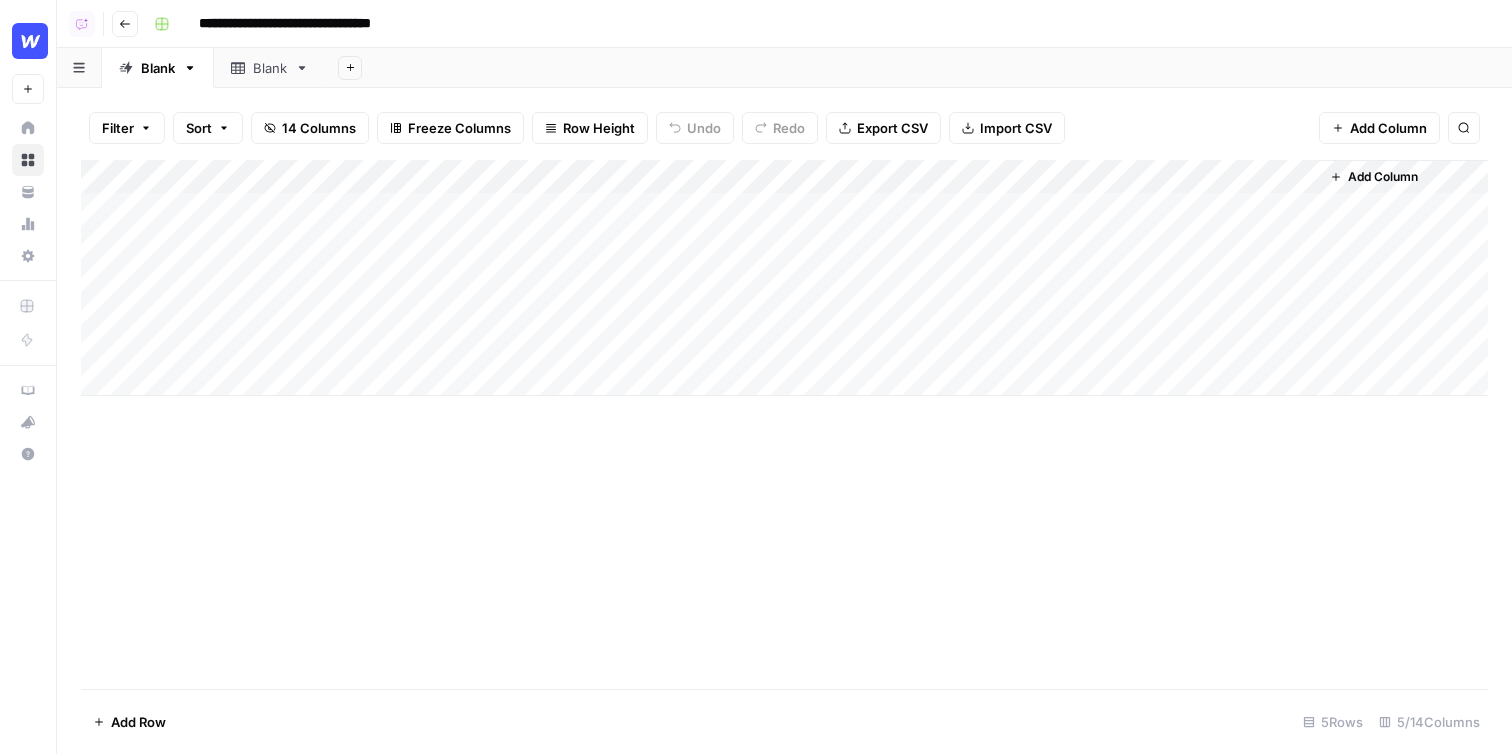 click on "Add Column" at bounding box center [784, 278] 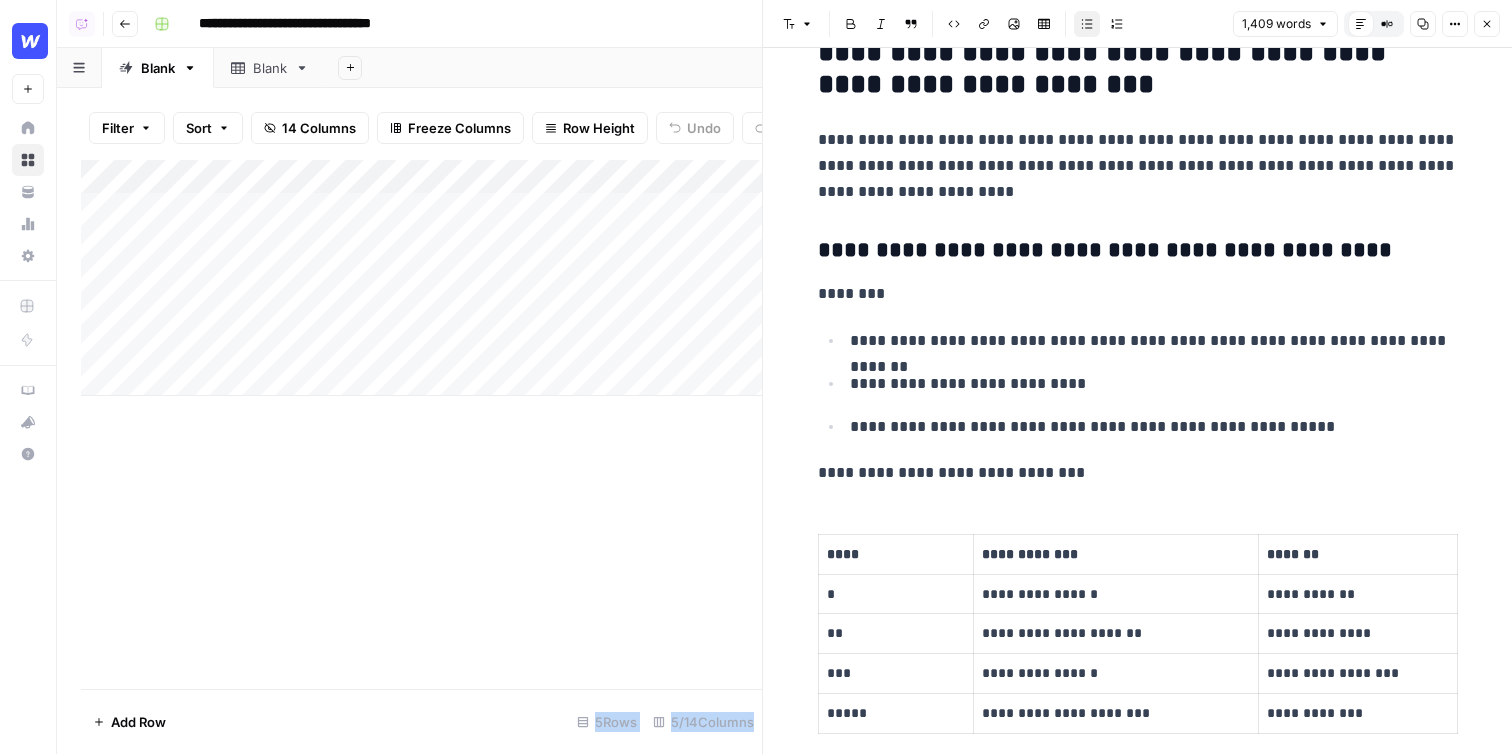 scroll, scrollTop: 1093, scrollLeft: 0, axis: vertical 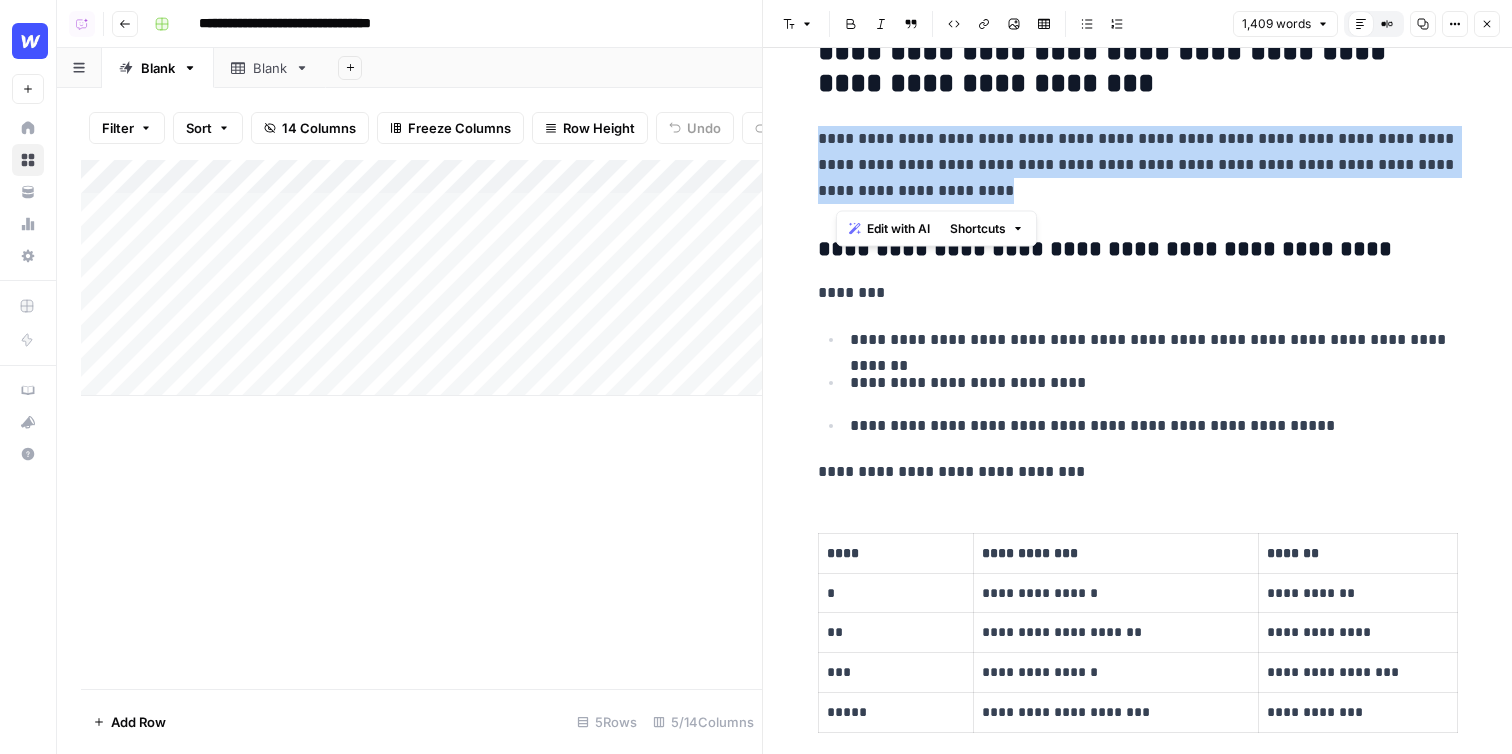drag, startPoint x: 1040, startPoint y: 203, endPoint x: 812, endPoint y: 123, distance: 241.6278 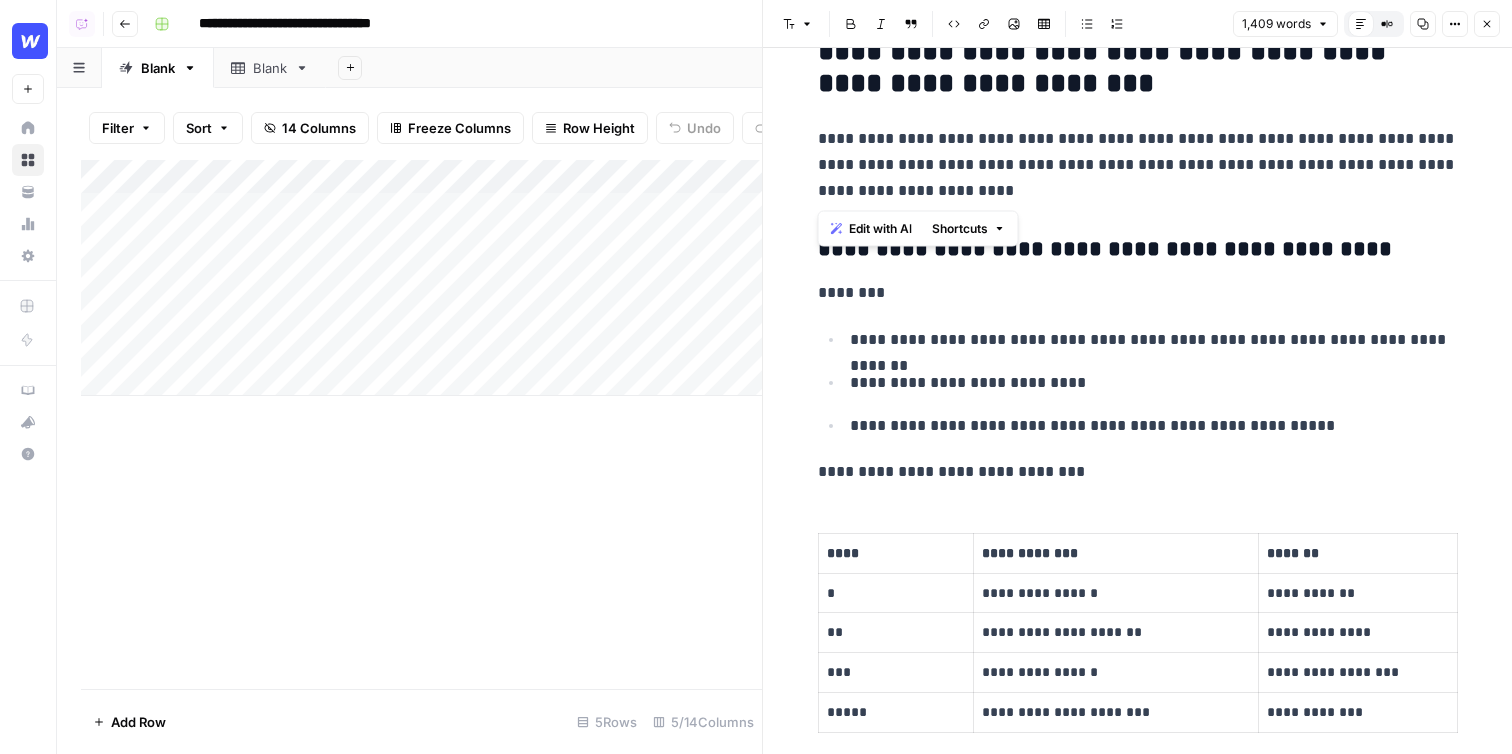 click on "**********" at bounding box center (1138, 382) 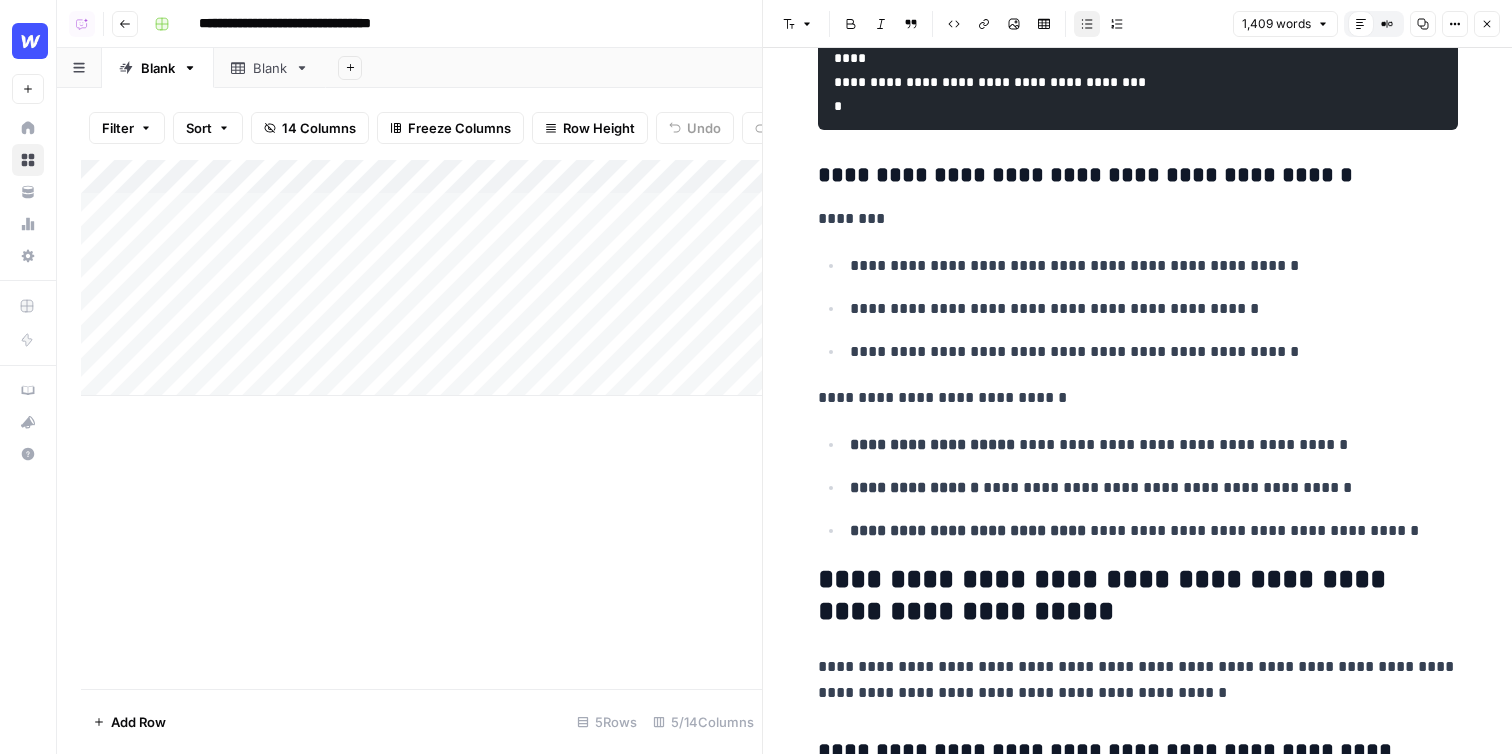 scroll, scrollTop: 3199, scrollLeft: 0, axis: vertical 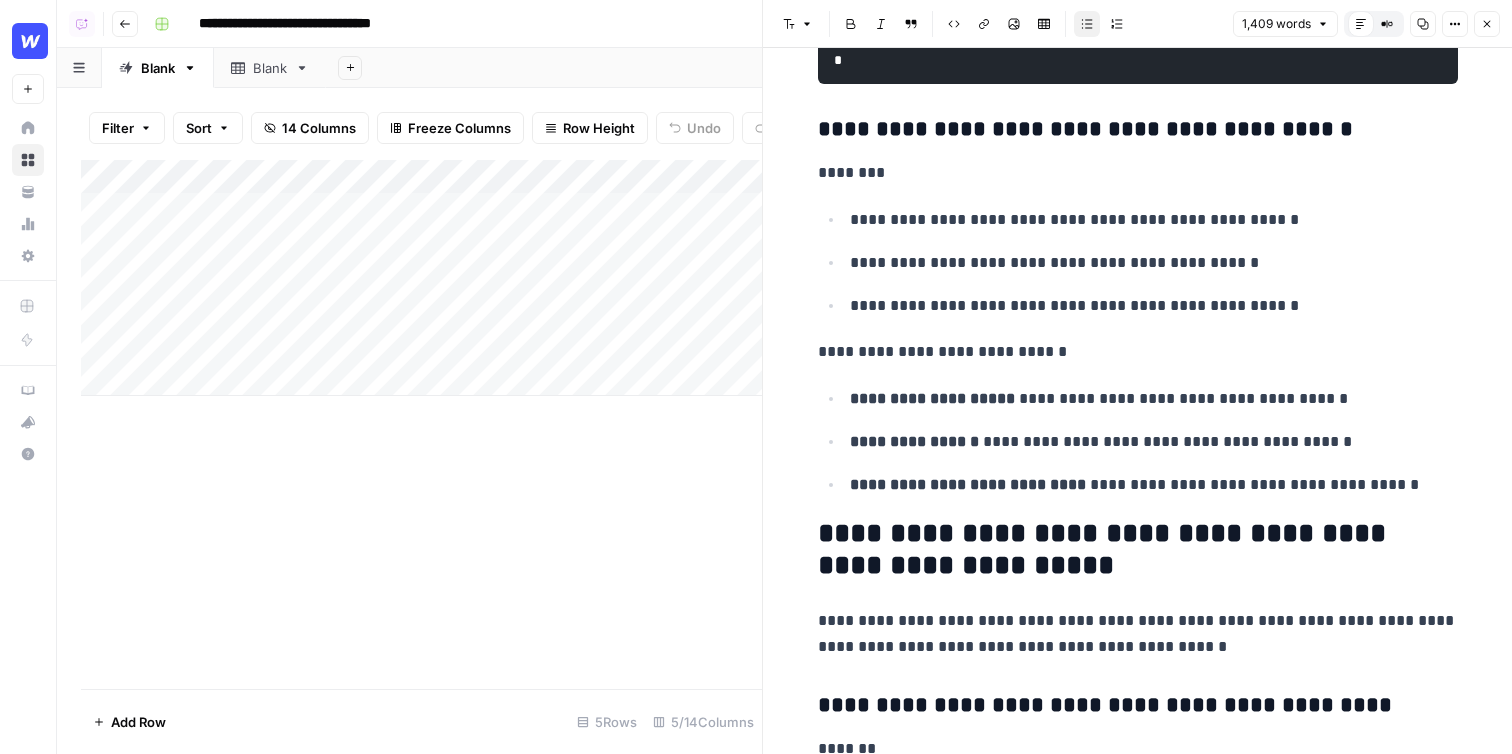 click on "**********" at bounding box center (1138, 352) 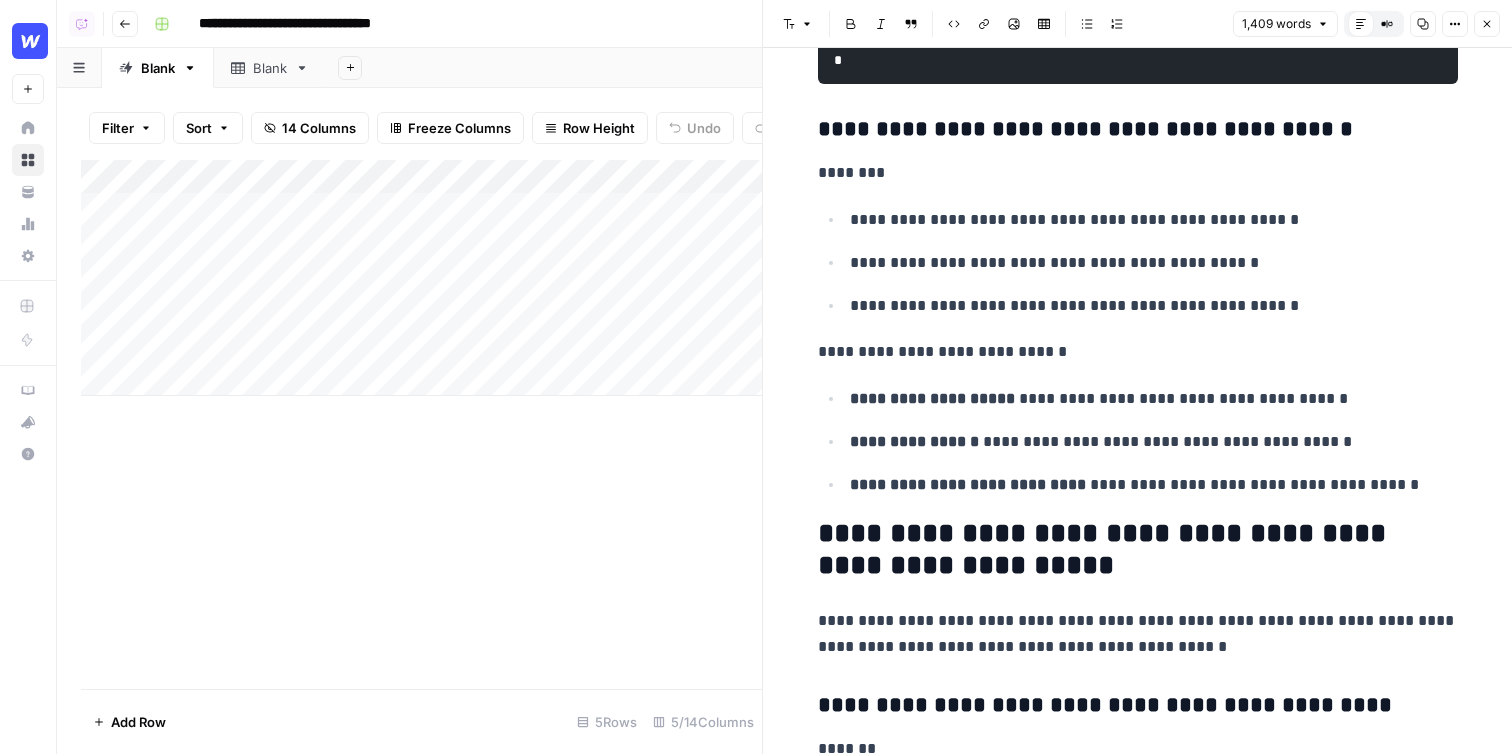 type 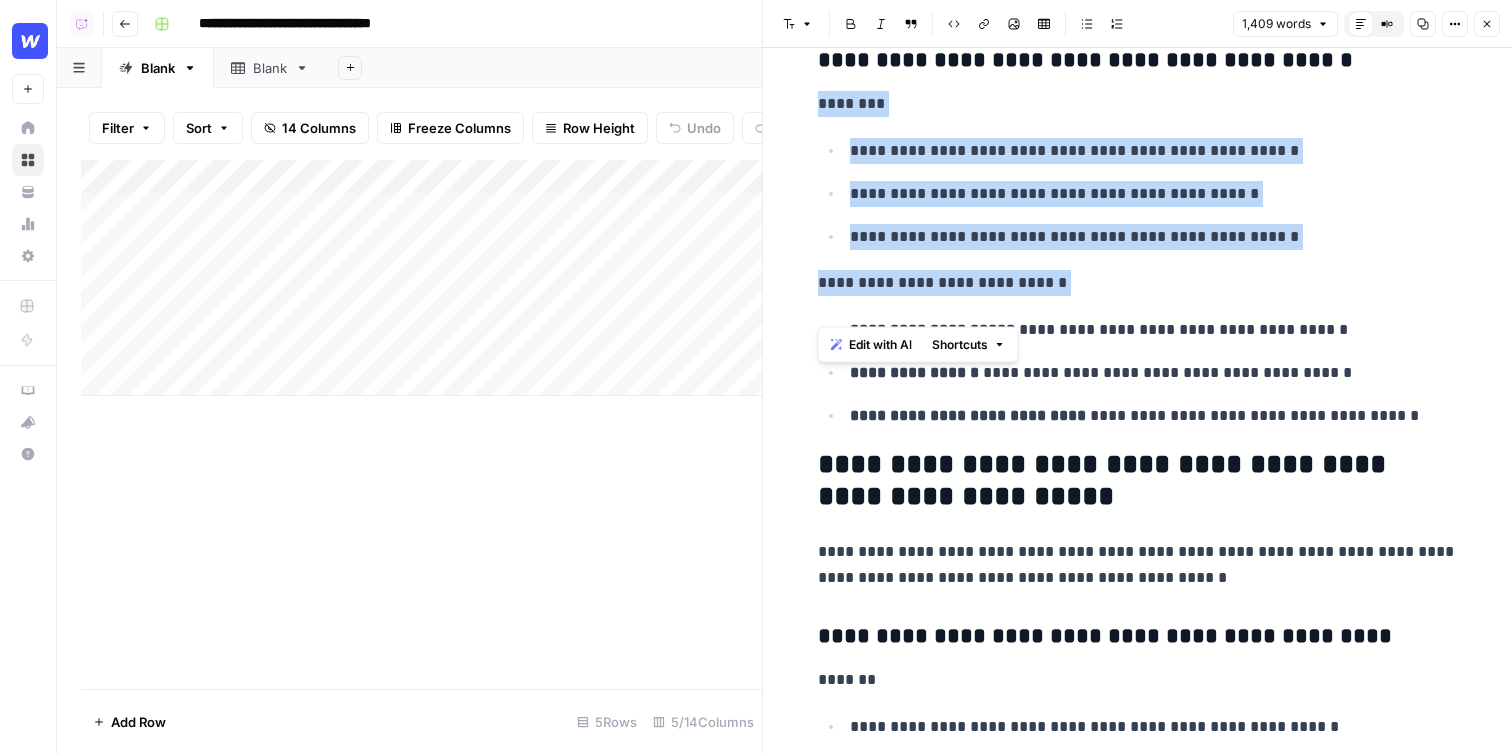 drag, startPoint x: 1078, startPoint y: 310, endPoint x: 811, endPoint y: 121, distance: 327.12384 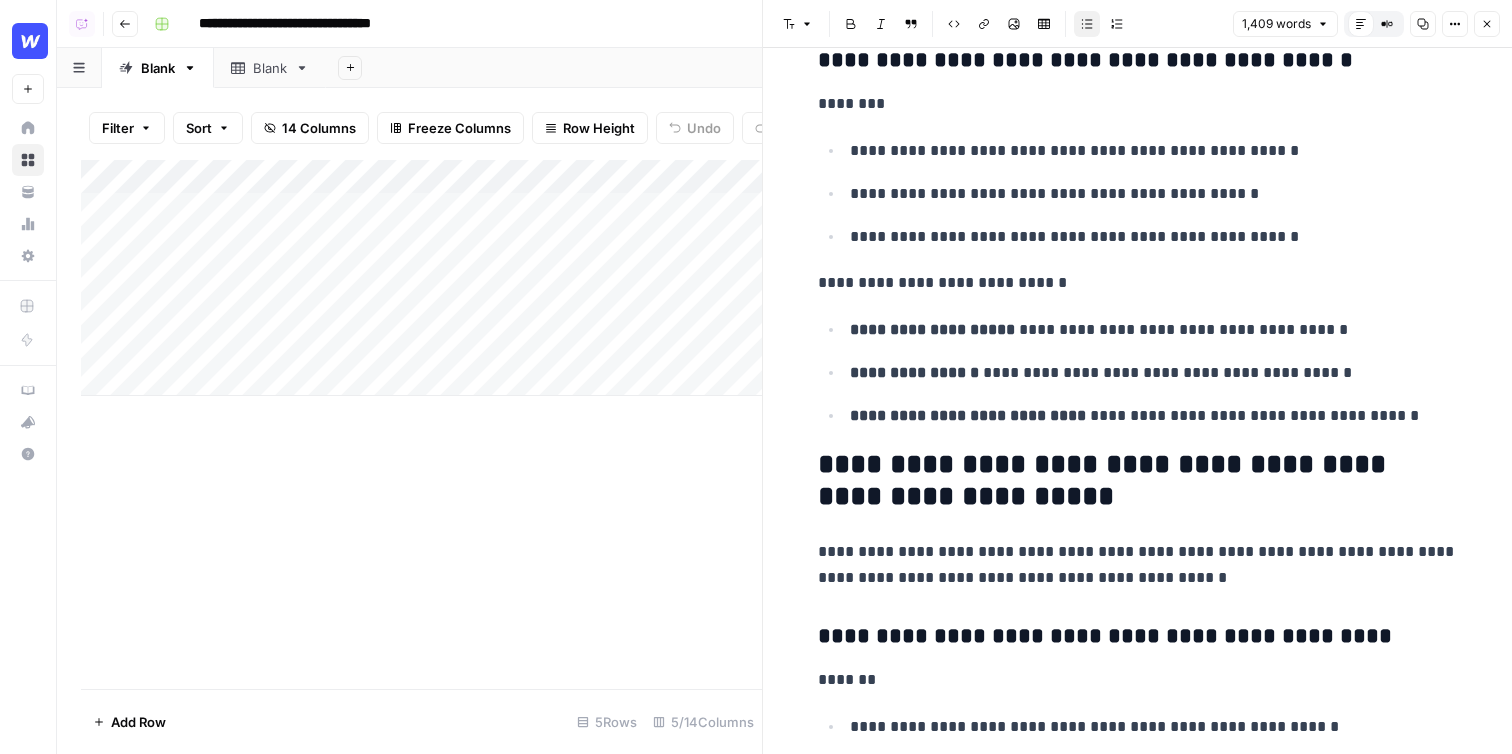 click on "**********" at bounding box center (1138, 193) 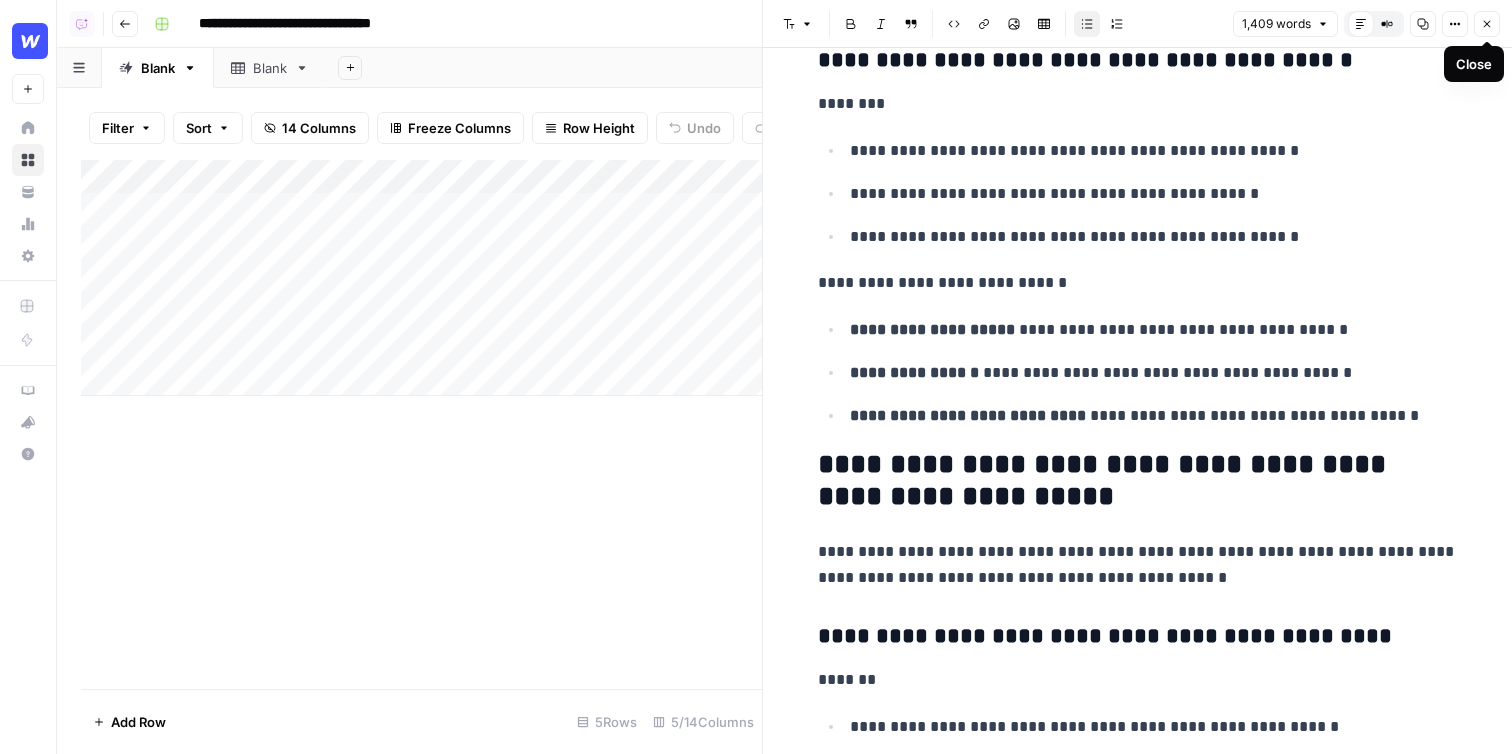 scroll, scrollTop: 3288, scrollLeft: 0, axis: vertical 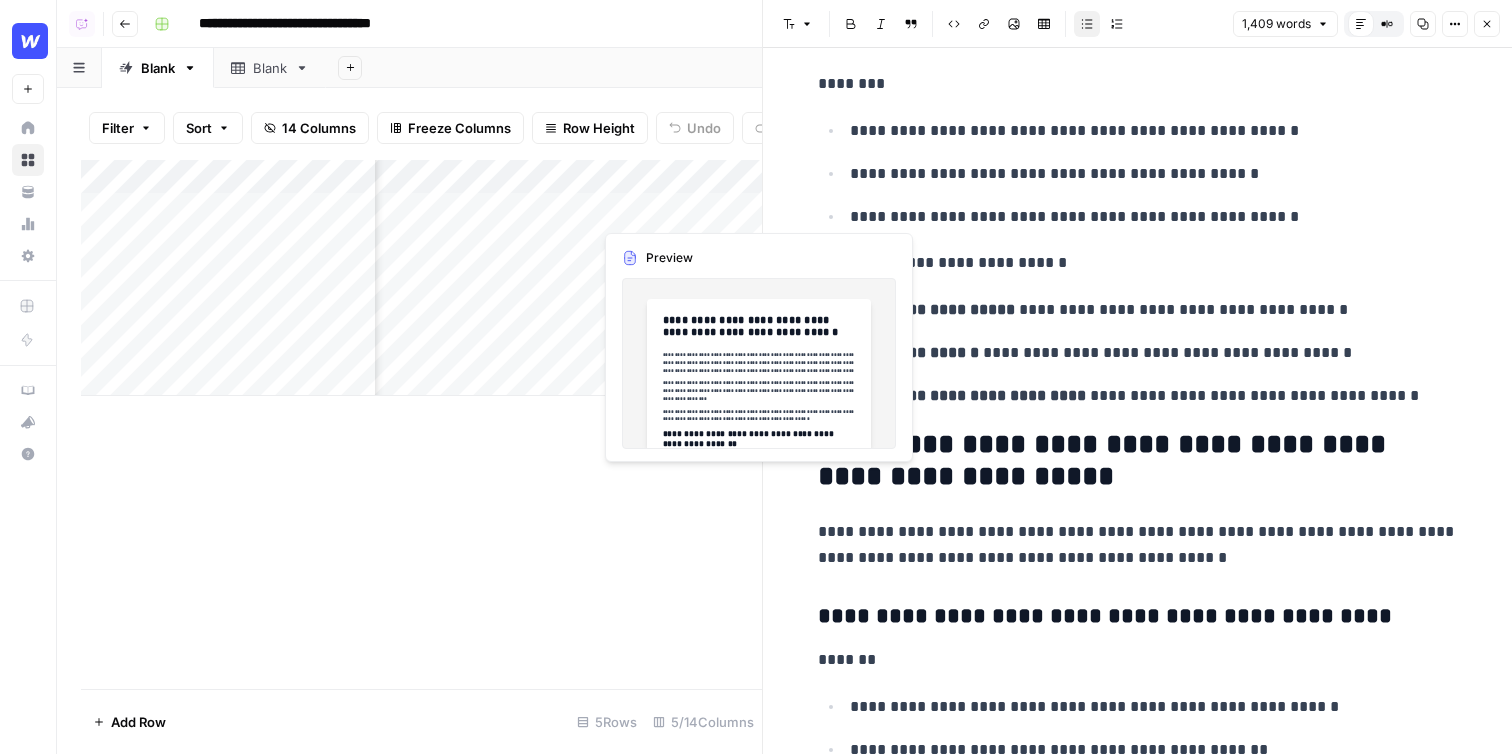 click on "Add Column" at bounding box center [421, 278] 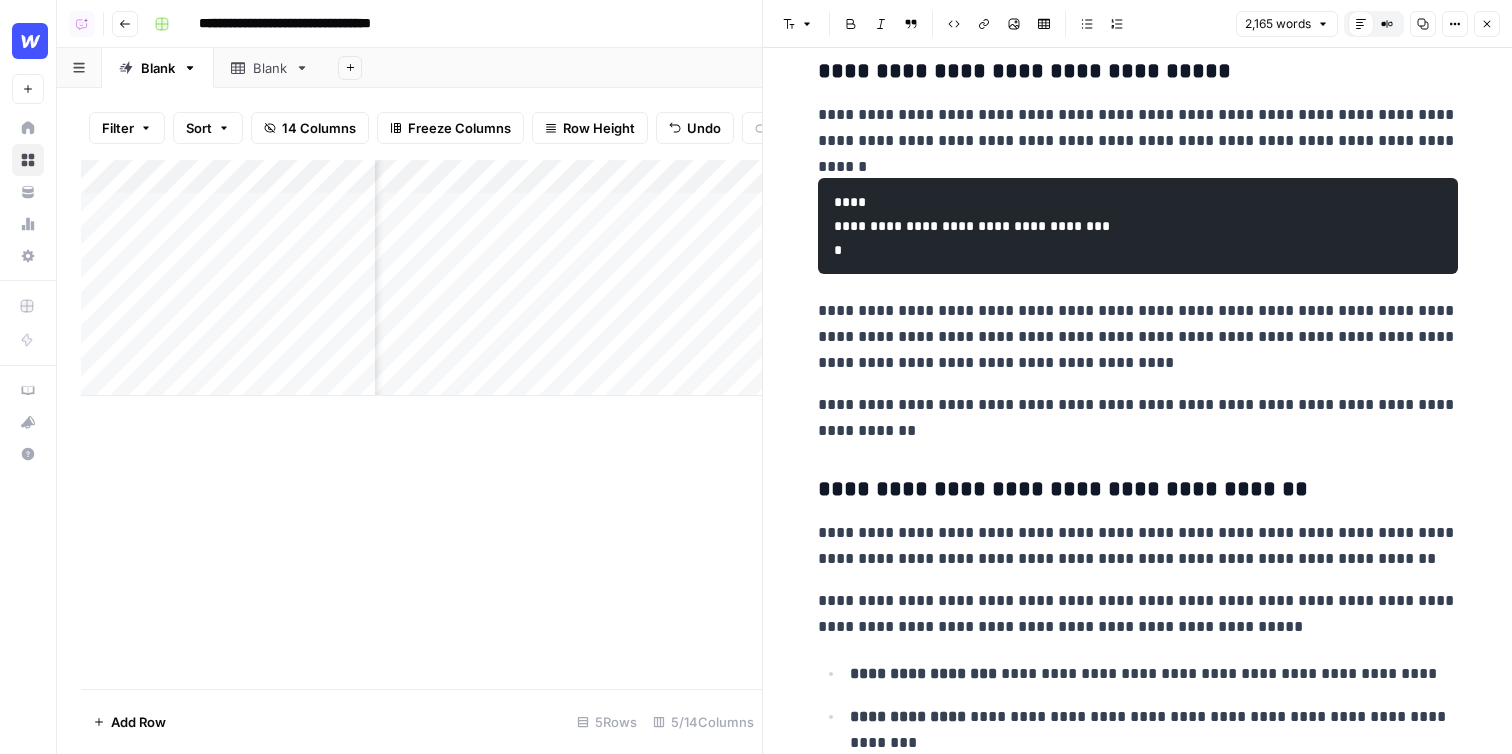 scroll, scrollTop: 3052, scrollLeft: 0, axis: vertical 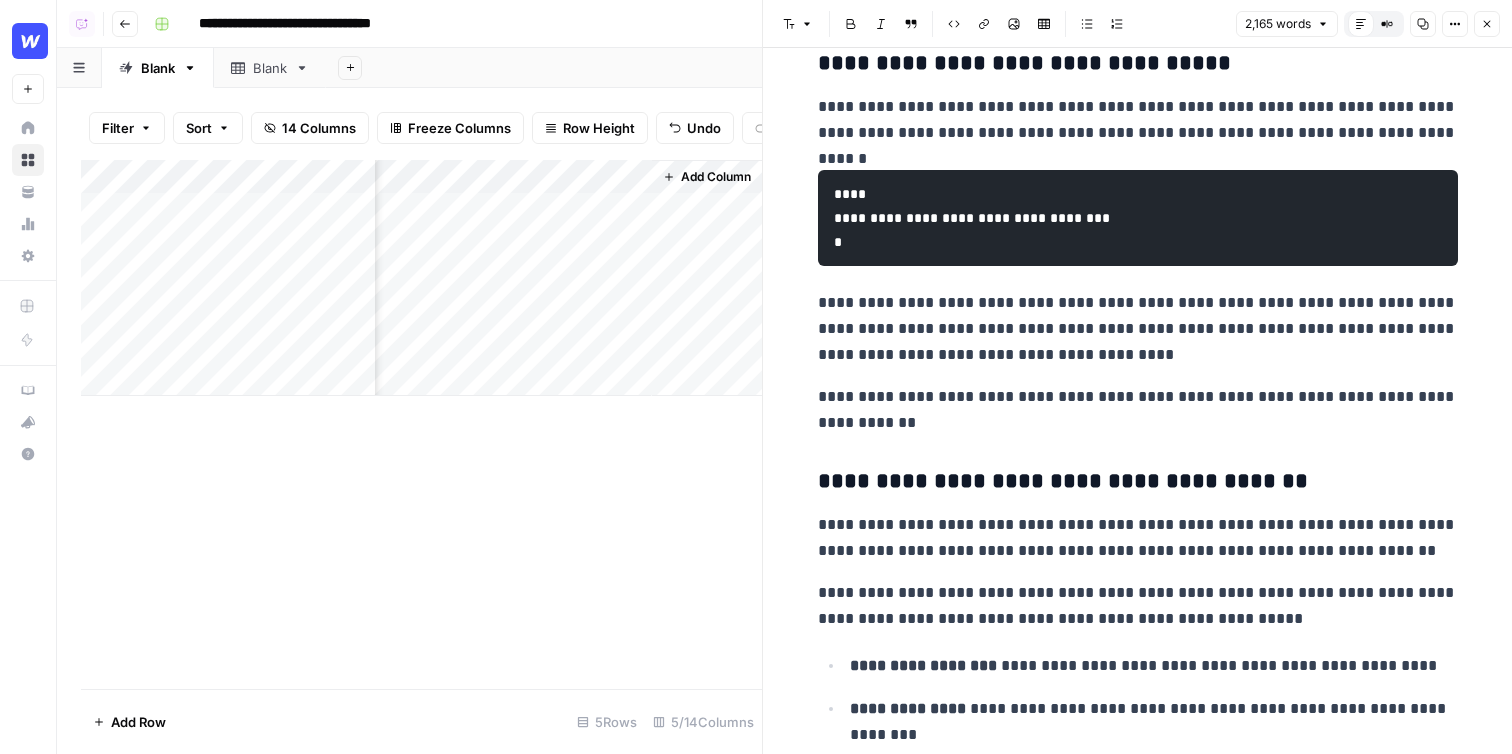click 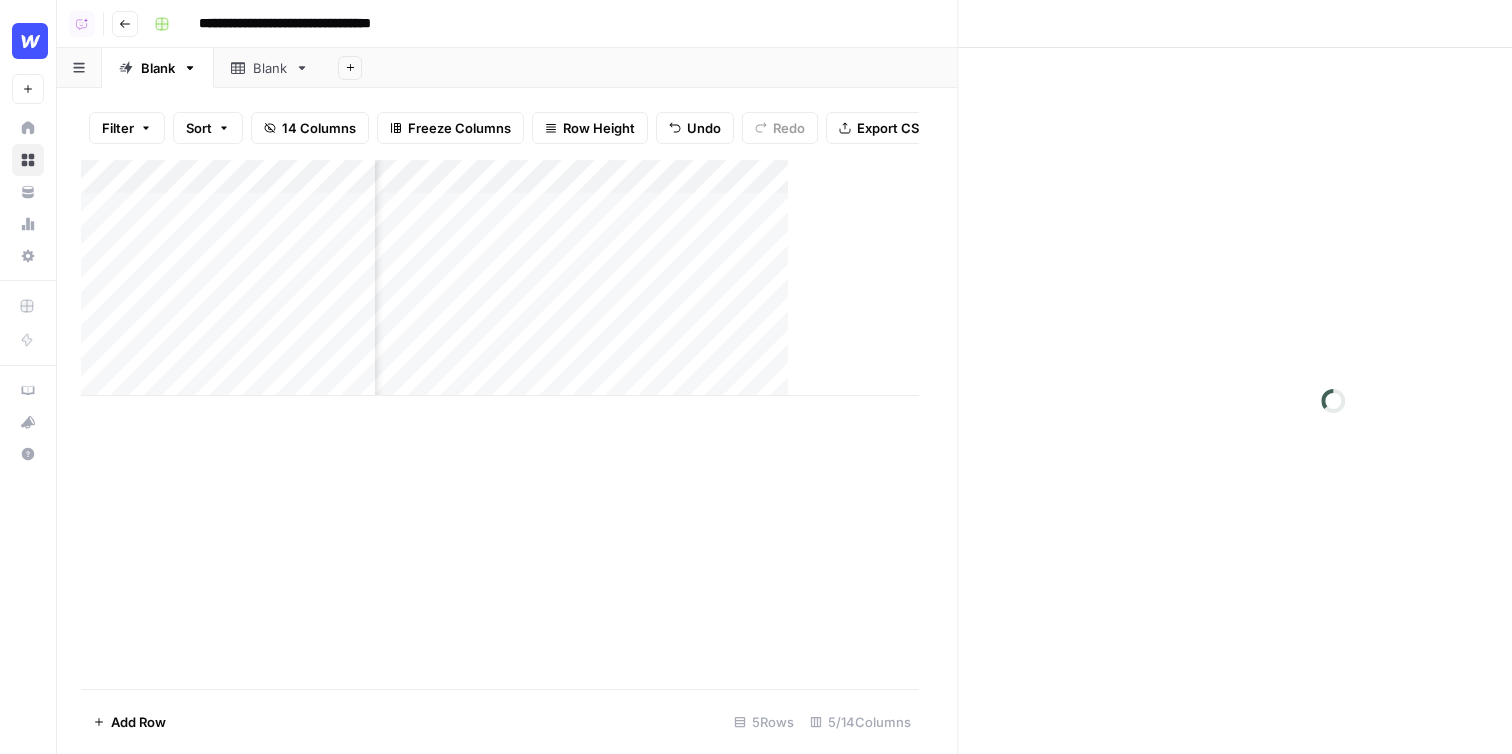 scroll, scrollTop: 0, scrollLeft: 0, axis: both 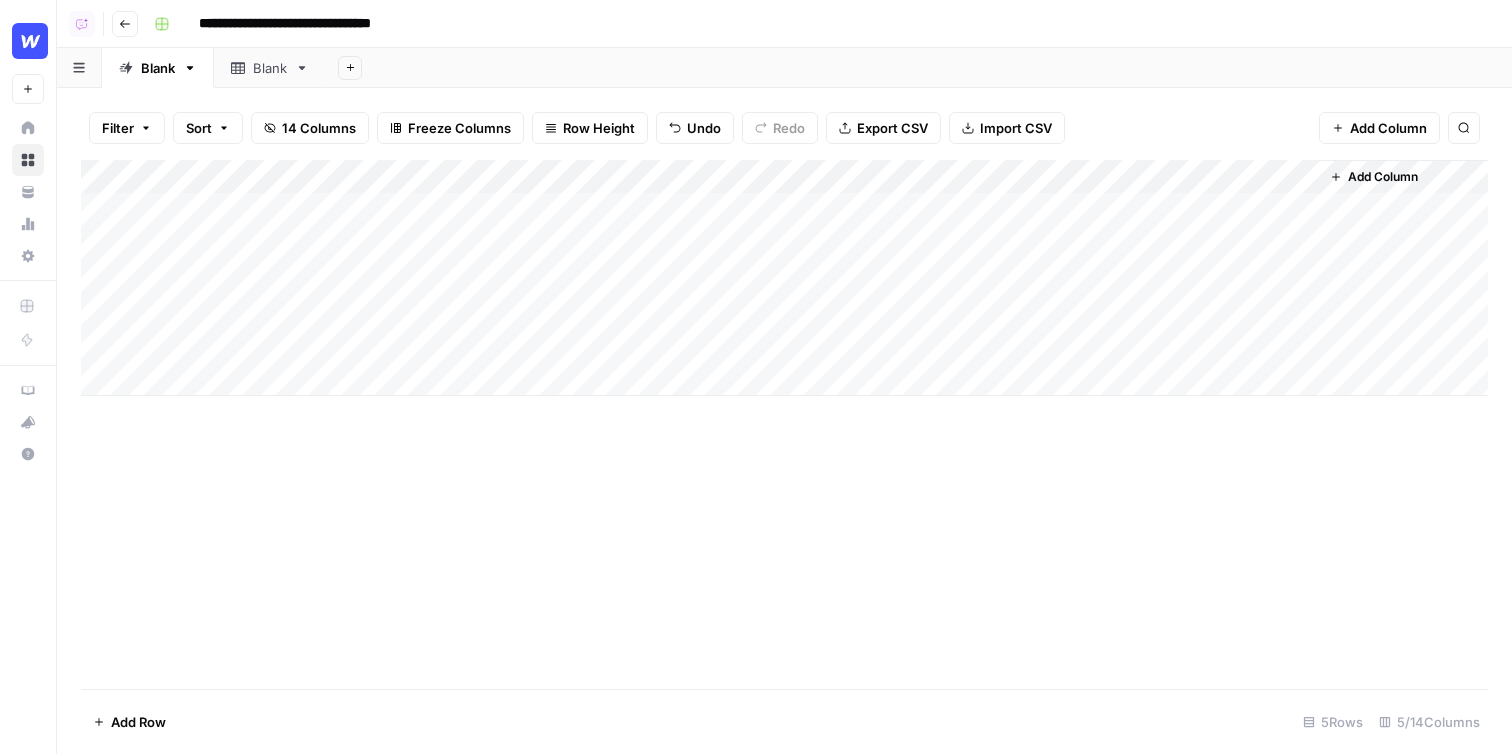 click on "Add Column" at bounding box center [1403, 278] 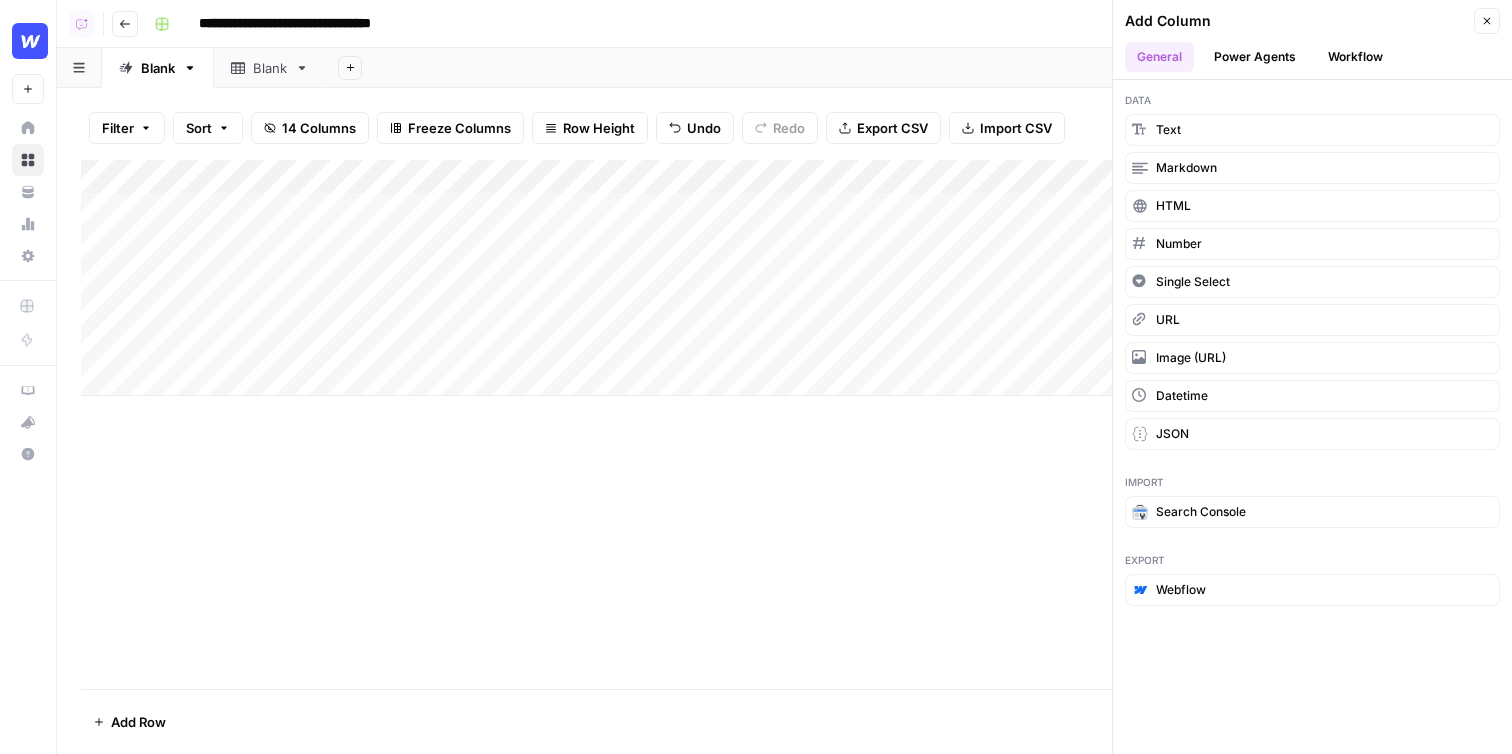 click on "Add Column Close General Power Agents Workflow" at bounding box center (1312, 40) 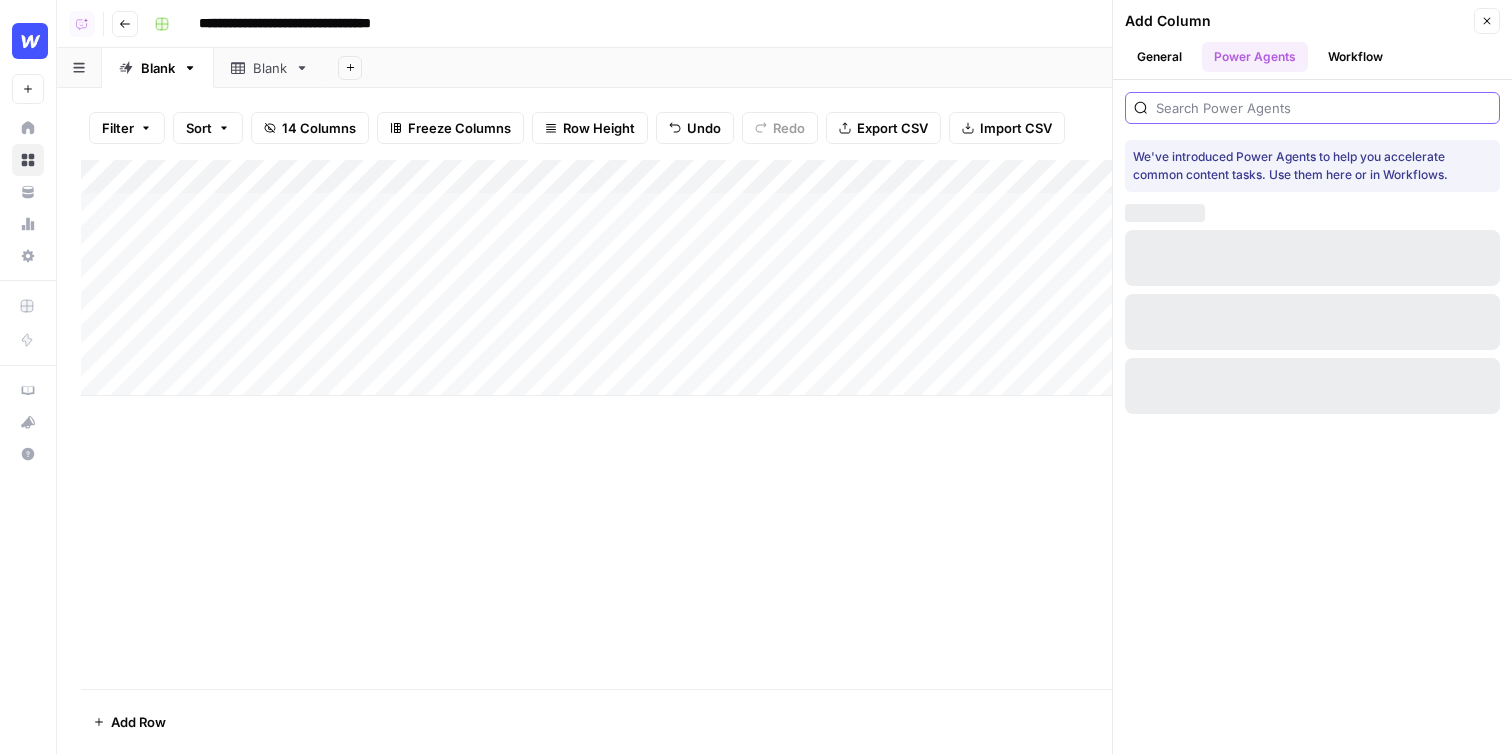 click at bounding box center (1323, 108) 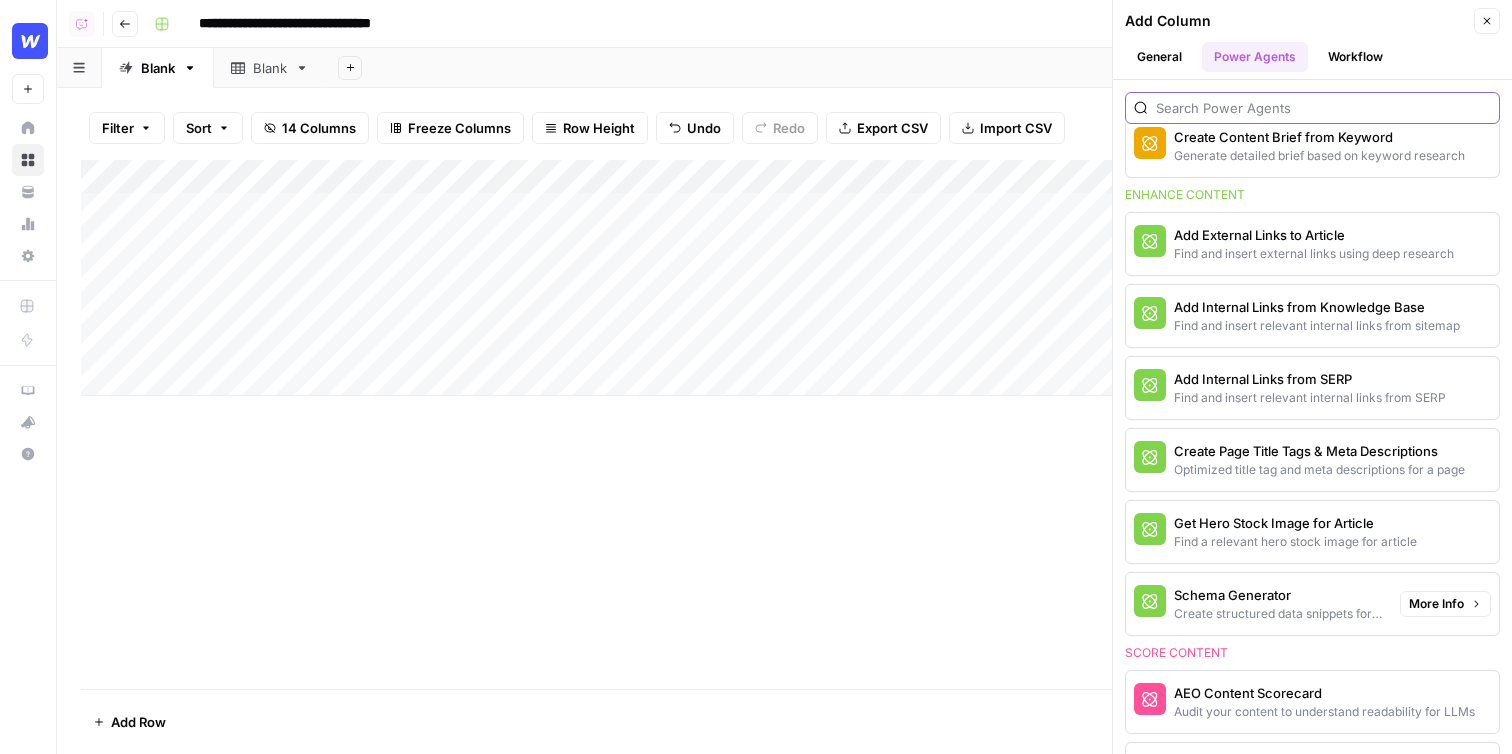scroll, scrollTop: 392, scrollLeft: 0, axis: vertical 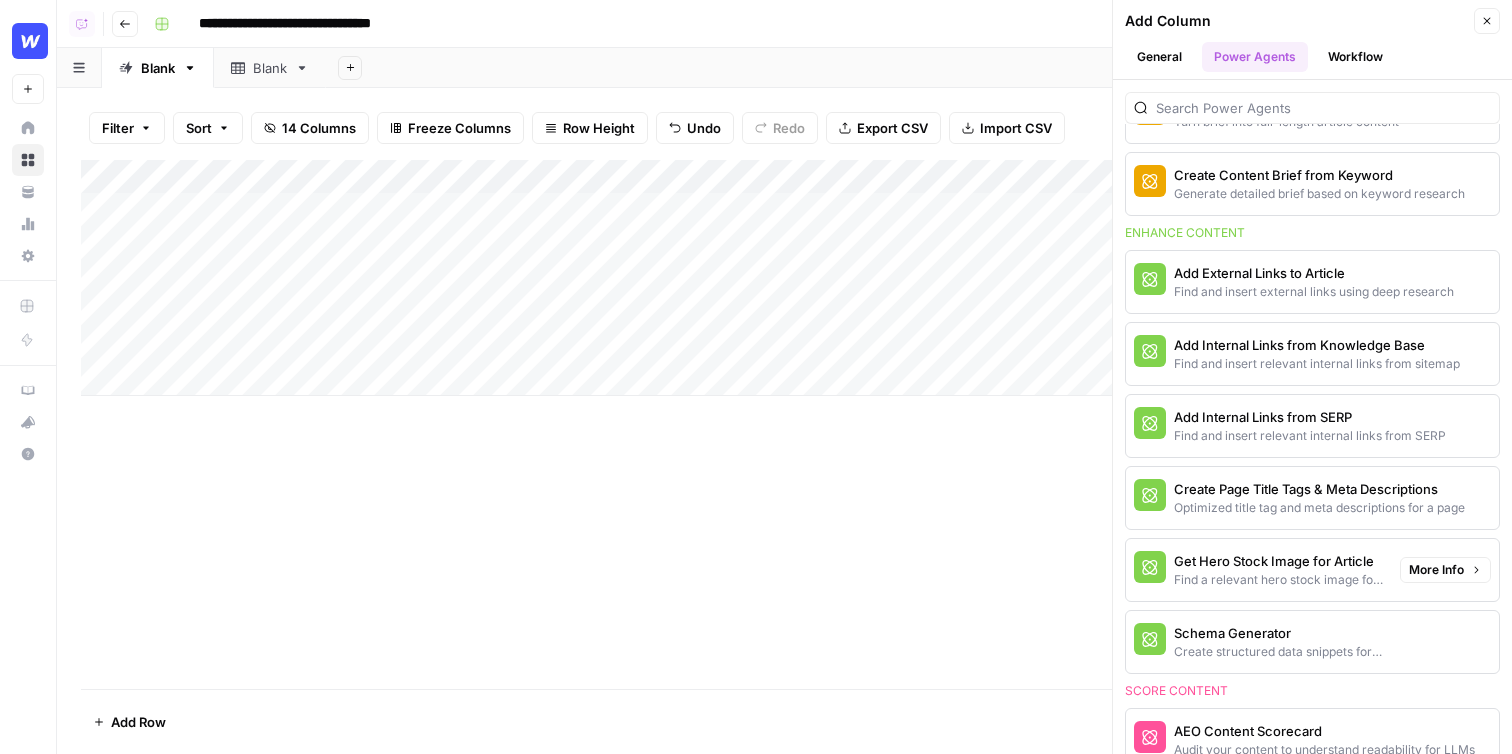 click on "Find a relevant hero stock image for article" at bounding box center (1279, 580) 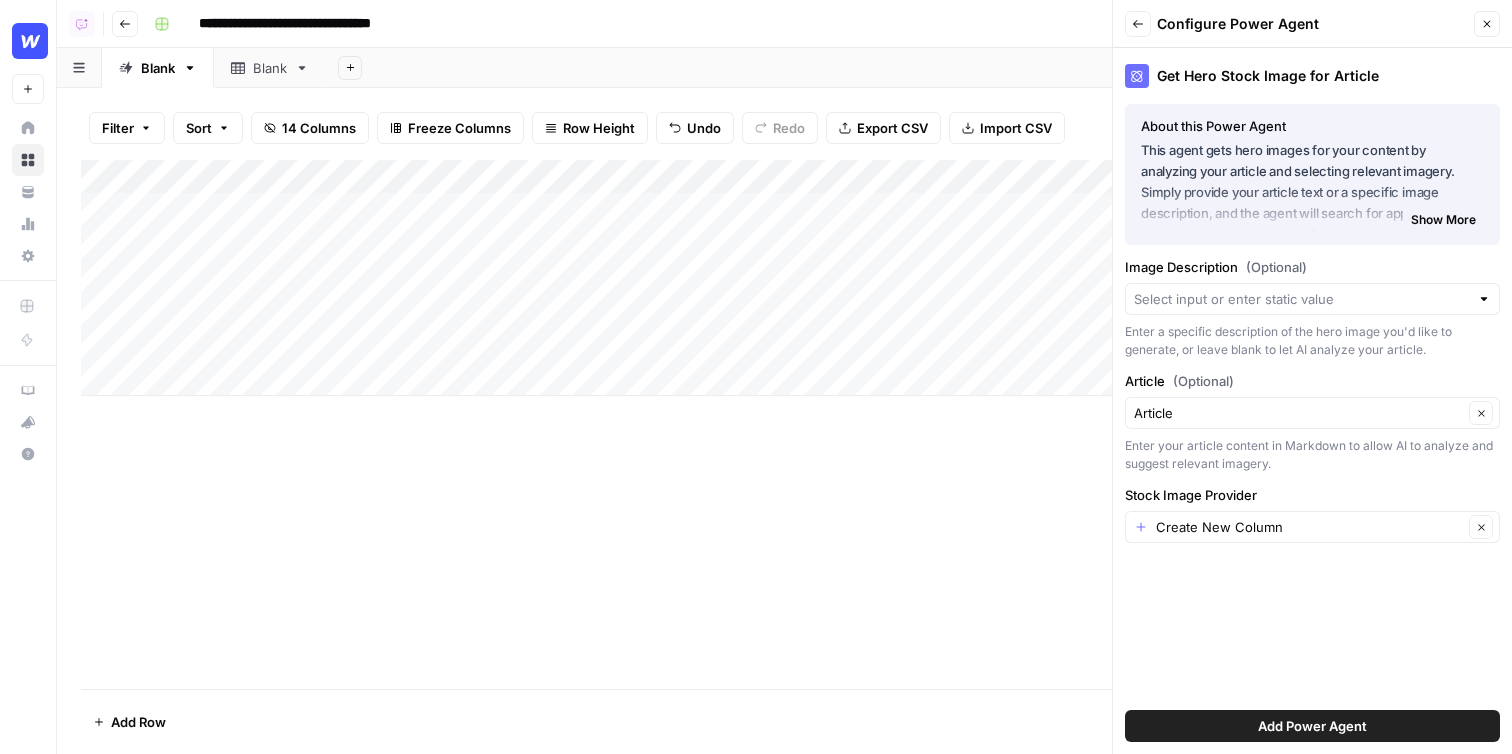 scroll, scrollTop: 0, scrollLeft: 231, axis: horizontal 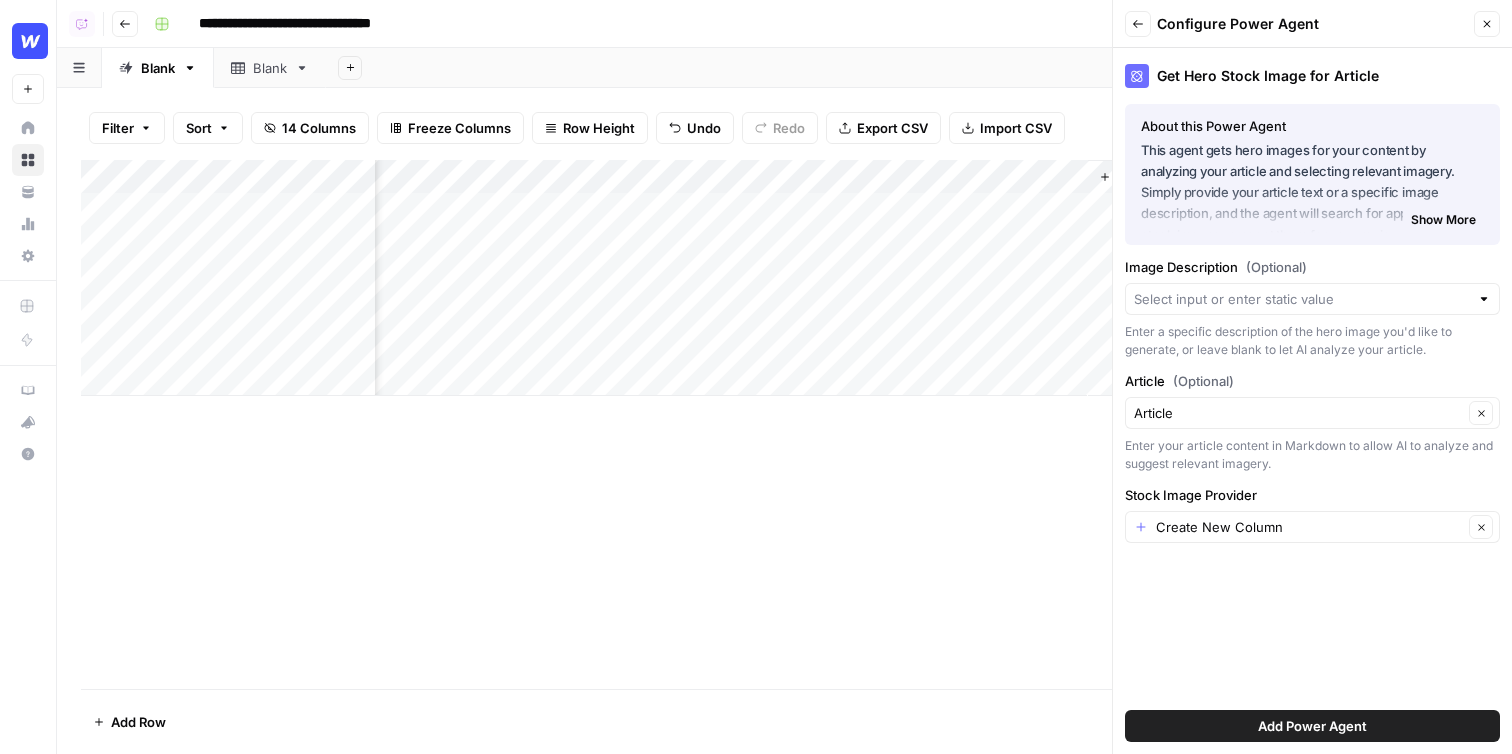 click on "Add Power Agent" at bounding box center [1312, 726] 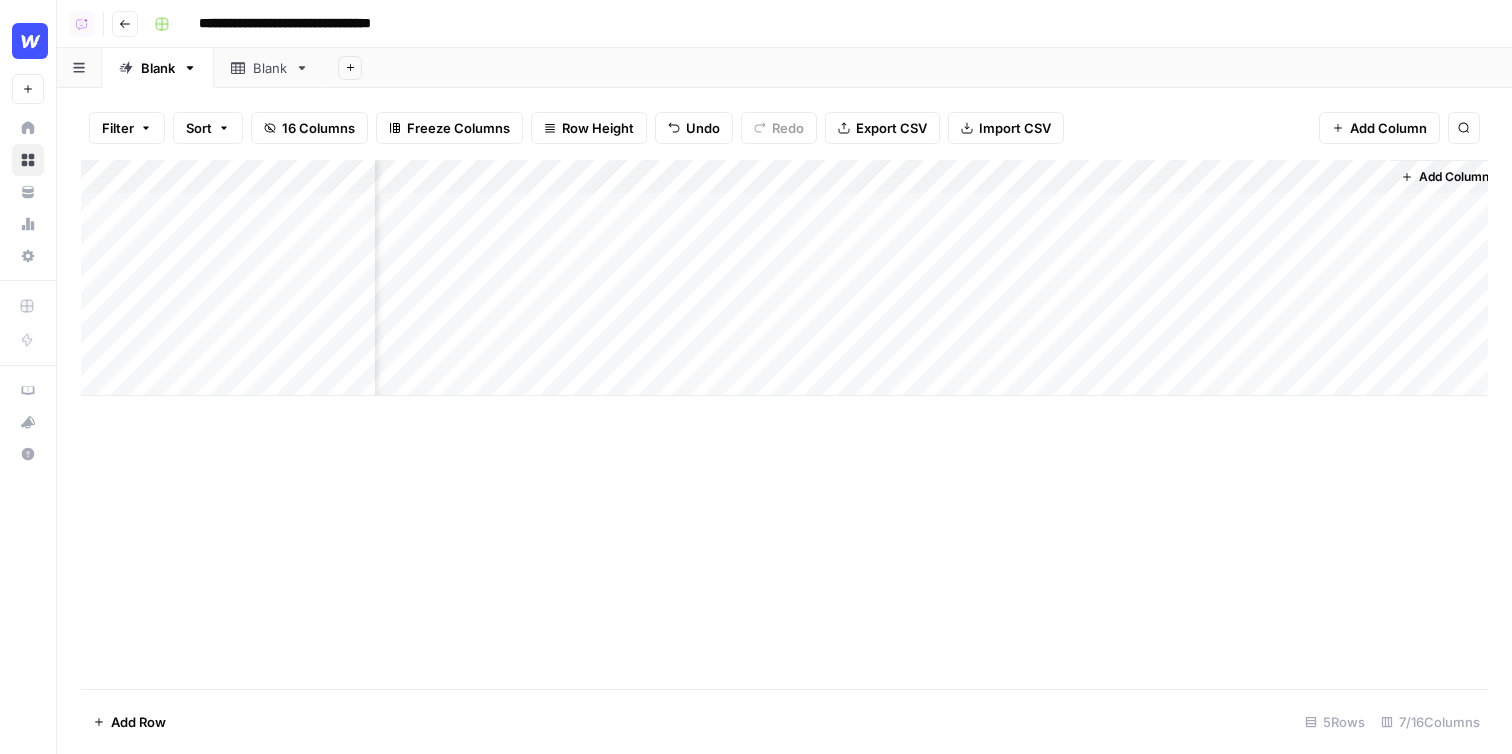 scroll, scrollTop: 0, scrollLeft: 302, axis: horizontal 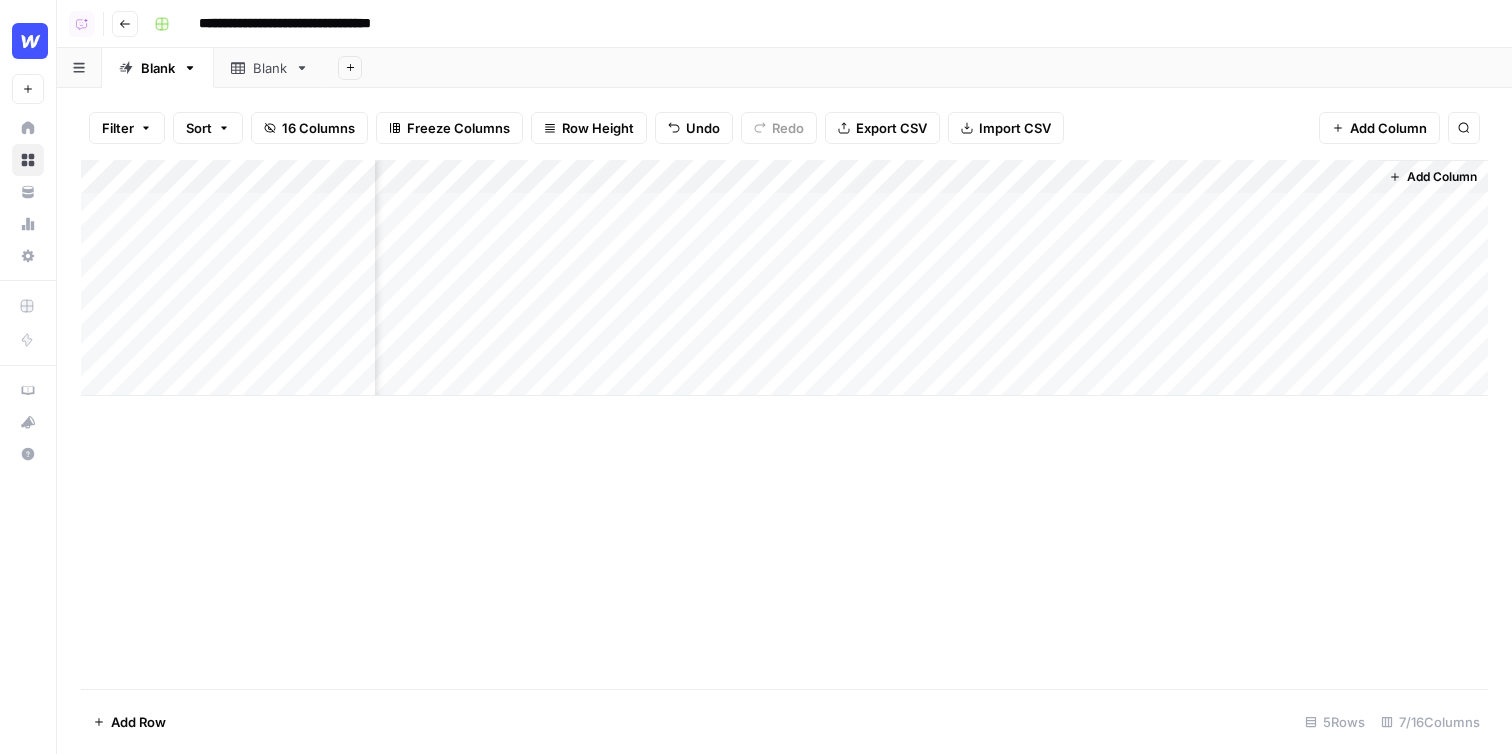 click on "Add Column" at bounding box center (784, 278) 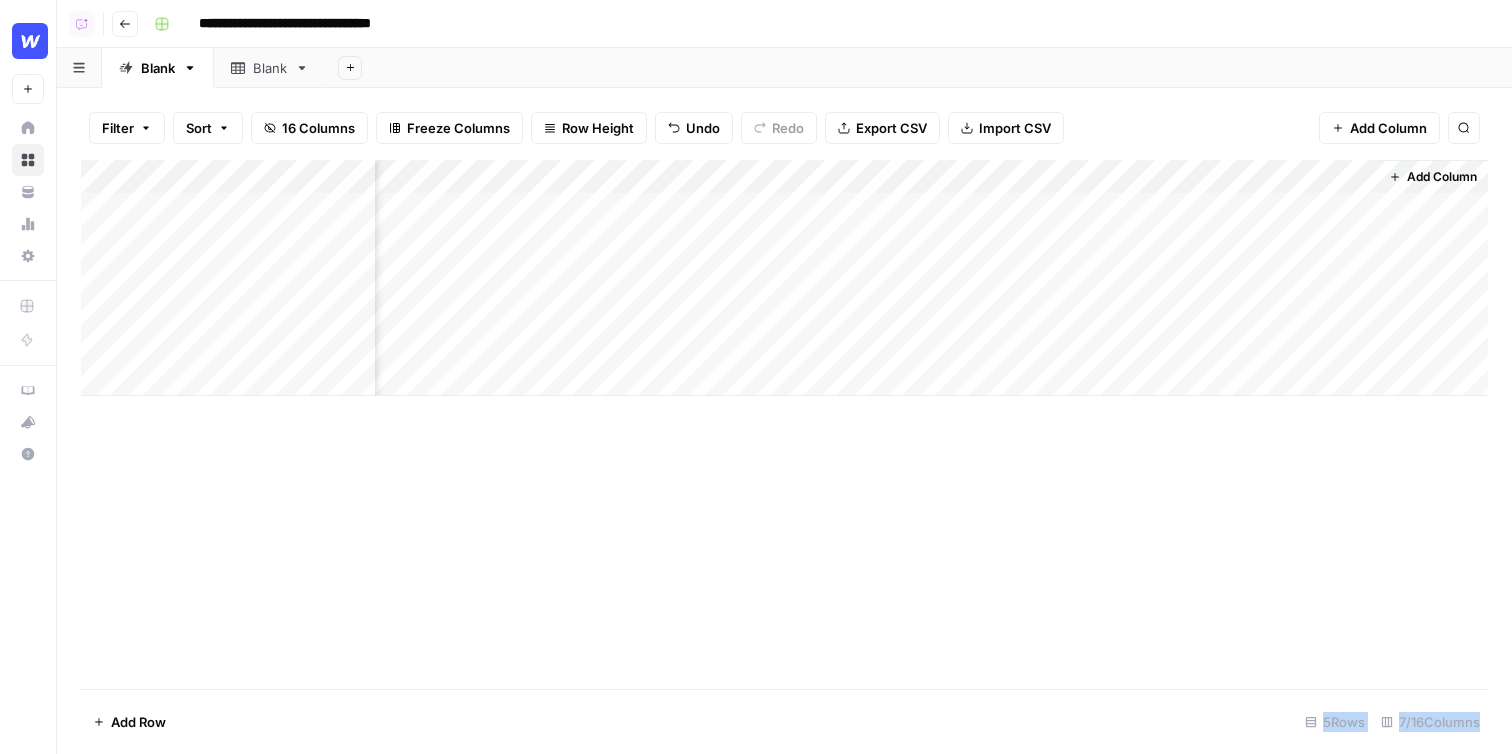 scroll, scrollTop: 0, scrollLeft: 289, axis: horizontal 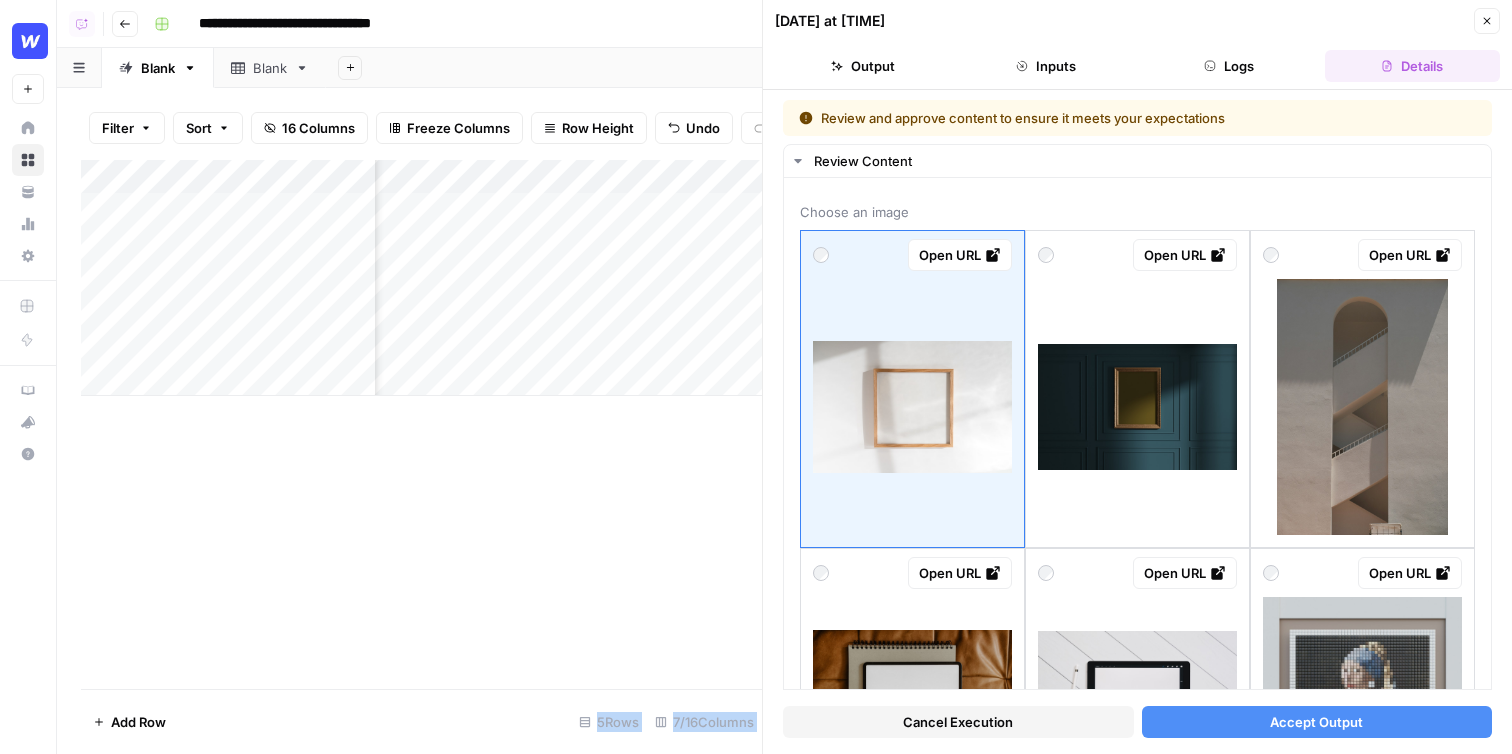 click on "Close" at bounding box center (1487, 21) 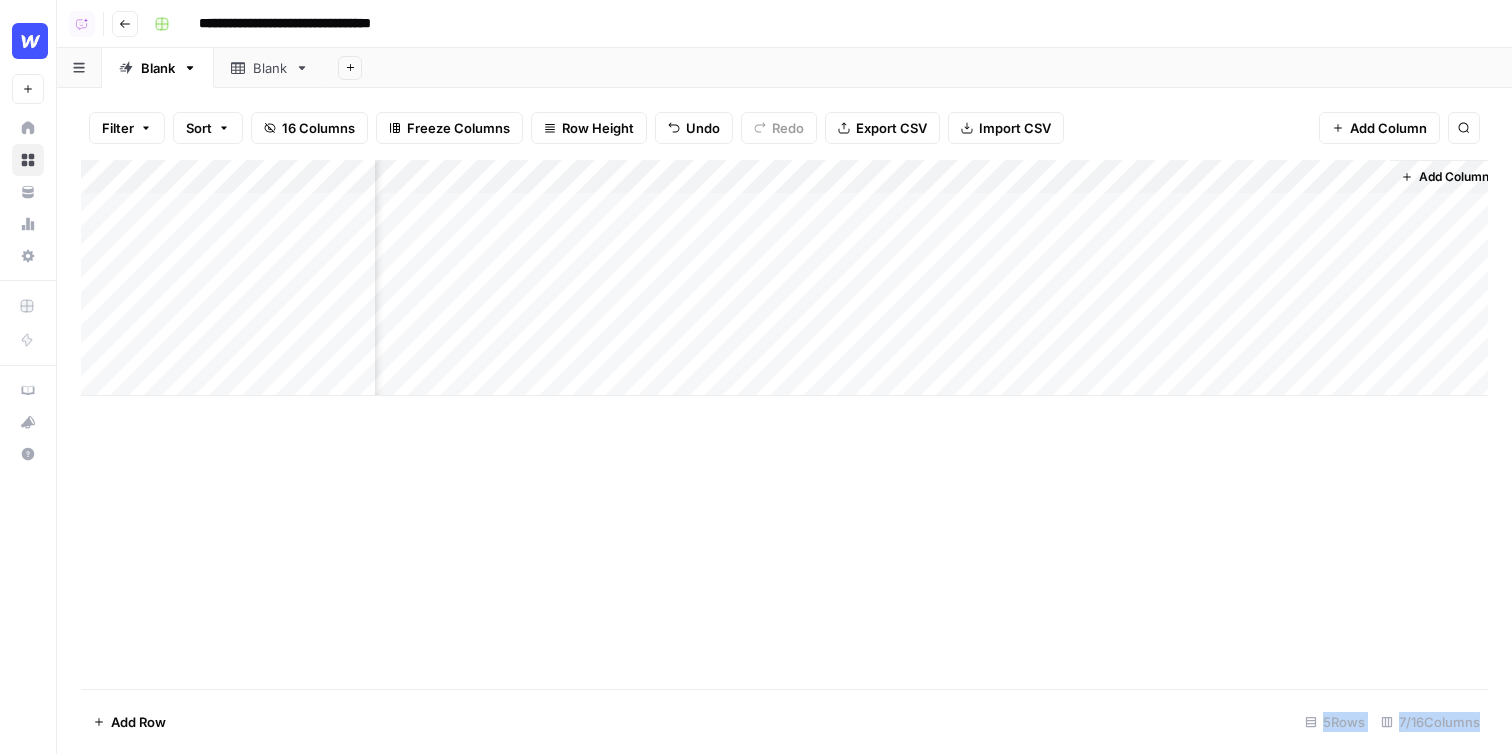 scroll, scrollTop: 0, scrollLeft: 278, axis: horizontal 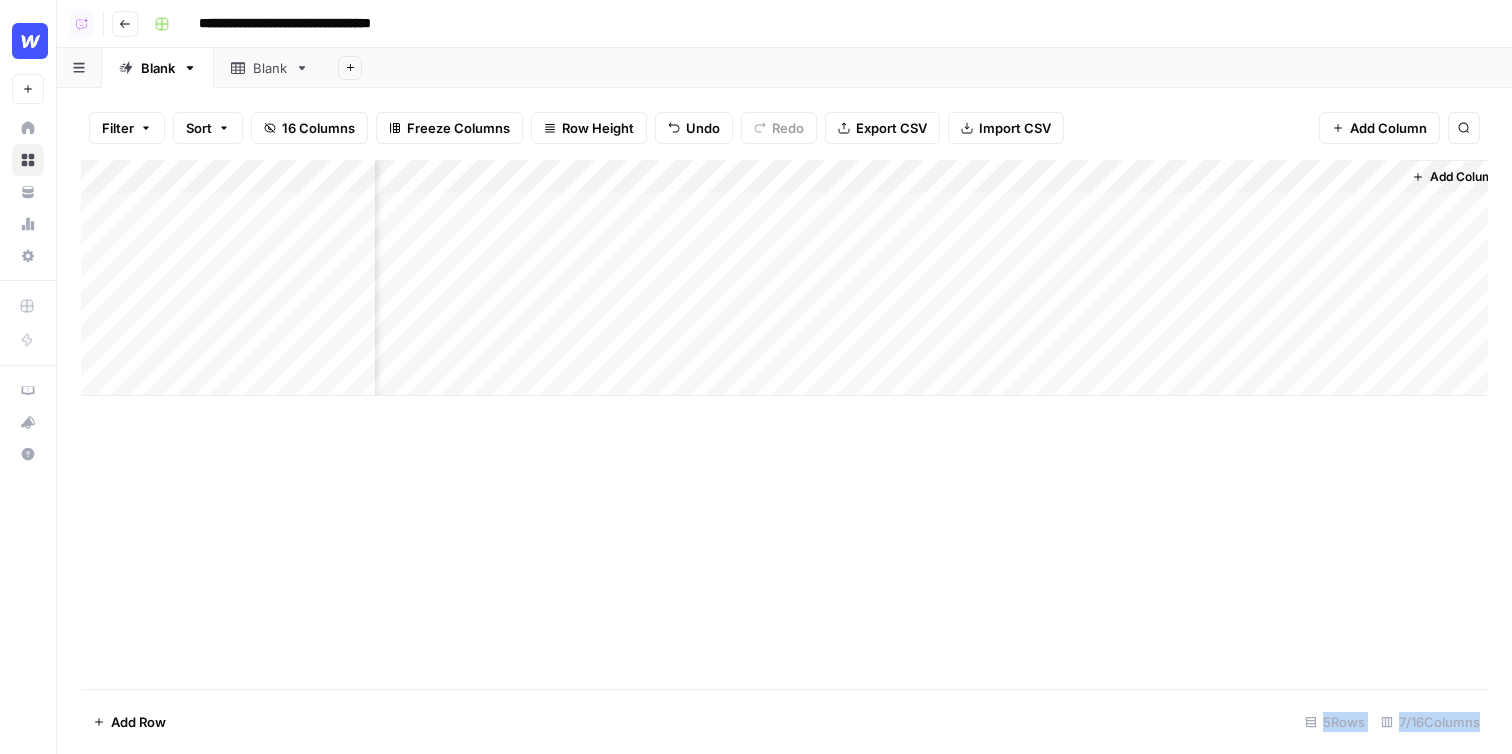 click on "Add Column" at bounding box center [1465, 177] 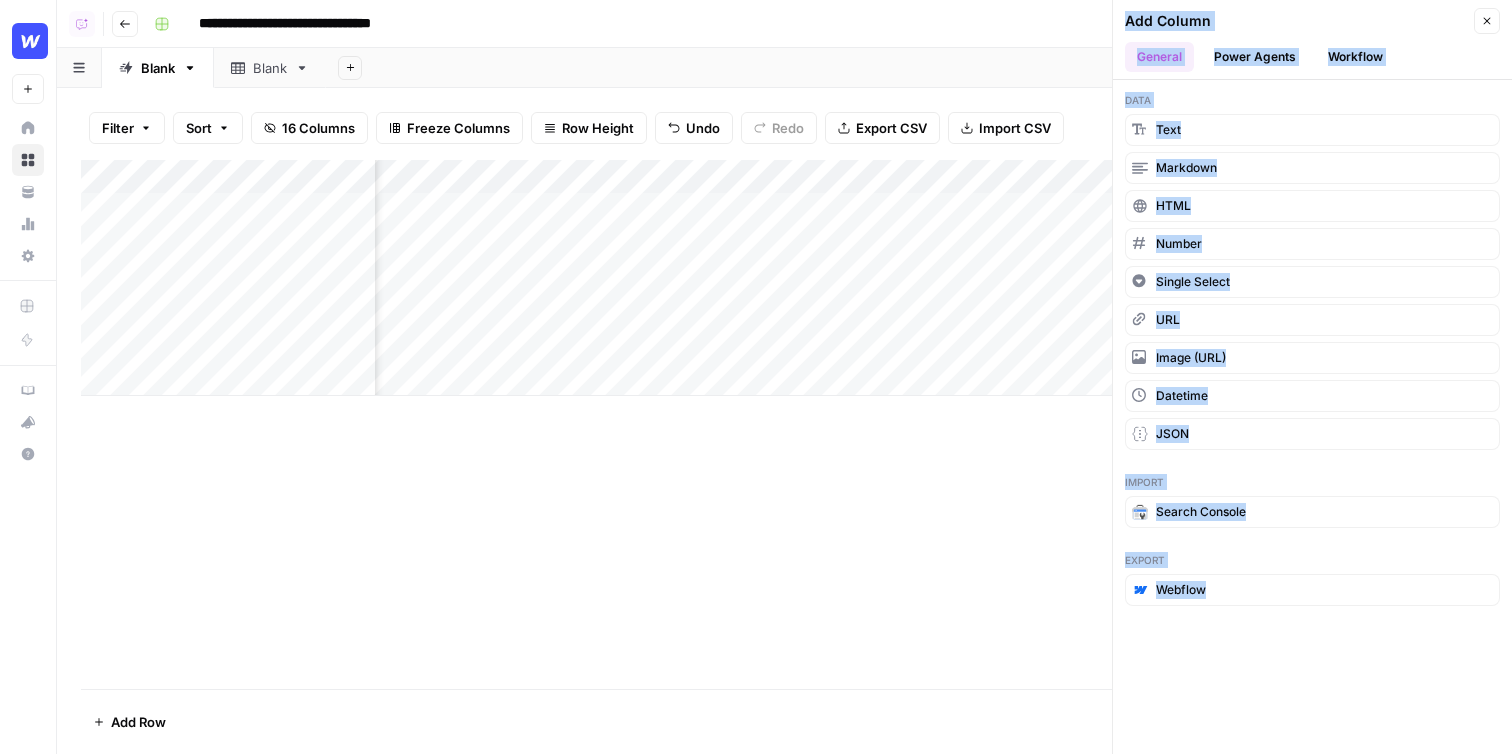 click on "Workflow" at bounding box center [1355, 57] 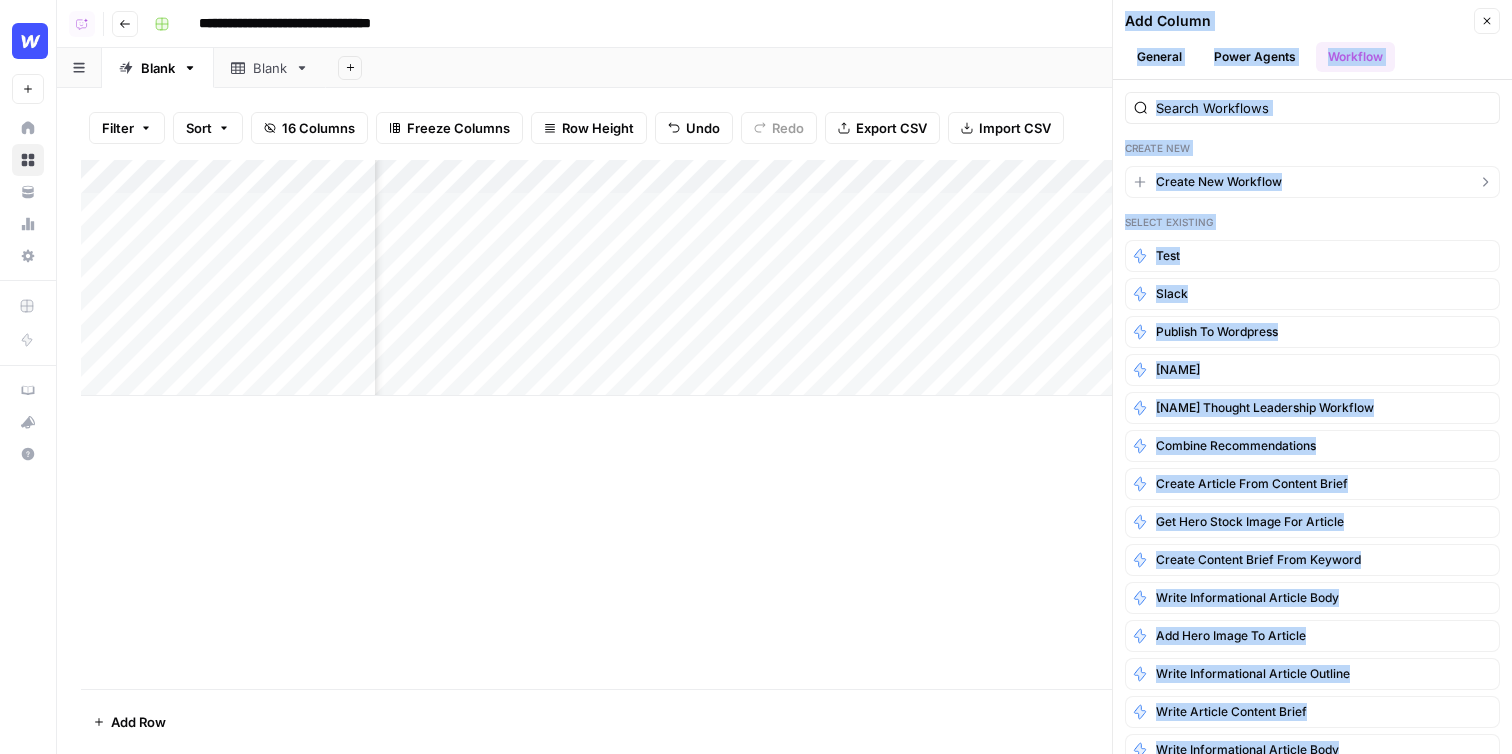 click on "Create New Workflow" at bounding box center [1219, 182] 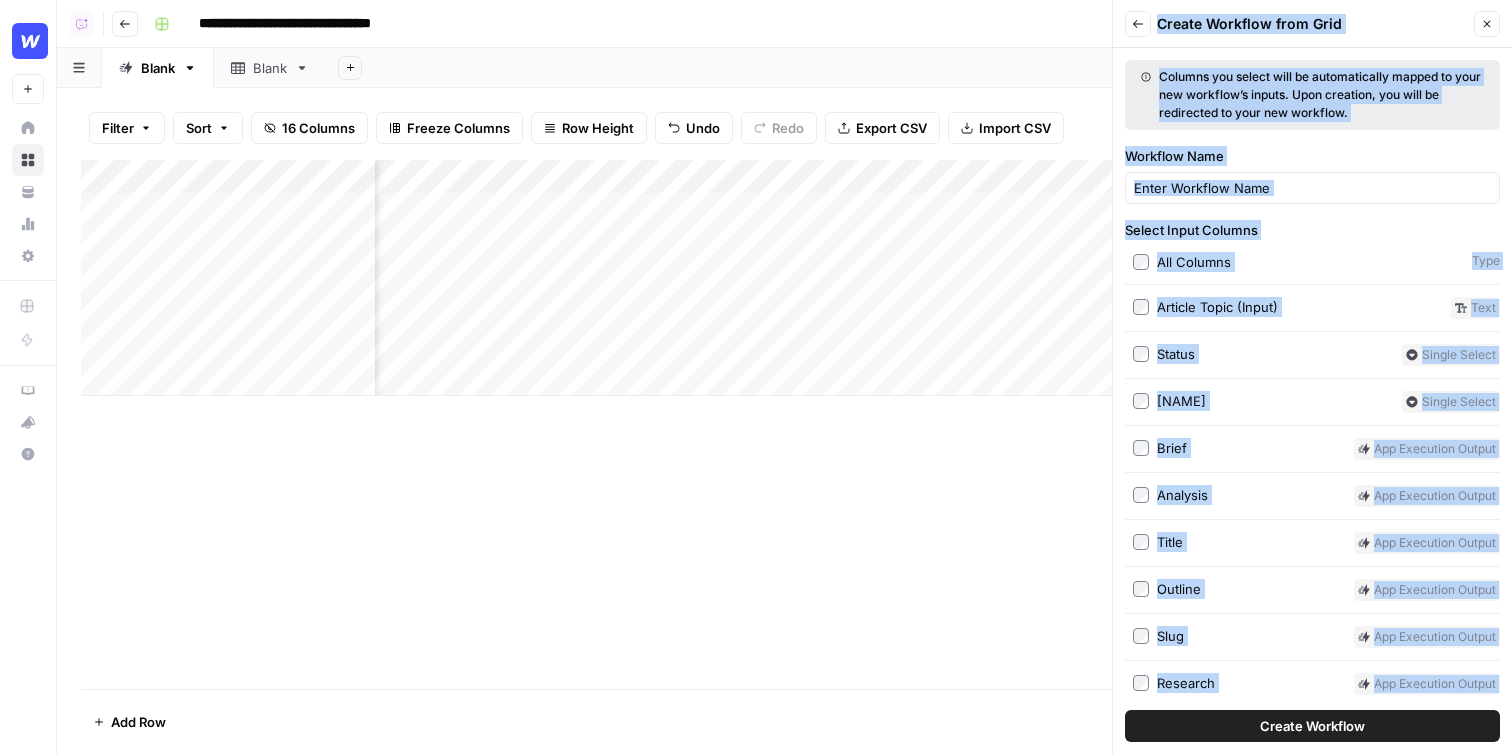click on "Create Workflow" at bounding box center (1312, 726) 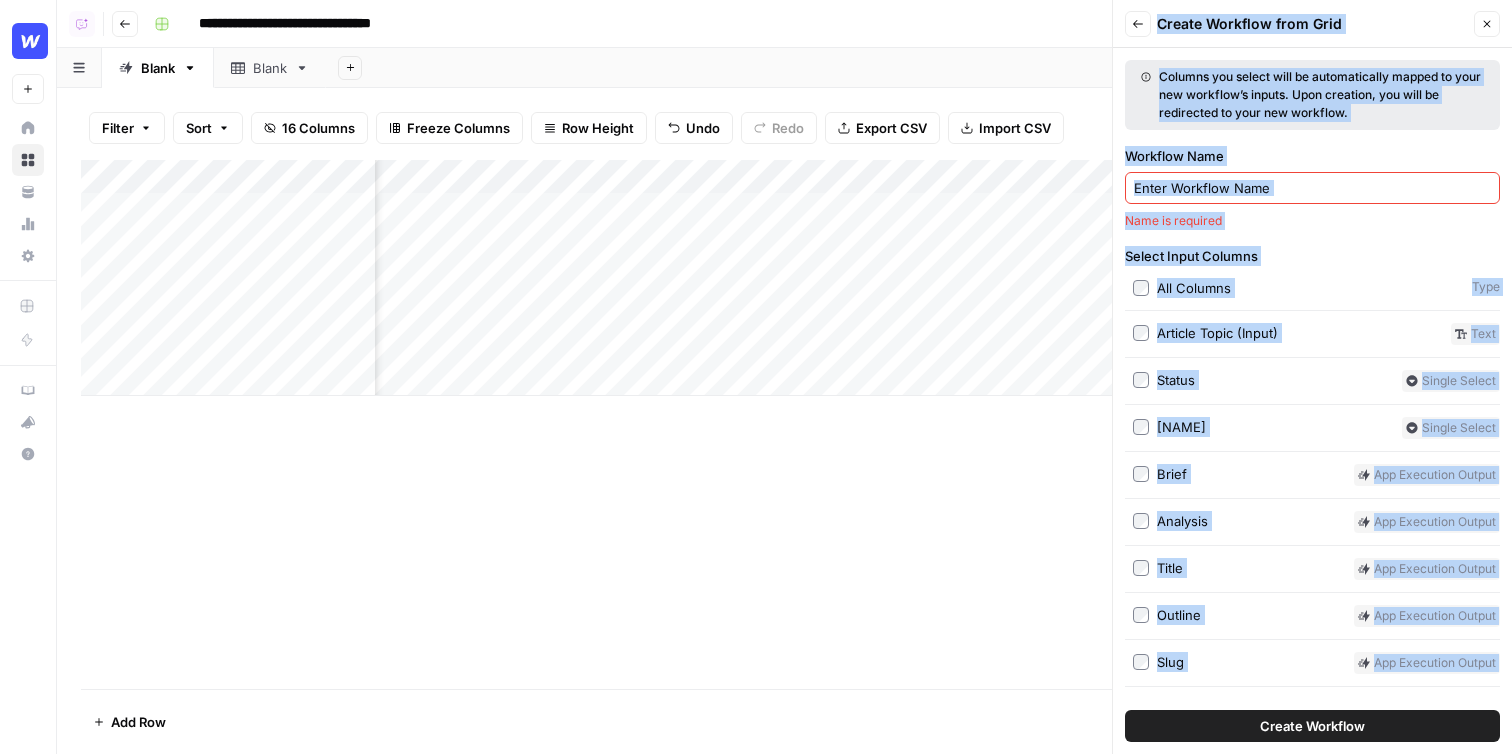 click on "Workflow Name" at bounding box center (1312, 188) 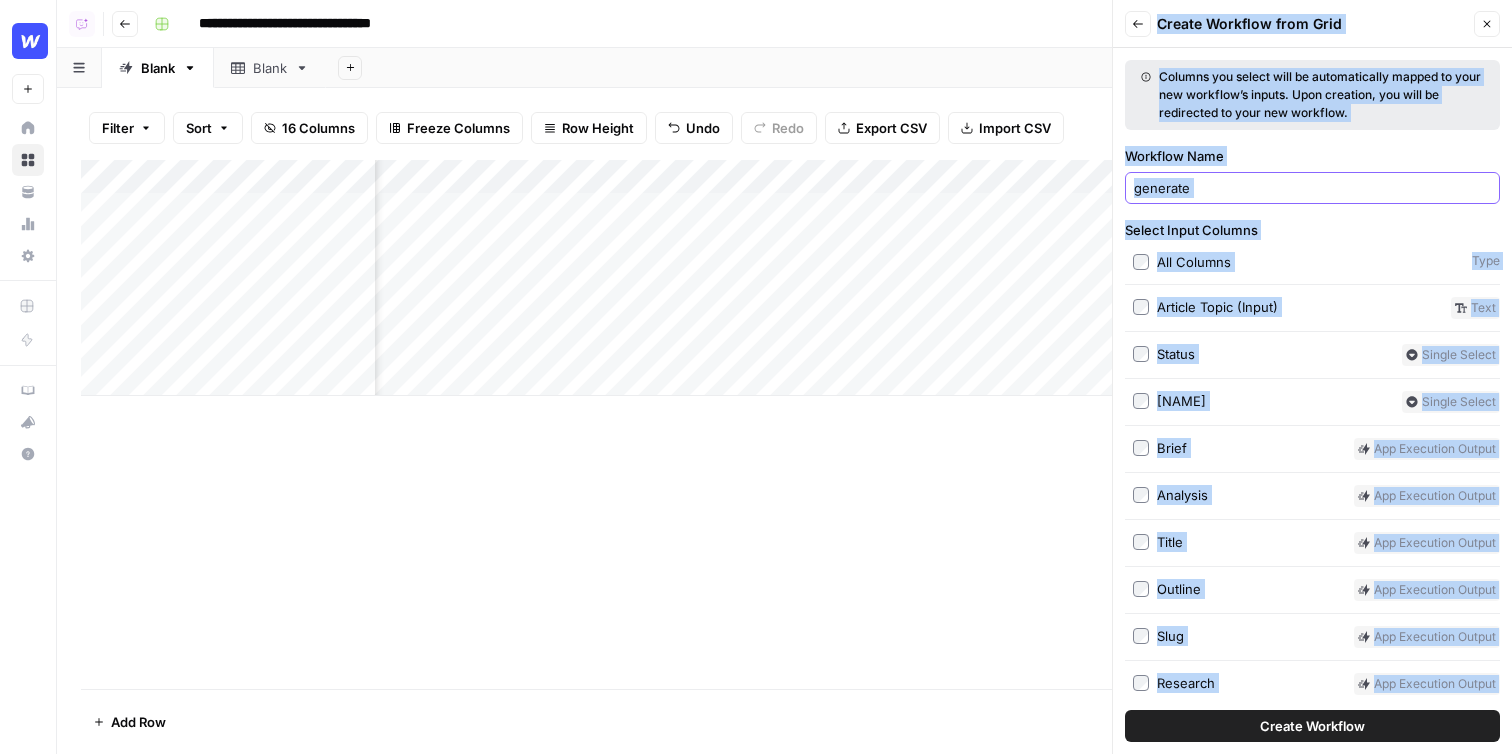 type on "generate" 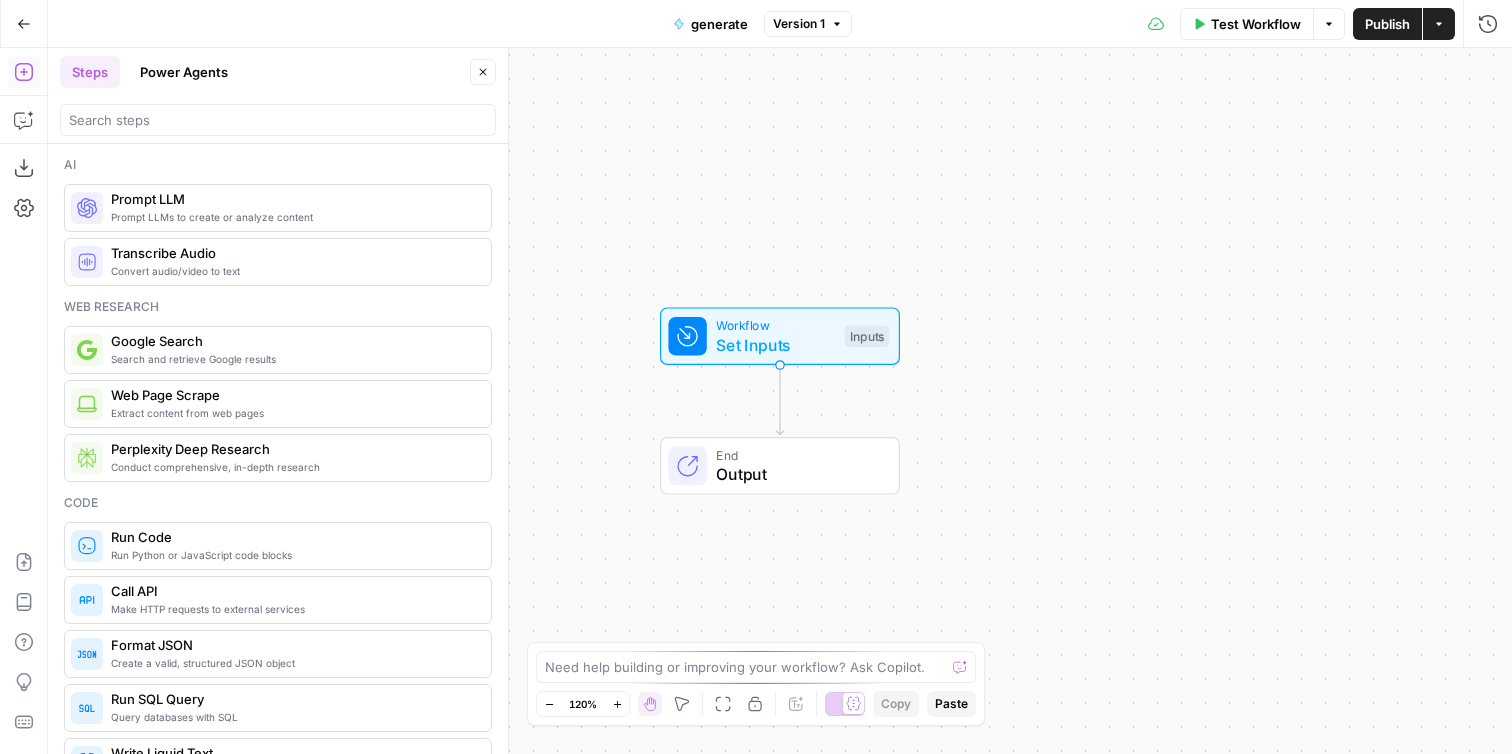 click at bounding box center (278, 120) 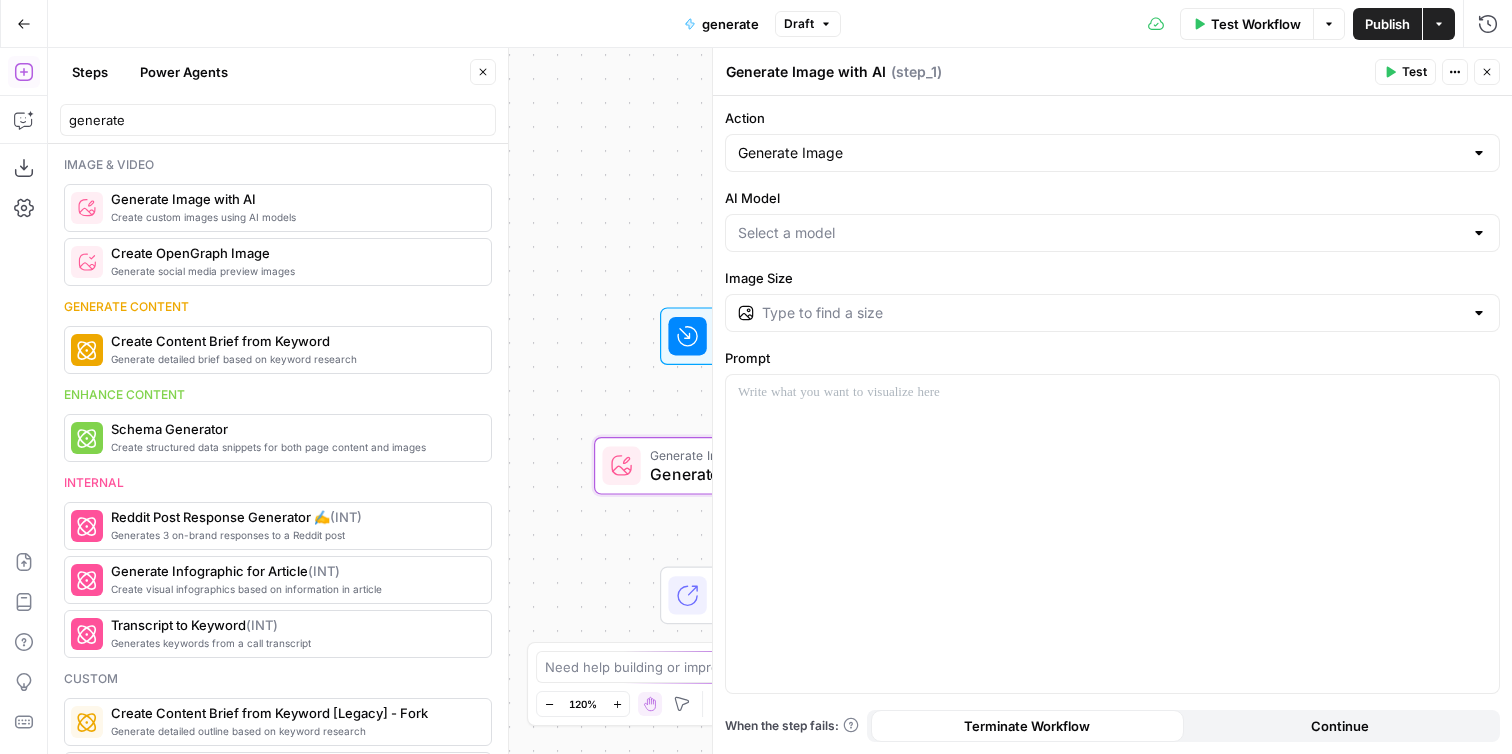 click on "generaa" at bounding box center (278, 120) 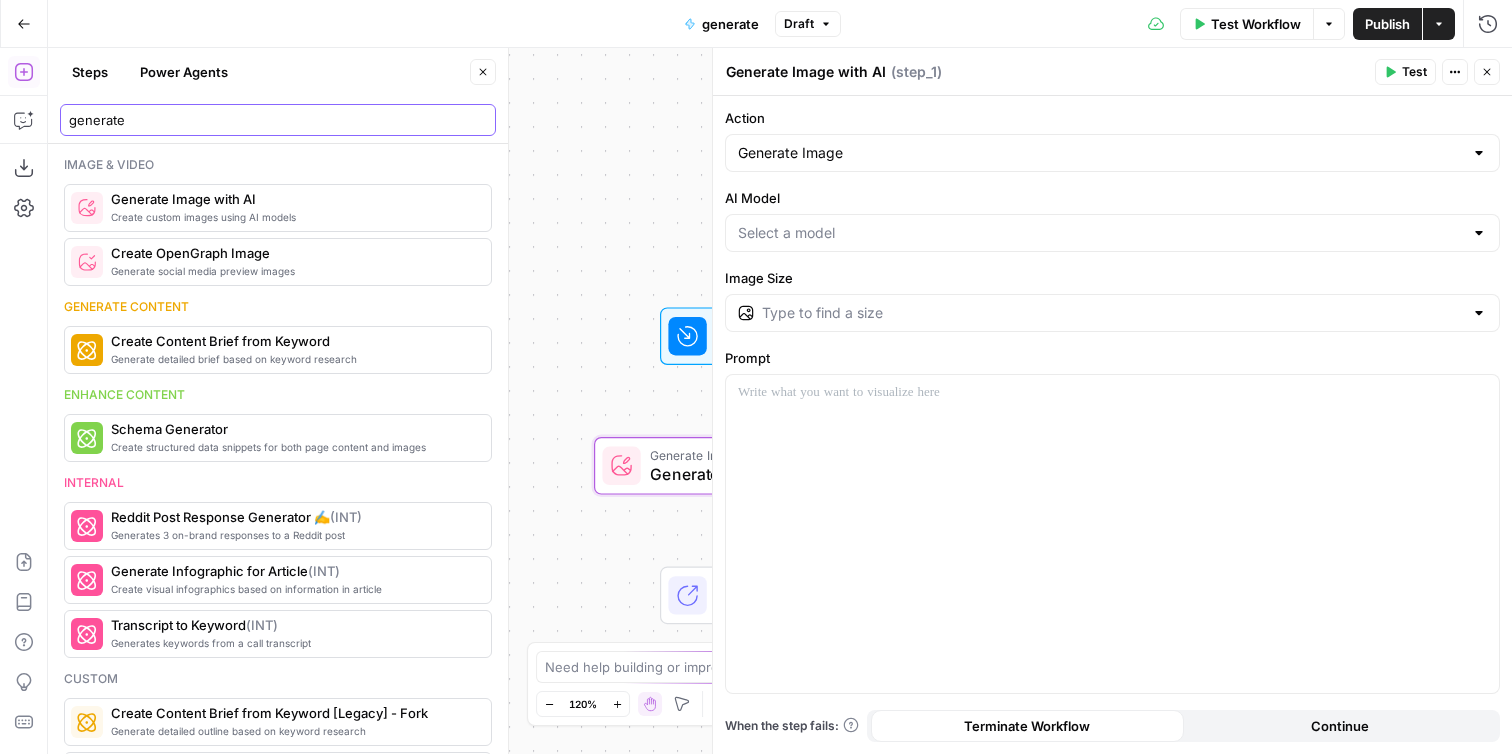 type on "gener" 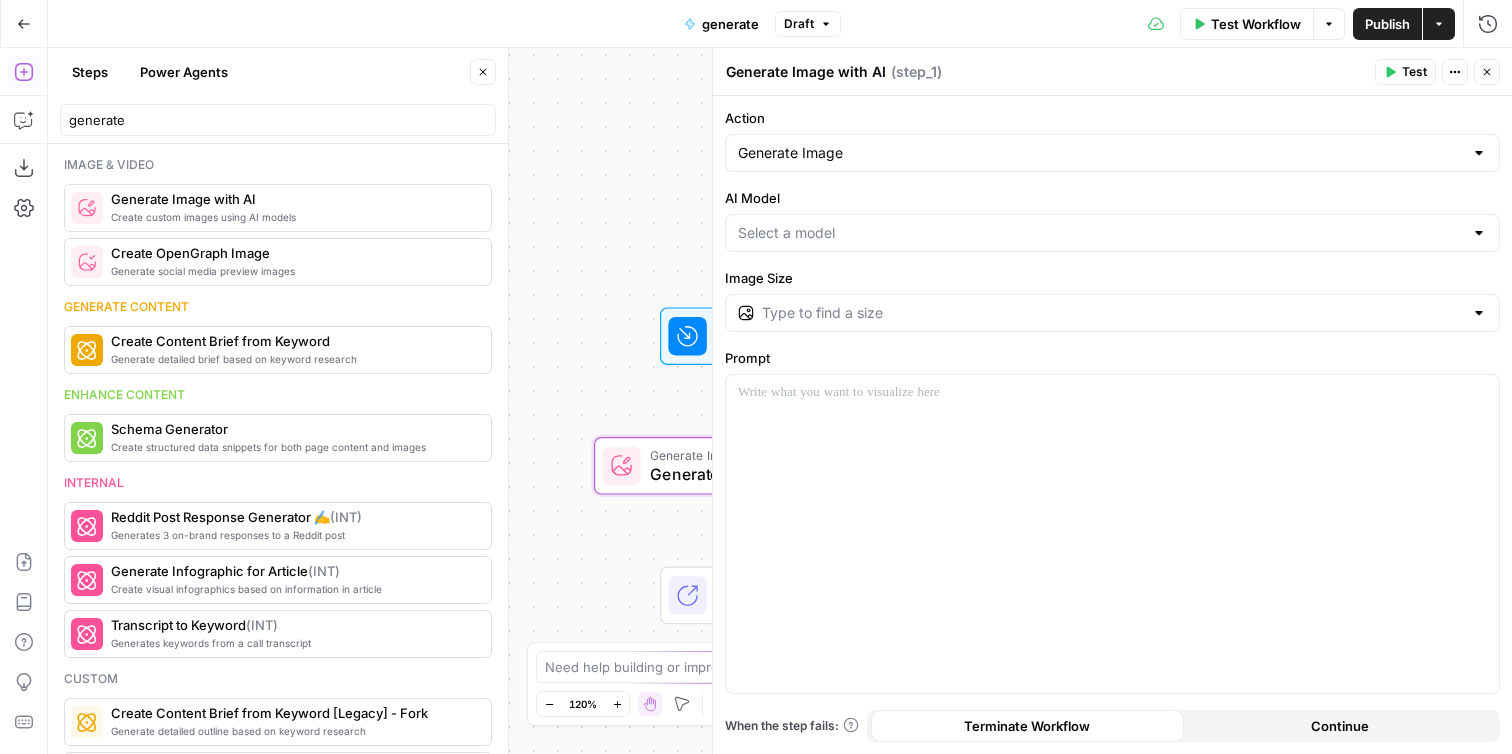 click on "gener" at bounding box center [278, 120] 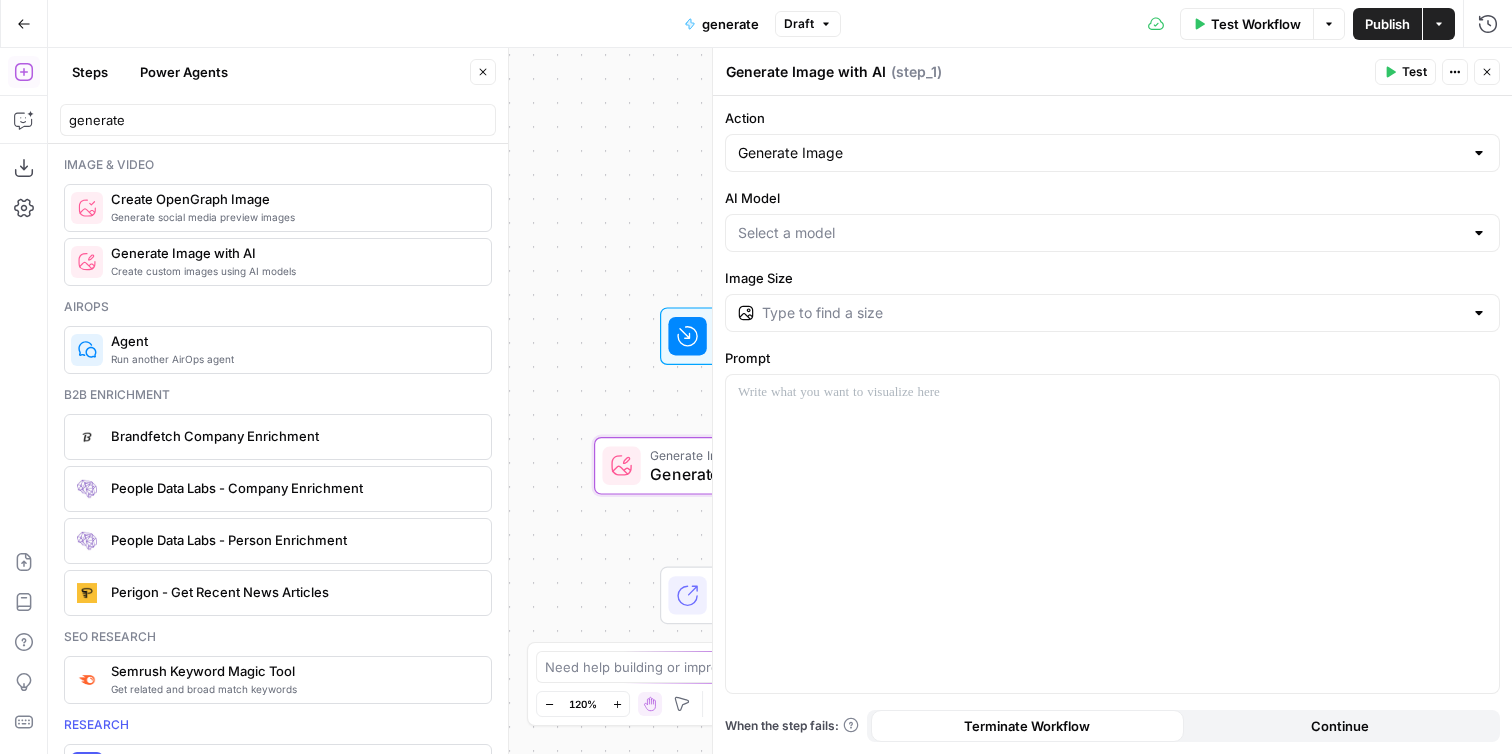 click on "gener" at bounding box center (278, 120) 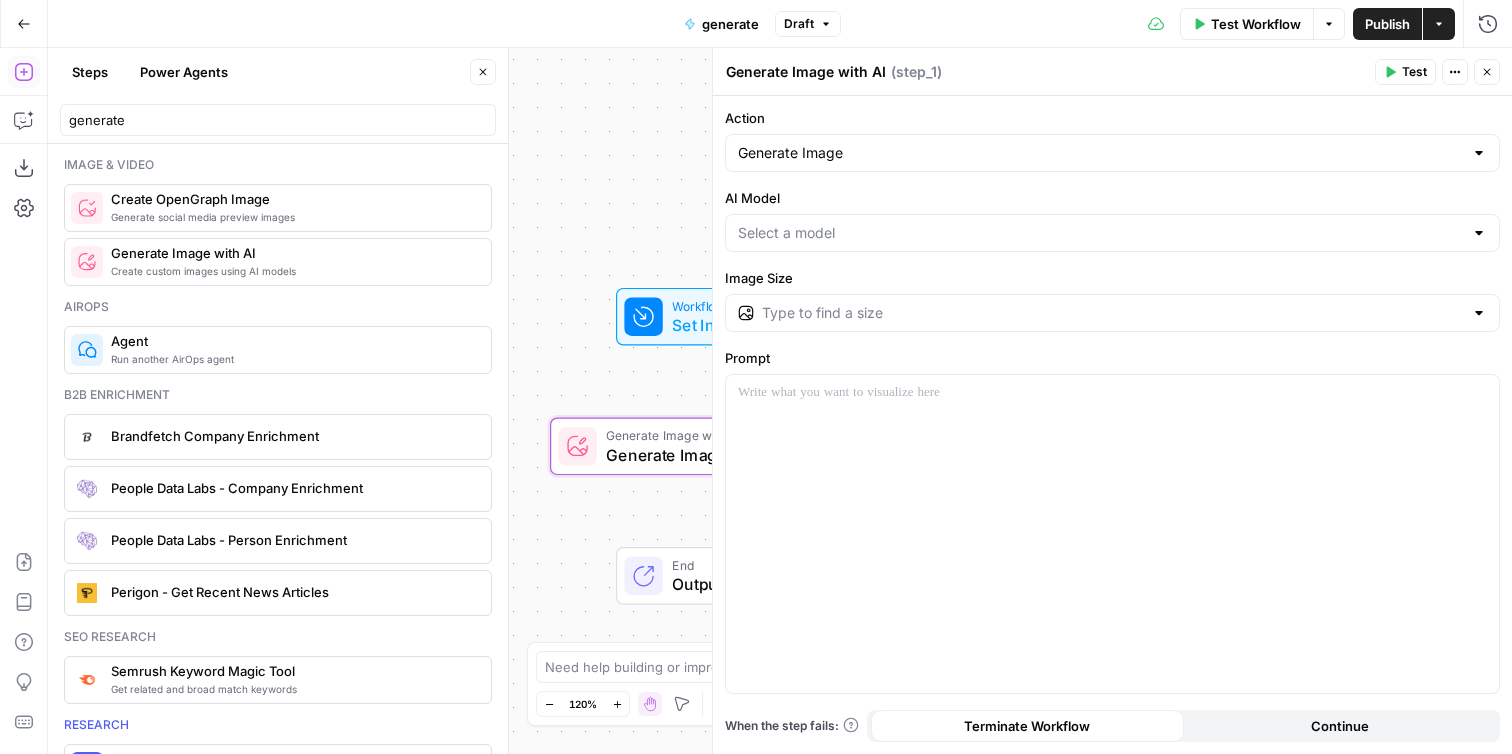 click on "gener" at bounding box center [278, 120] 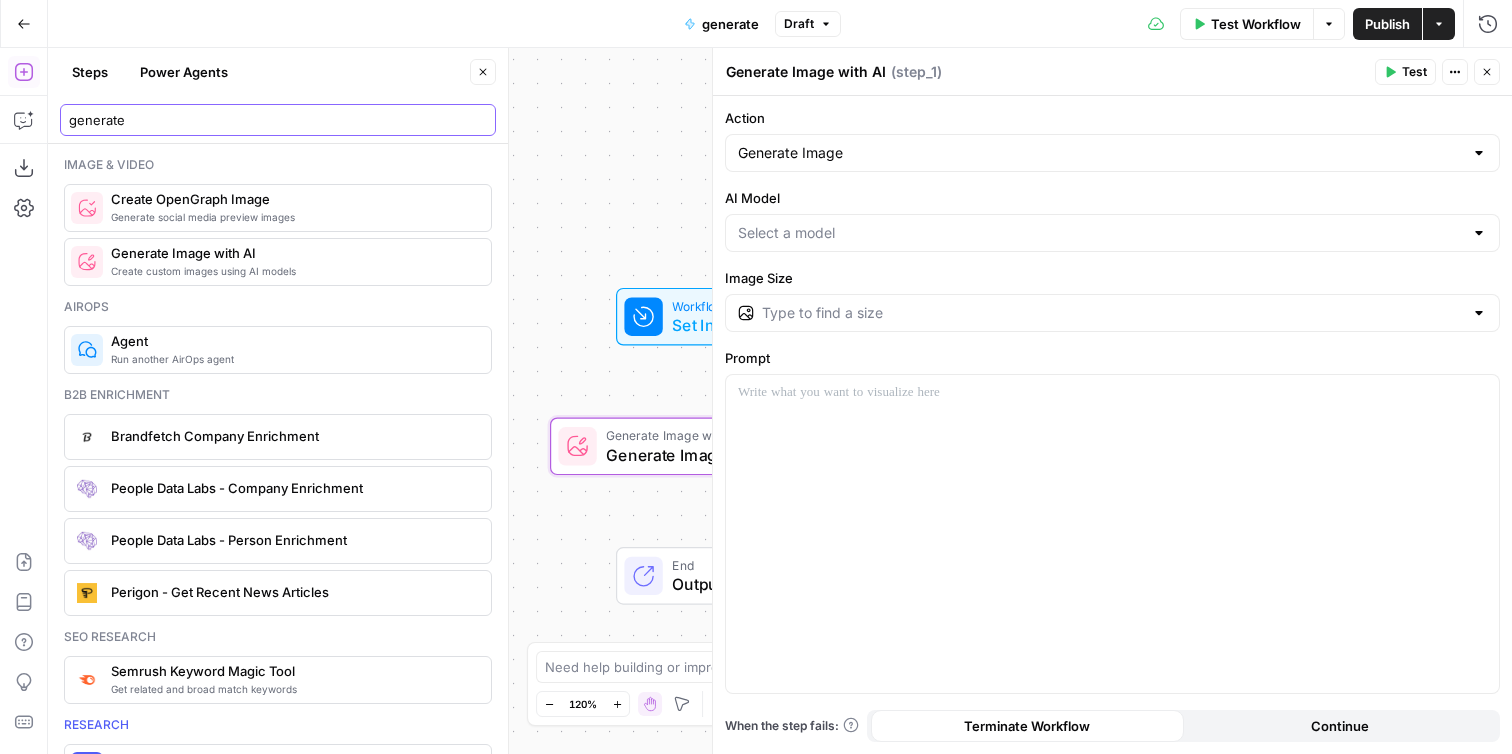 click on "gener" at bounding box center [278, 120] 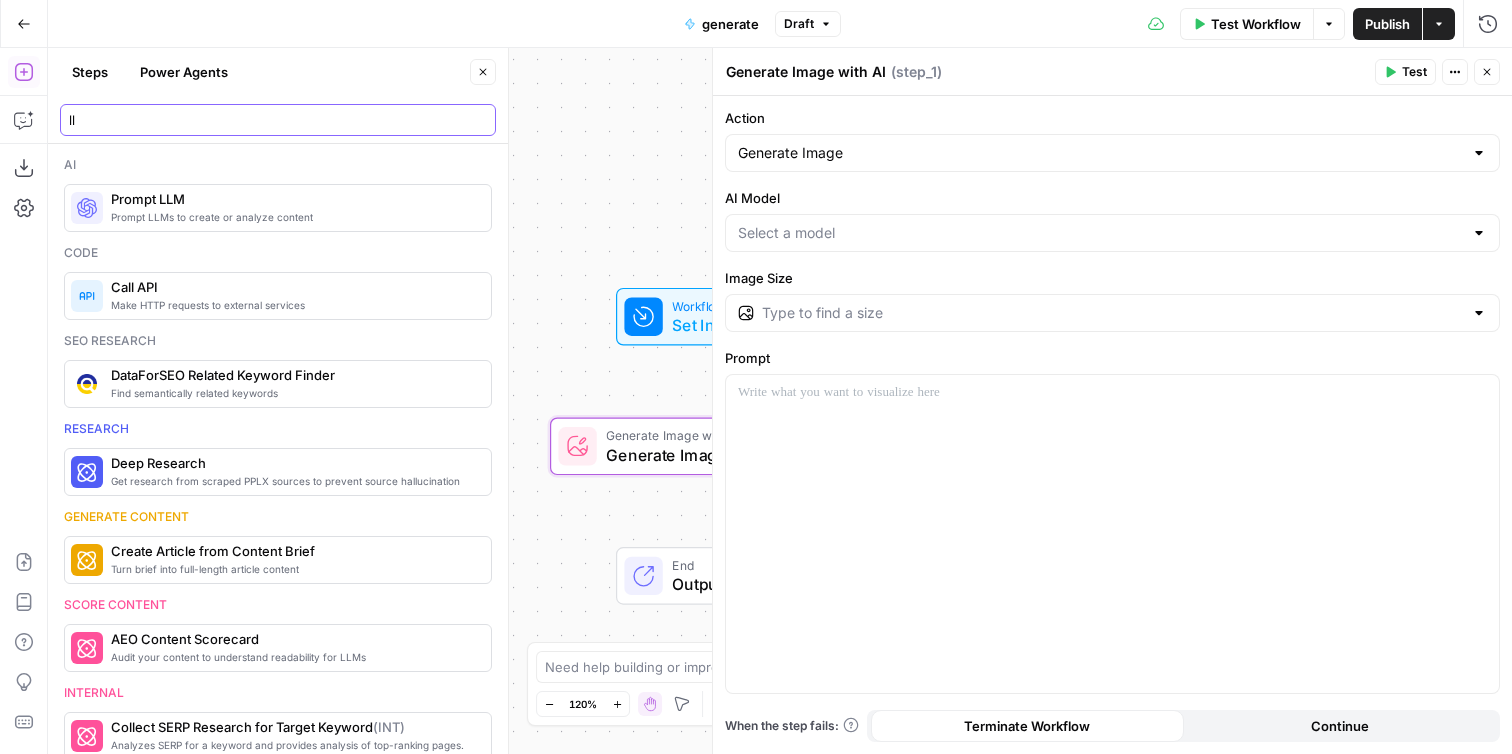 type on "ll" 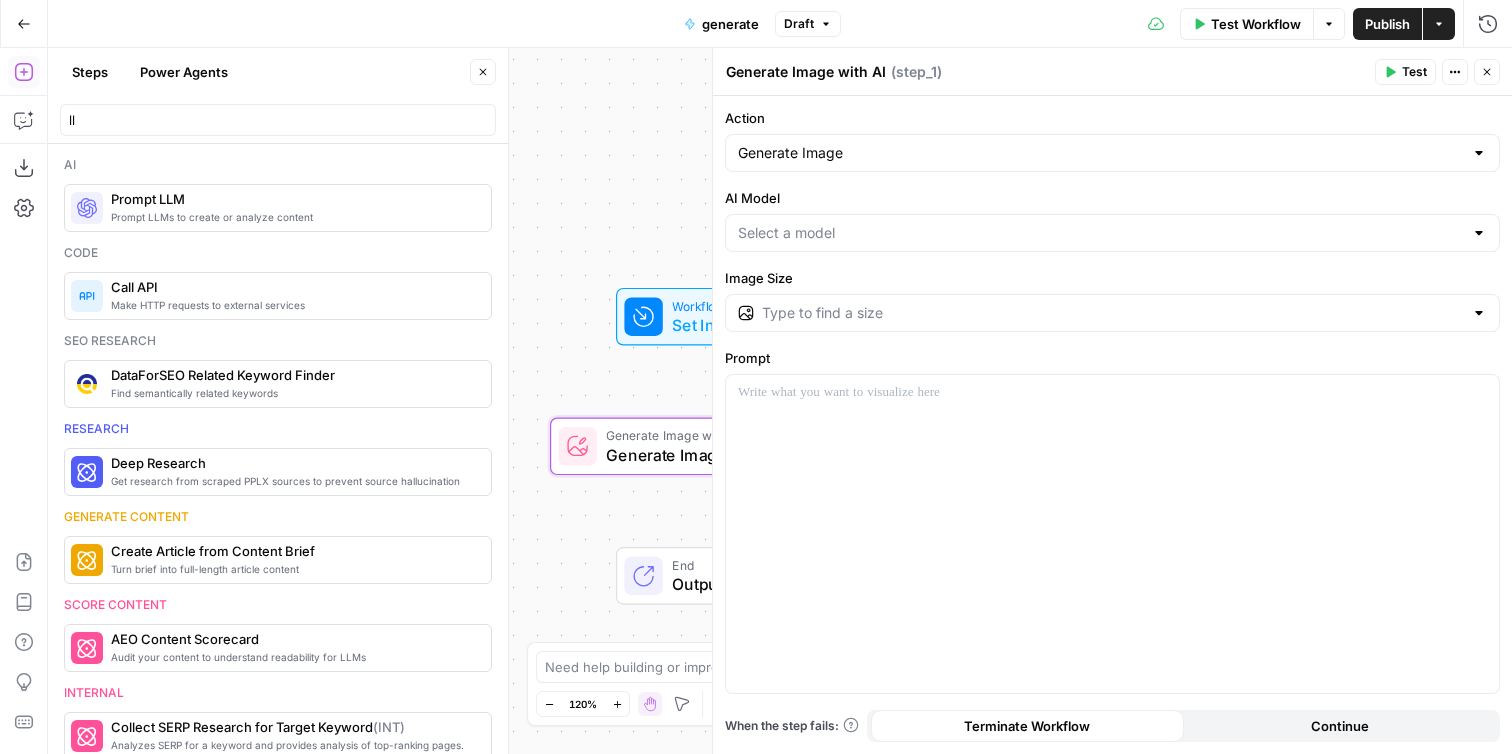 click on "Ai Prompt LLMs to create or analyze content Prompt LLM  Code Make HTTP requests to external services Call API  Seo research Find semantically related keywords DataForSEO Related Keyword Finder  Research Get research from scraped PPLX sources to prevent source hallucination Deep Research  Generate content Turn brief into full-length article content Create Article from Content Brief  Score content Audit your content to understand readability for LLMs AEO Content Scorecard  Internal Analyzes SERP for a keyword and provides analysis of top-ranking pages. Collect SERP Research for Target Keyword   ( INT ) Generates keywords from a call transcript Transcript to Keyword   ( INT ) Versatile writing step that leverages your Brand Kit to write on-brand, well positioned copy.  Simple Brand Writer   ( INT ) Custom Turn brief into full-length article content Create Article from Content Brief - Fork  Turn brief into full-length article content Create Article from Content Brief - Fork  AEO Content Scorecard - Fork" at bounding box center (278, 449) 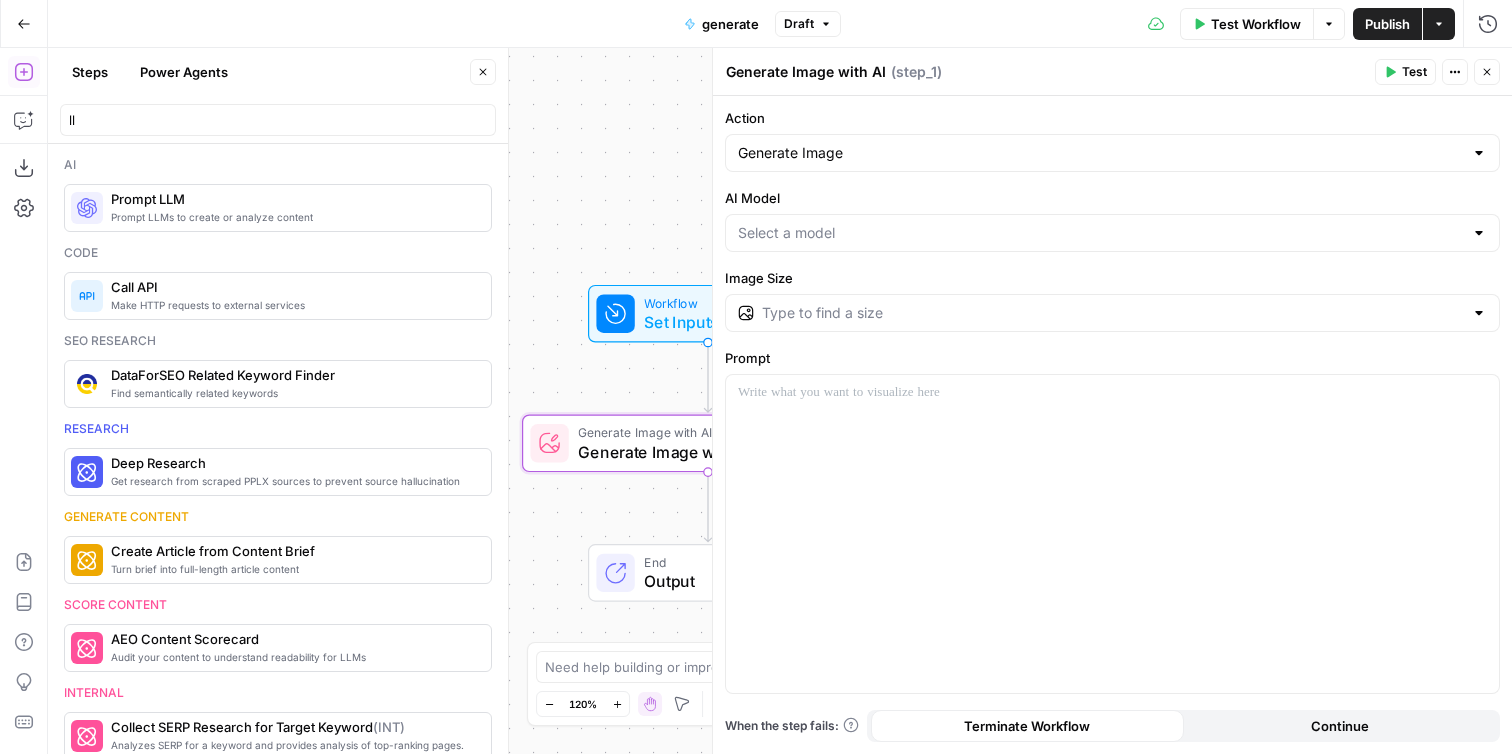 drag, startPoint x: 656, startPoint y: 190, endPoint x: 498, endPoint y: 119, distance: 173.21951 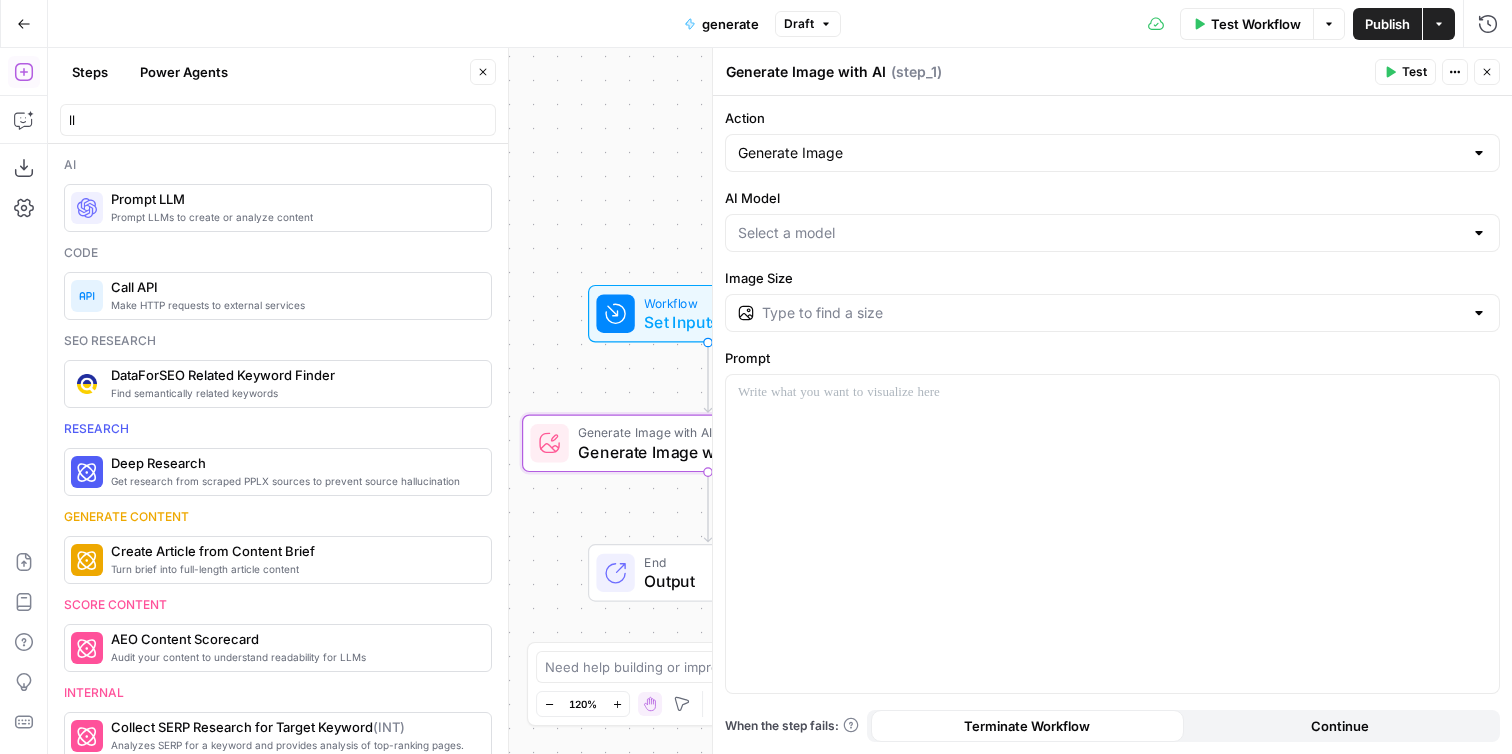 click on "Webflow New Home Browse Your Data Usage Settings Recent Grids (demo) Write Informational Article Write Informational Article test Grid Recent Workflows test Untitled Untitled AirOps Academy What's new? Help + Support Go Back generate Draft Test Workflow Options Publish Actions Run History Add Steps Copilot Download as JSON Settings Import JSON AirOps Academy Help Give Feedback Shortcuts Workflow Set Inputs Inputs Generate Image with AI Generate Image with AI Step 1 End Output Press enter or space to select a node. You can then use the arrow keys to move the node around.  Press delete to remove it and escape to cancel.   Press enter or space to select an edge. You can then press delete to remove it or escape to cancel. Oops! Your window is too small AirOps is currently only supported on desktop devices. Please switch to access. Go Back
Steps Power Agents Close ll Ai Prompt LLMs to create or analyze content Prompt LLM  Code Call API  Seo research Research )" at bounding box center (756, 377) 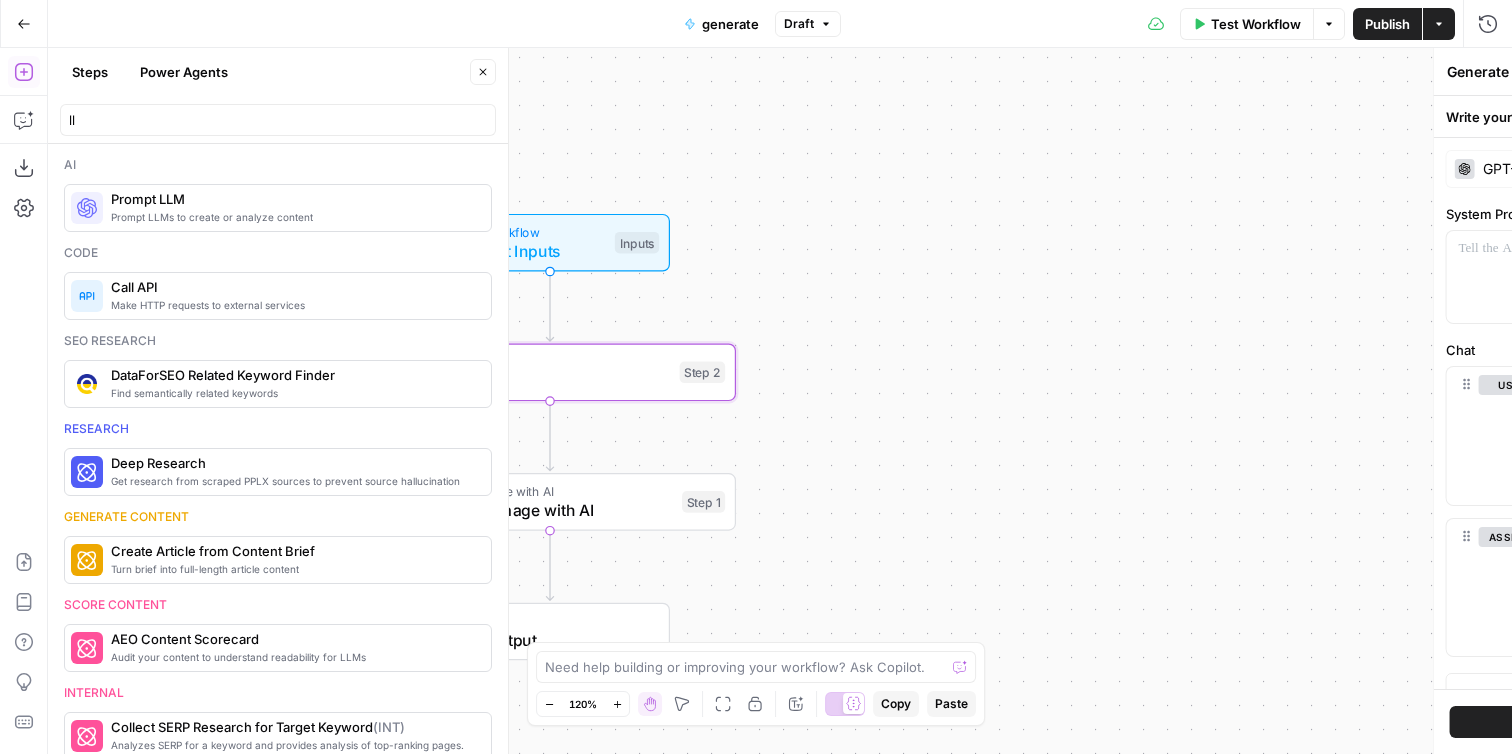 type on "Prompt LLM" 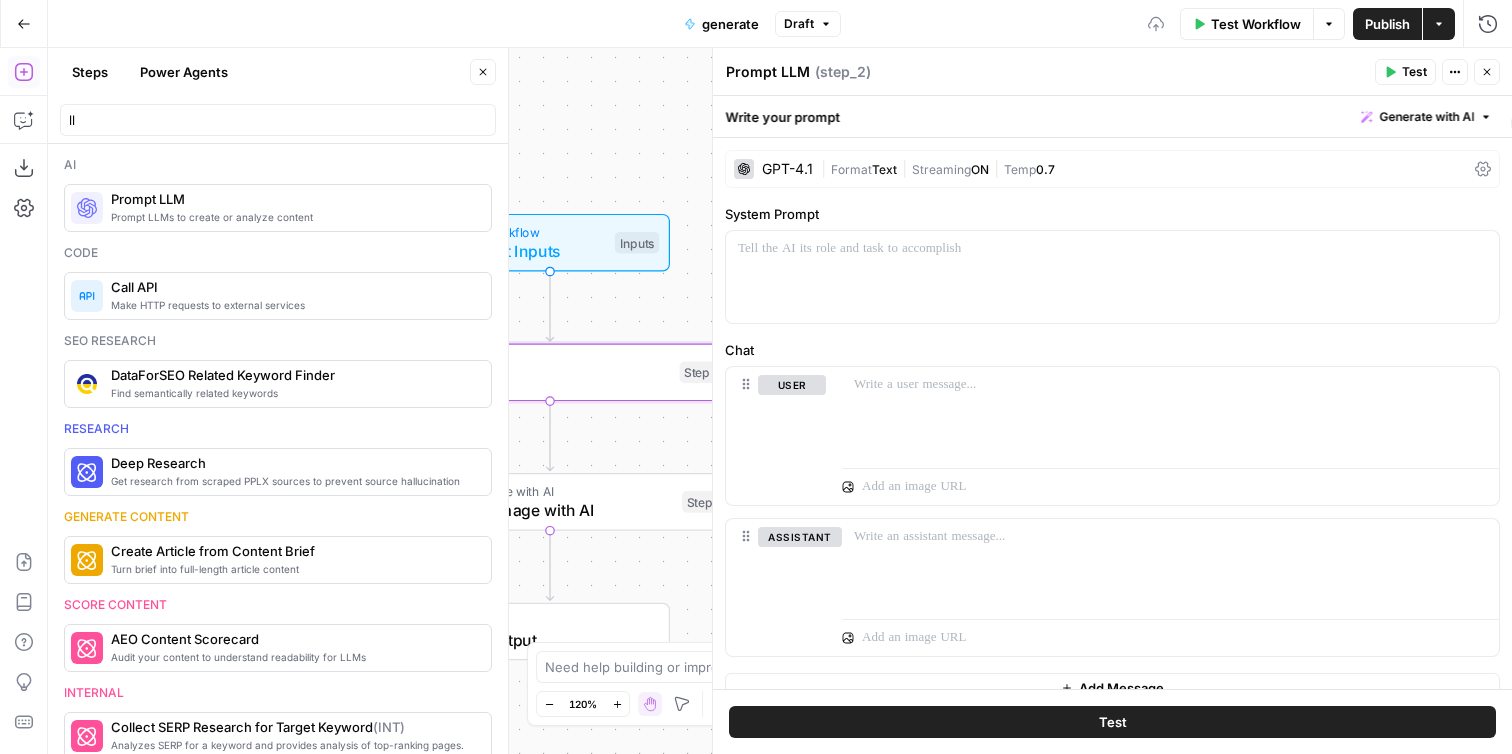 click on "Set Inputs" at bounding box center [545, 251] 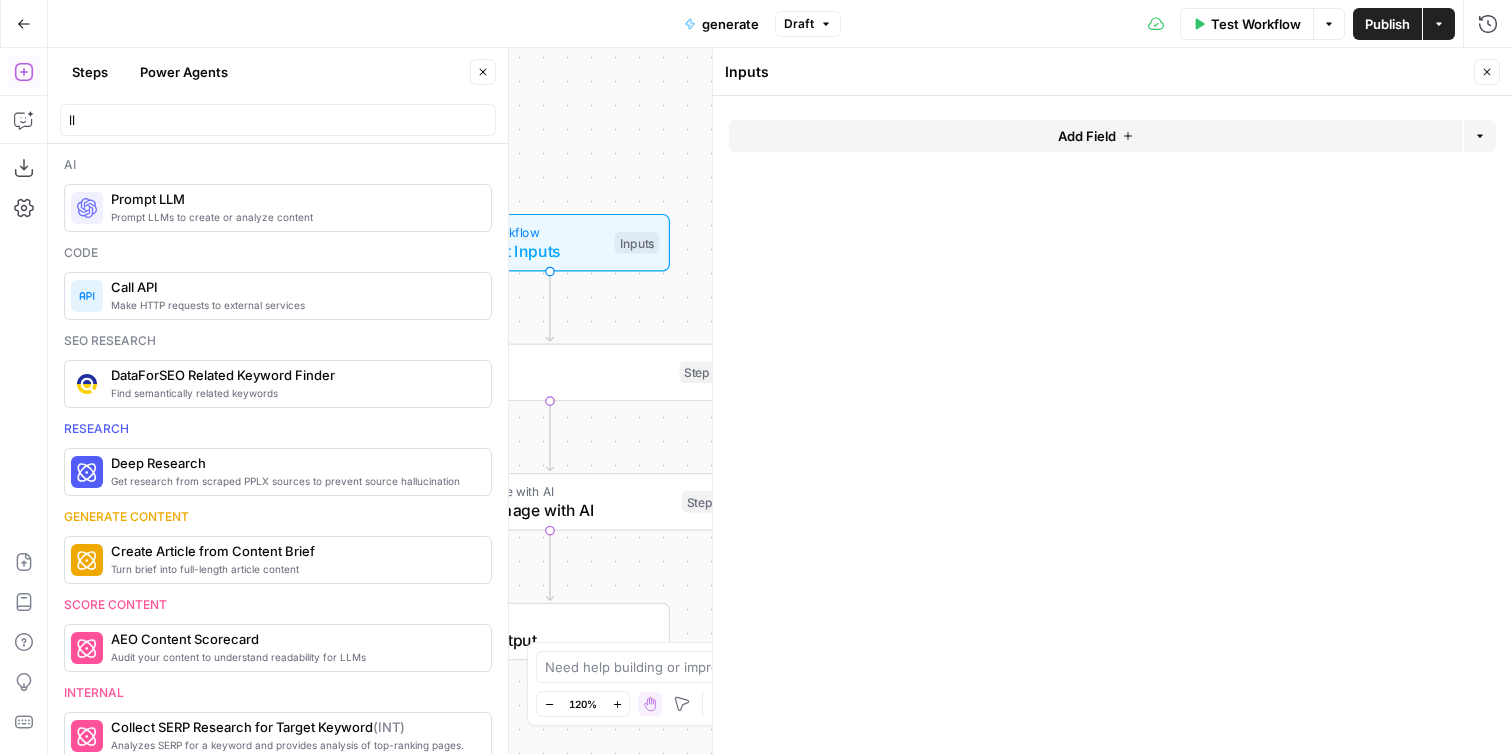 click on "Add Field" at bounding box center (1095, 136) 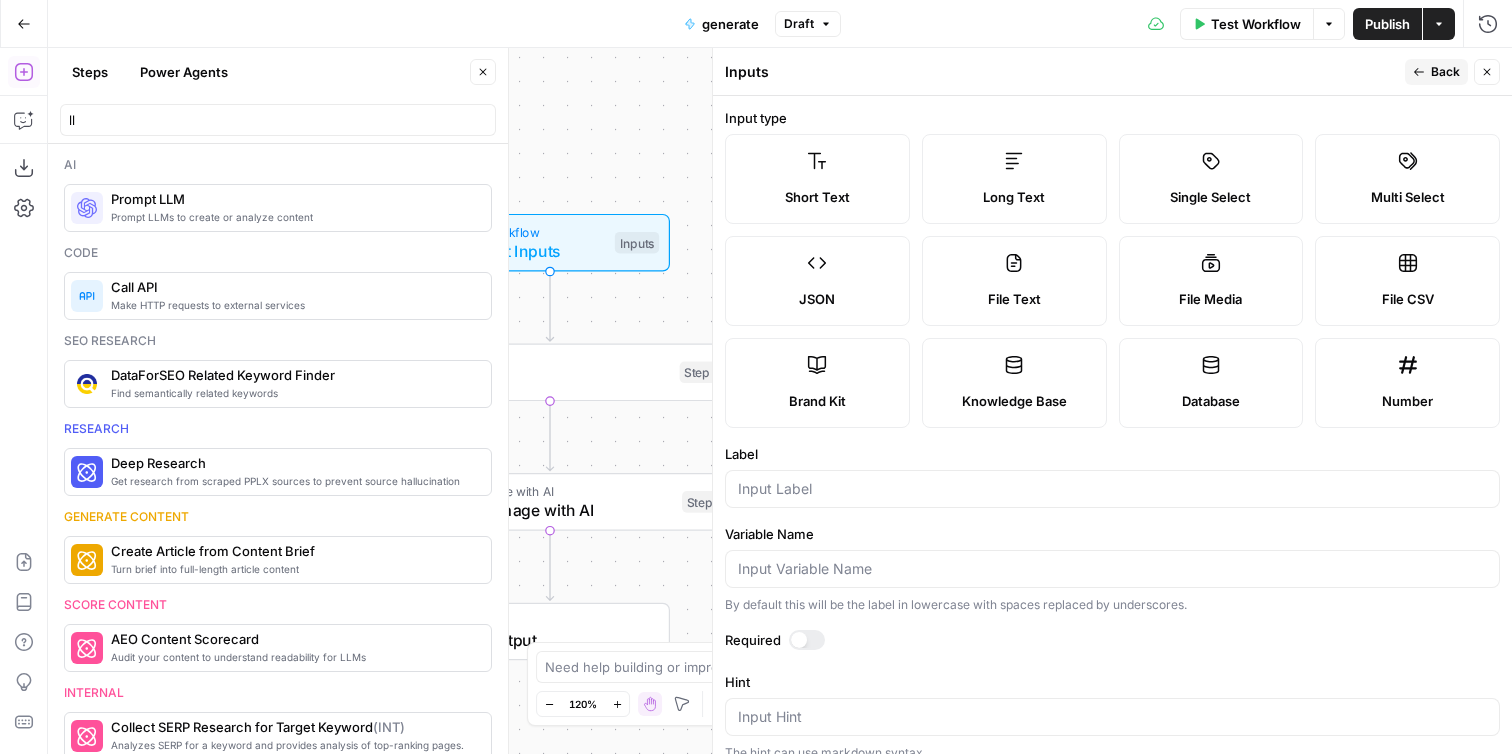 click on "Long Text" at bounding box center (1014, 179) 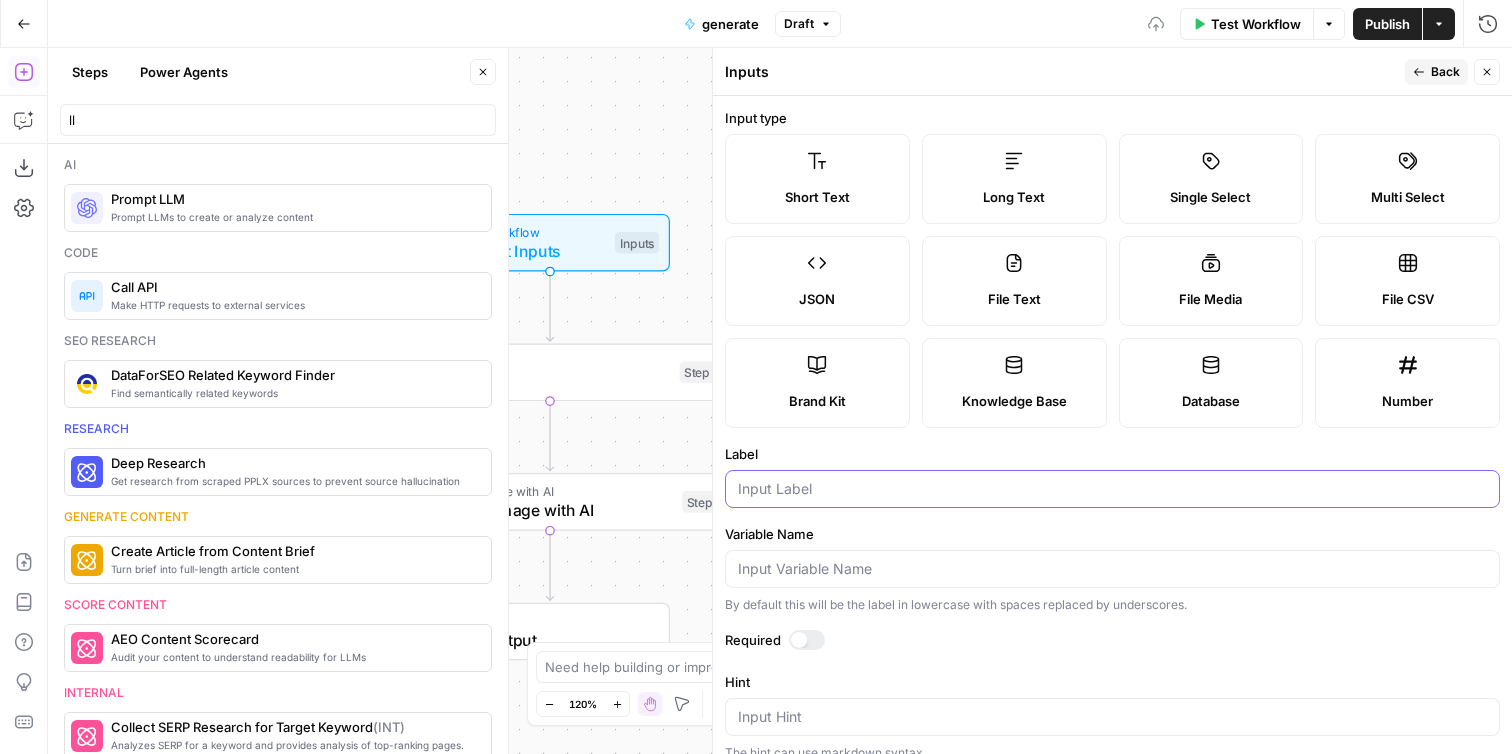 click on "Label" at bounding box center [1112, 489] 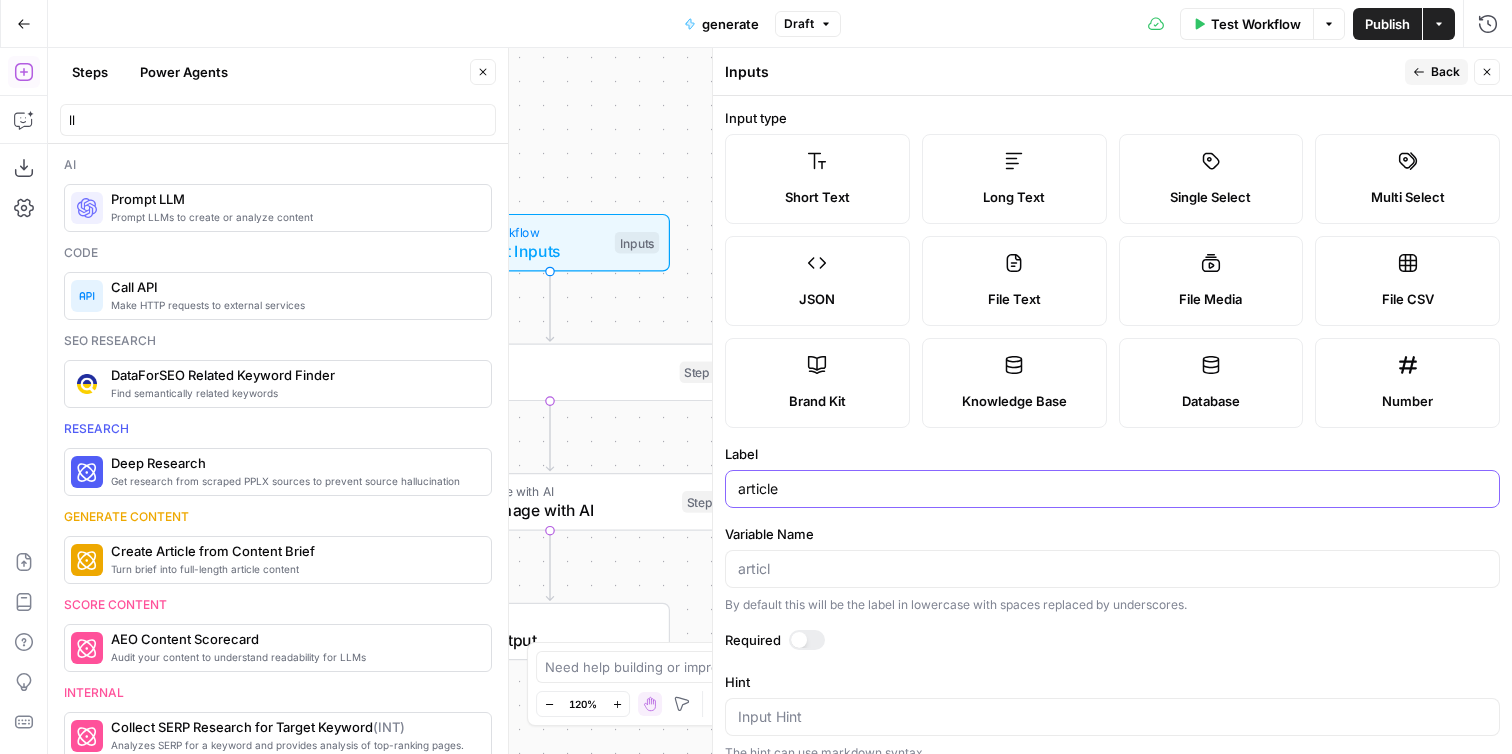type on "article" 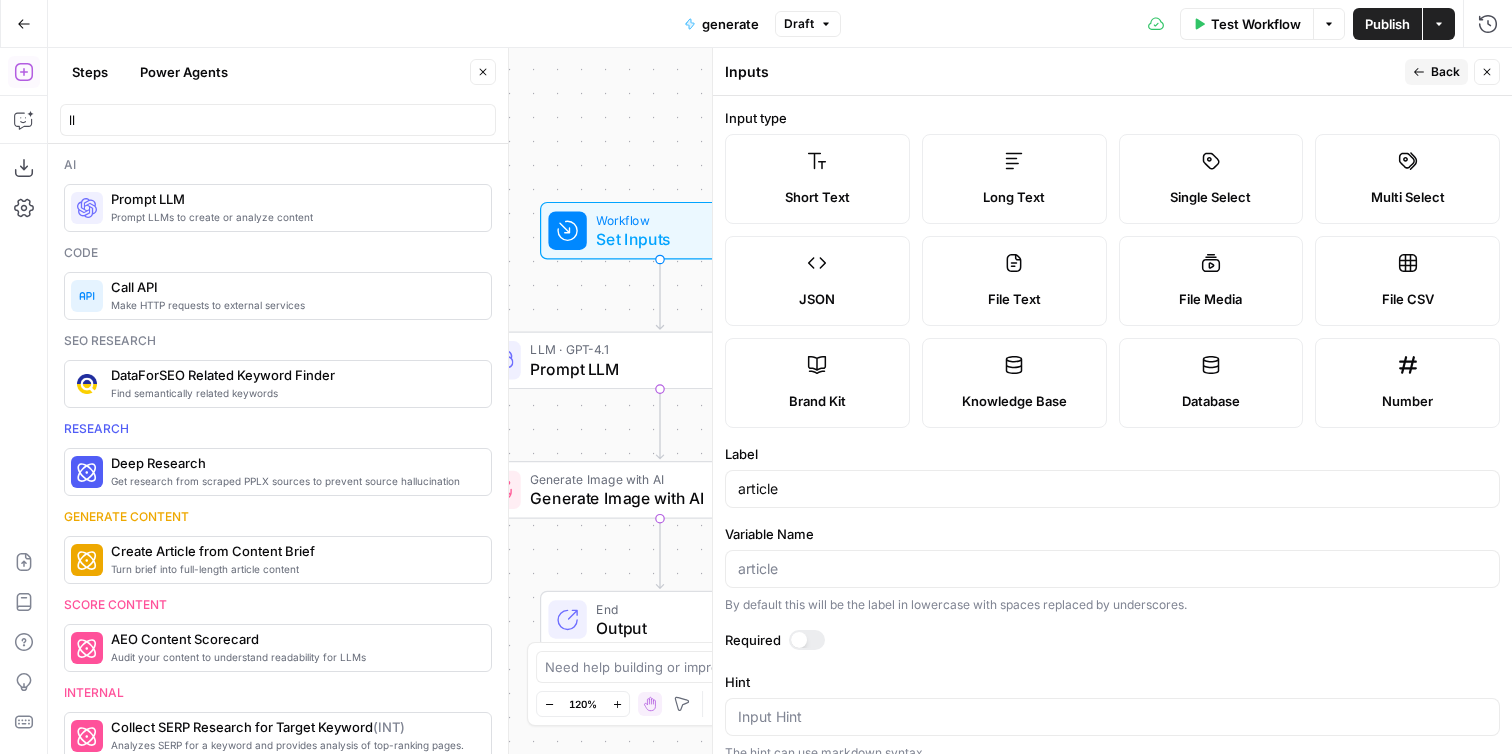 drag, startPoint x: 577, startPoint y: 122, endPoint x: 652, endPoint y: 102, distance: 77.62087 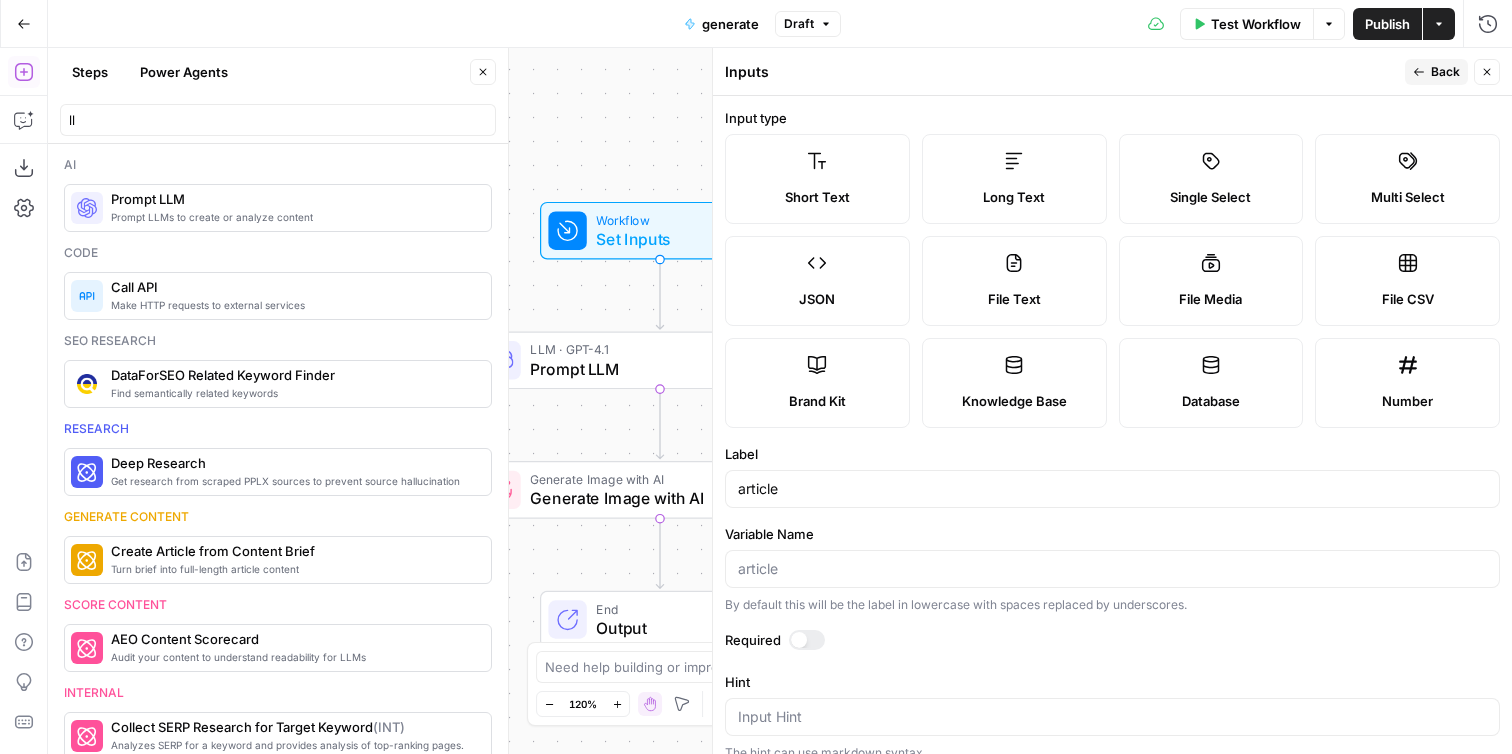 click on "Workflow Set Inputs Inputs LLM · GPT-4.1 Prompt LLM Step 2 Generate Image with AI Generate Image with AI Step 1 End Output" at bounding box center [780, 401] 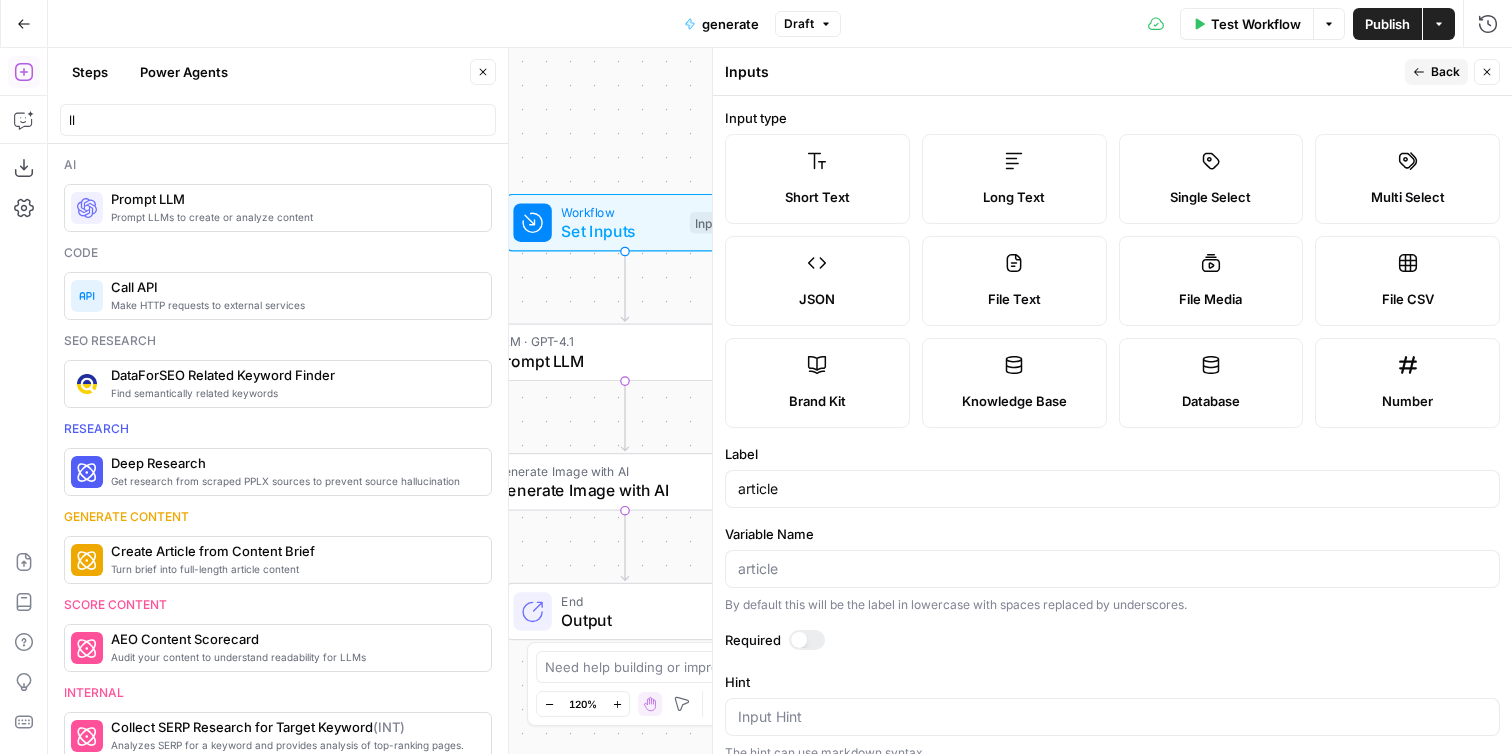 click on "Close" at bounding box center [1487, 72] 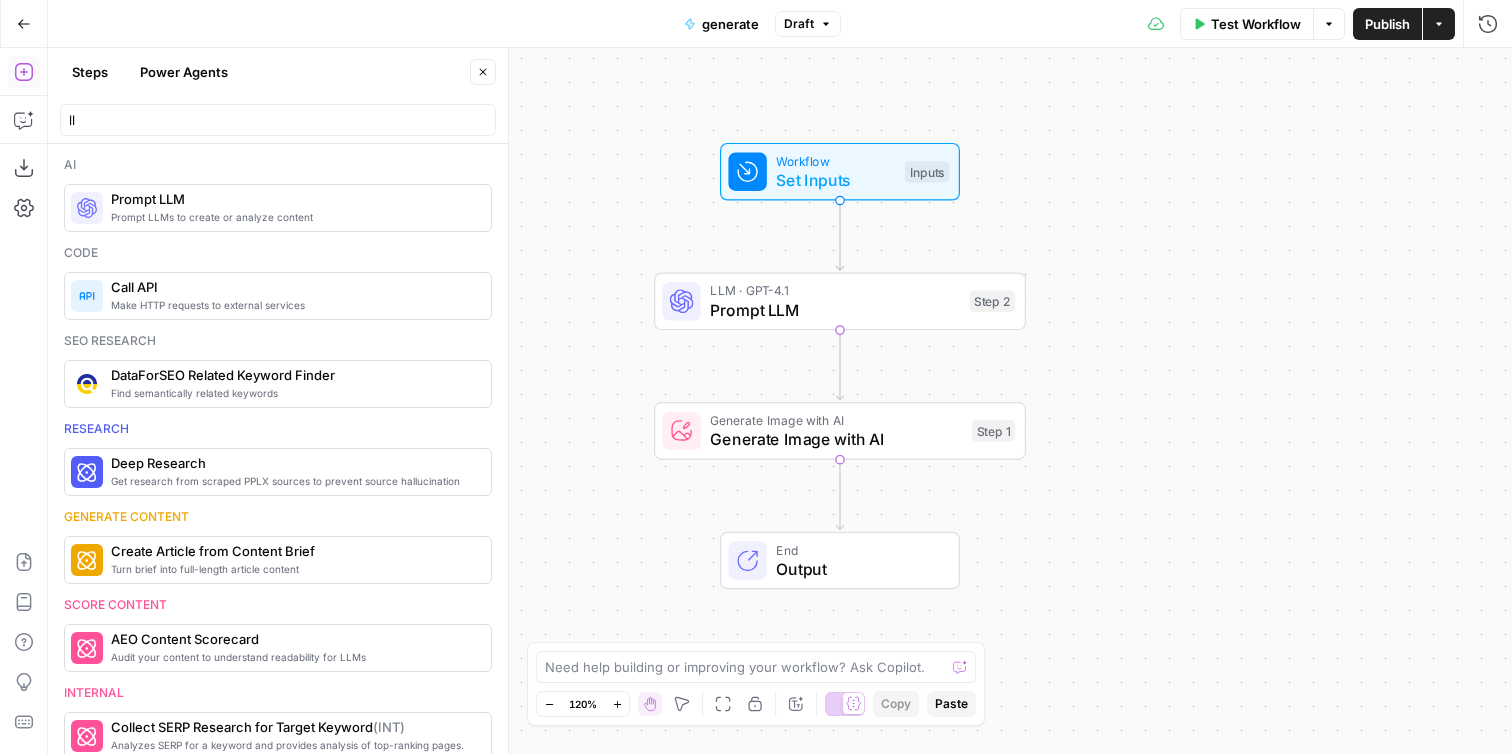 drag, startPoint x: 851, startPoint y: 227, endPoint x: 1064, endPoint y: 174, distance: 219.49487 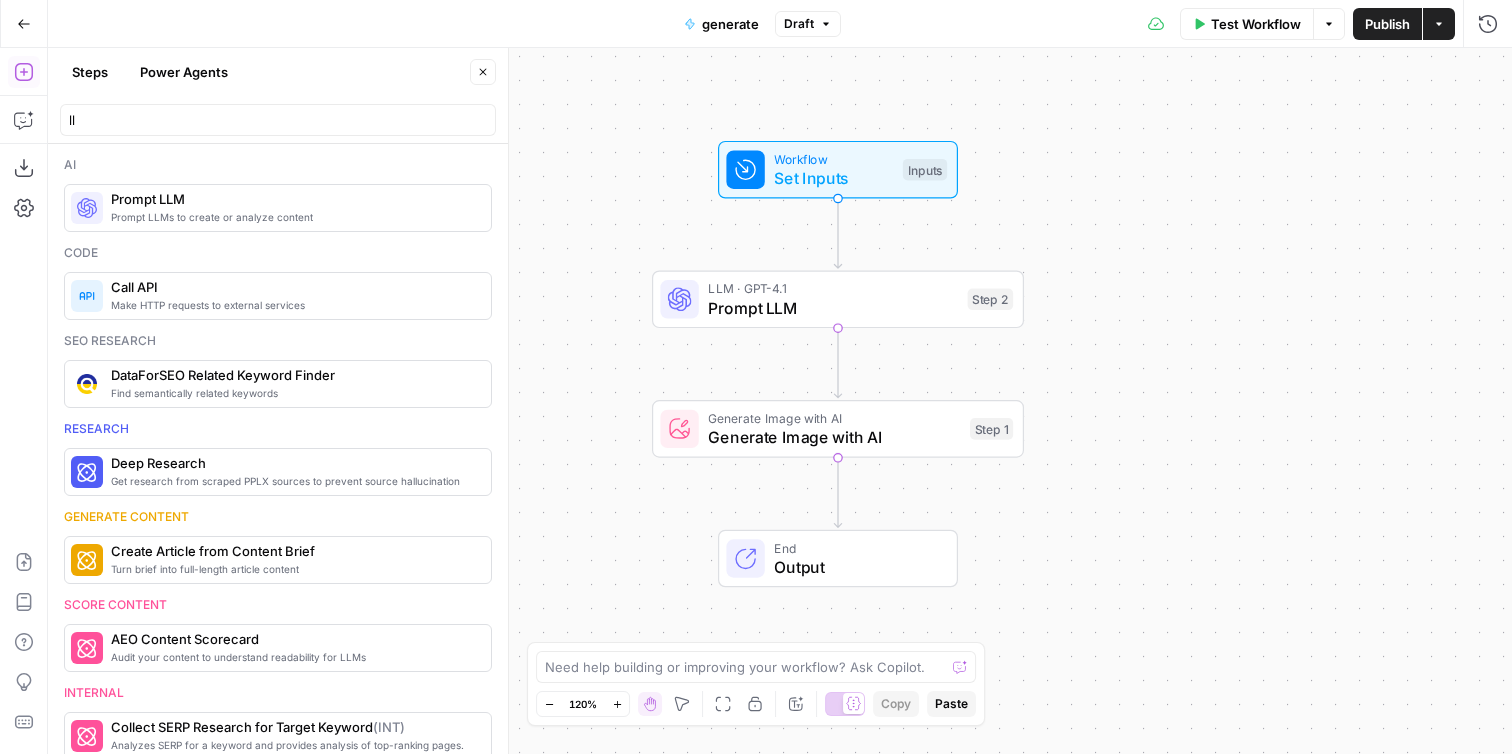 click 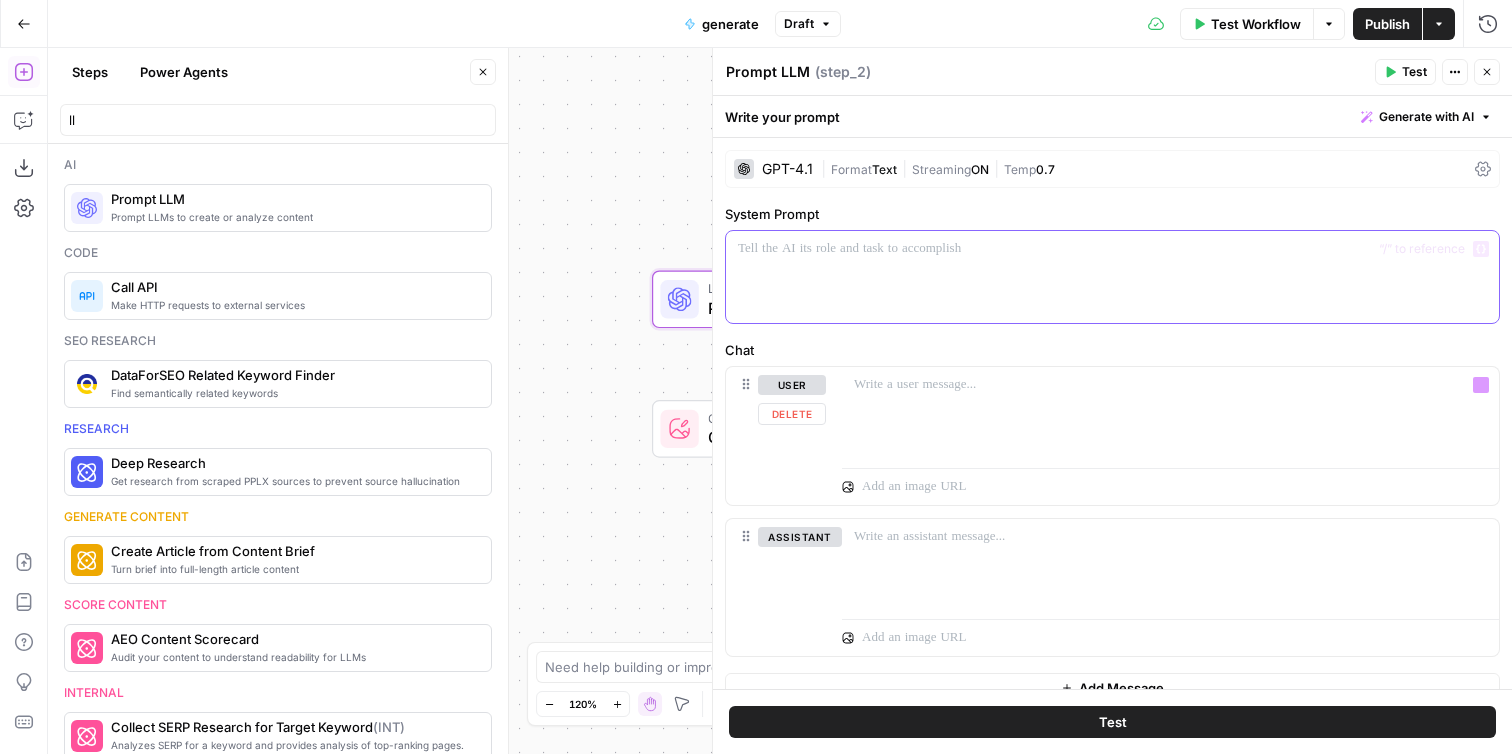 click at bounding box center (1112, 277) 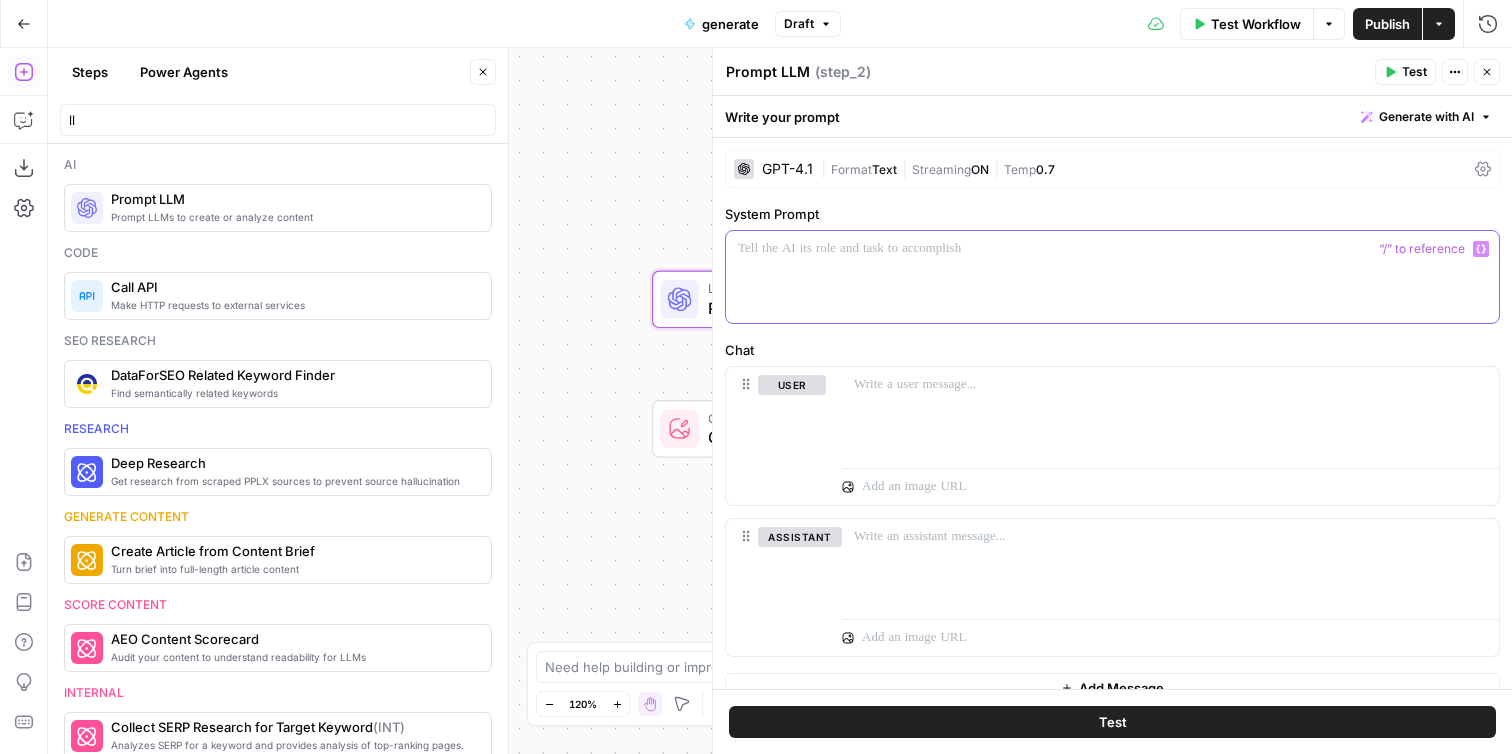 click 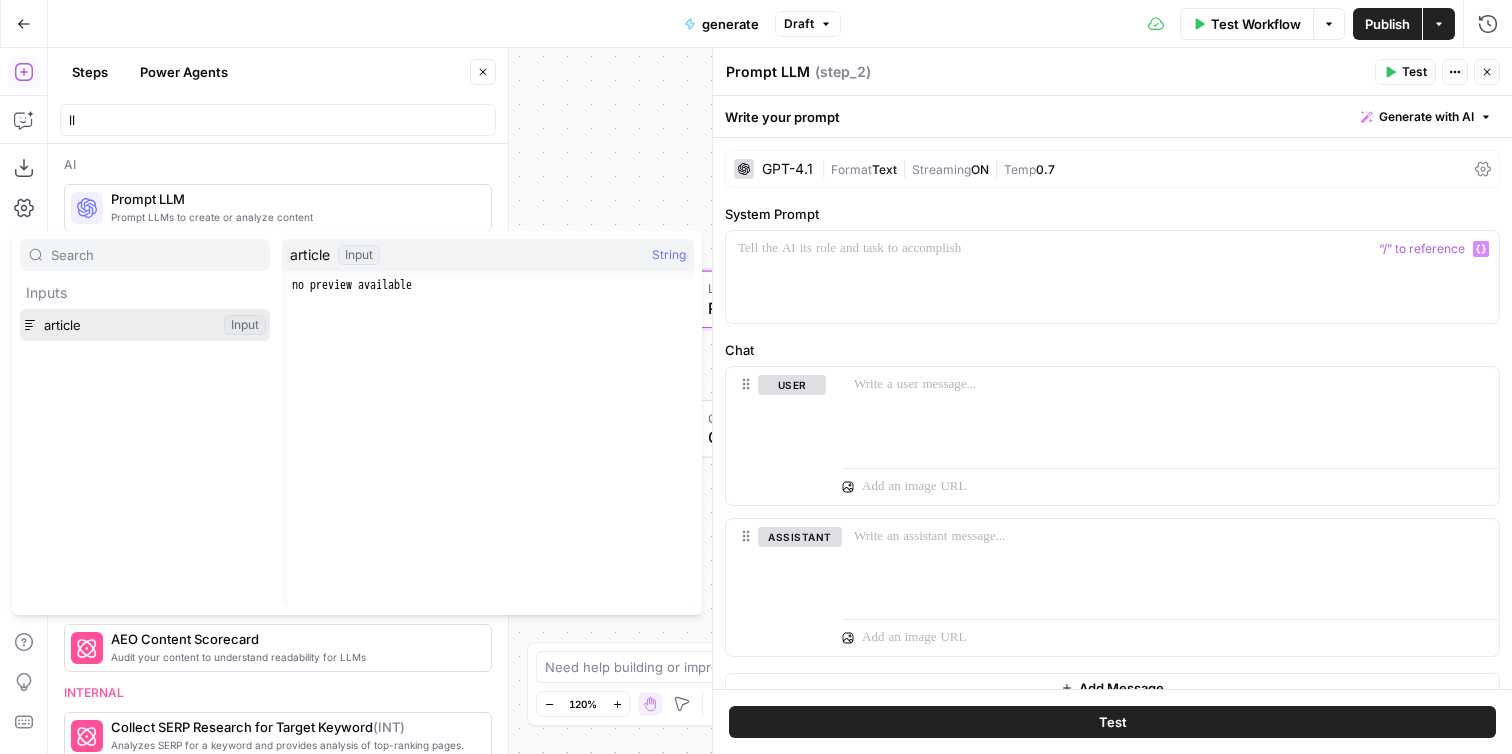 click at bounding box center (145, 325) 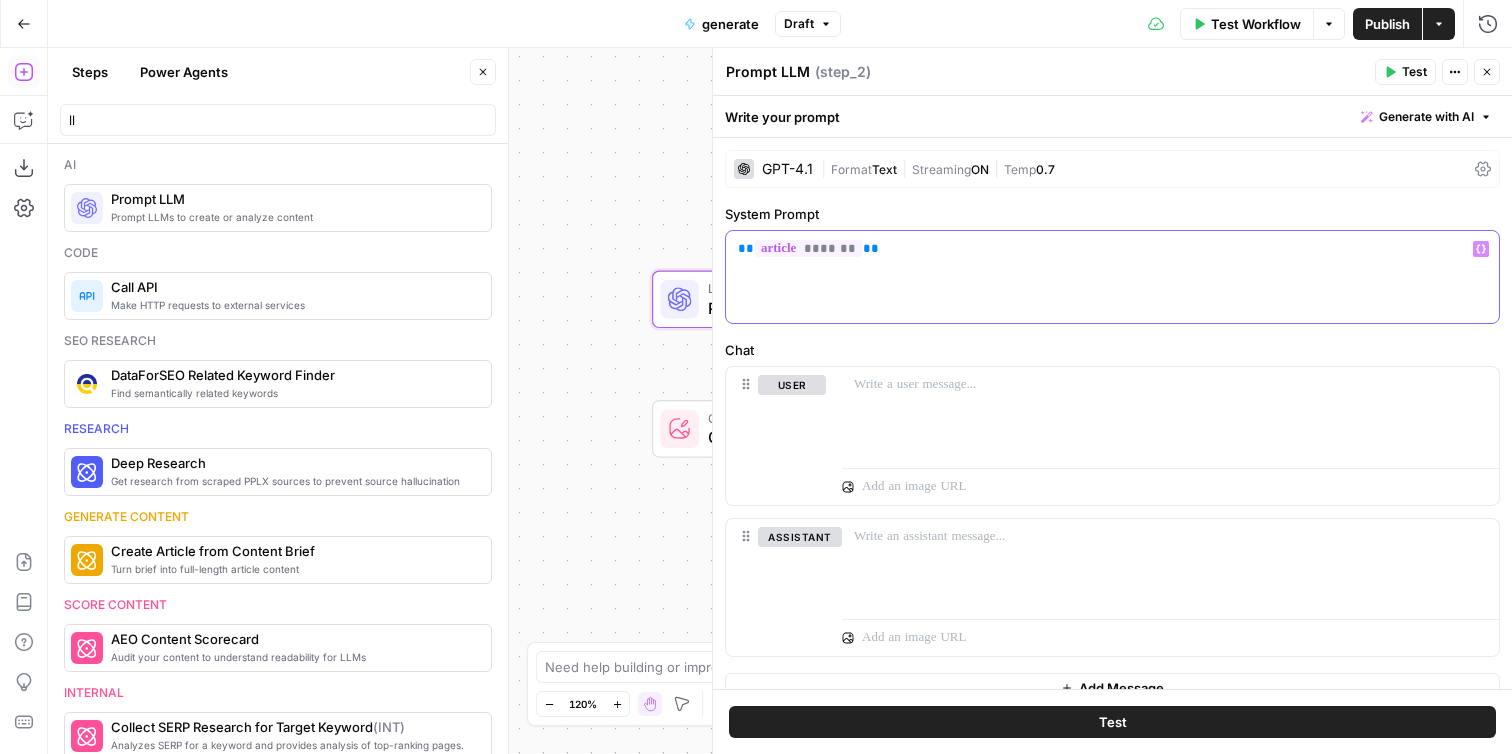 type 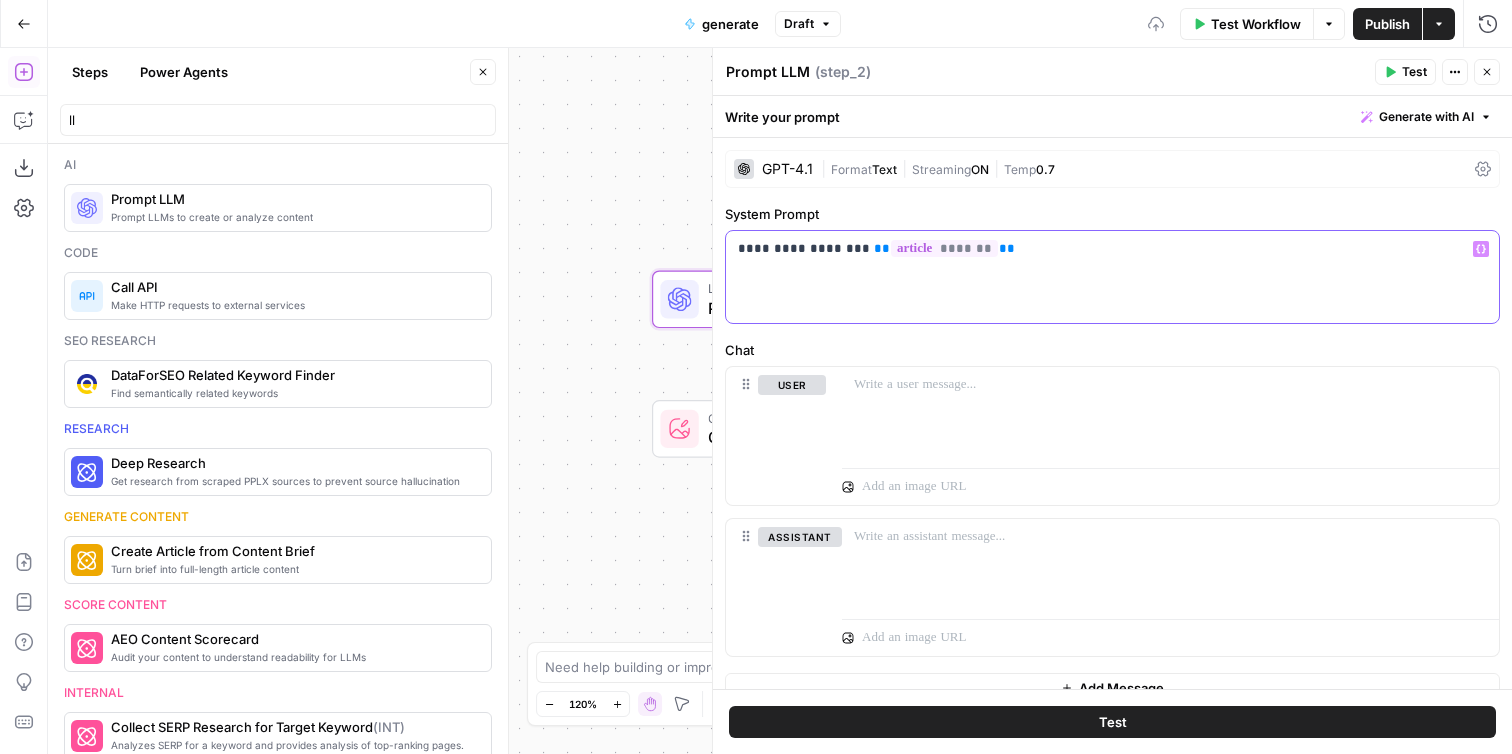 click on "**********" at bounding box center [1112, 249] 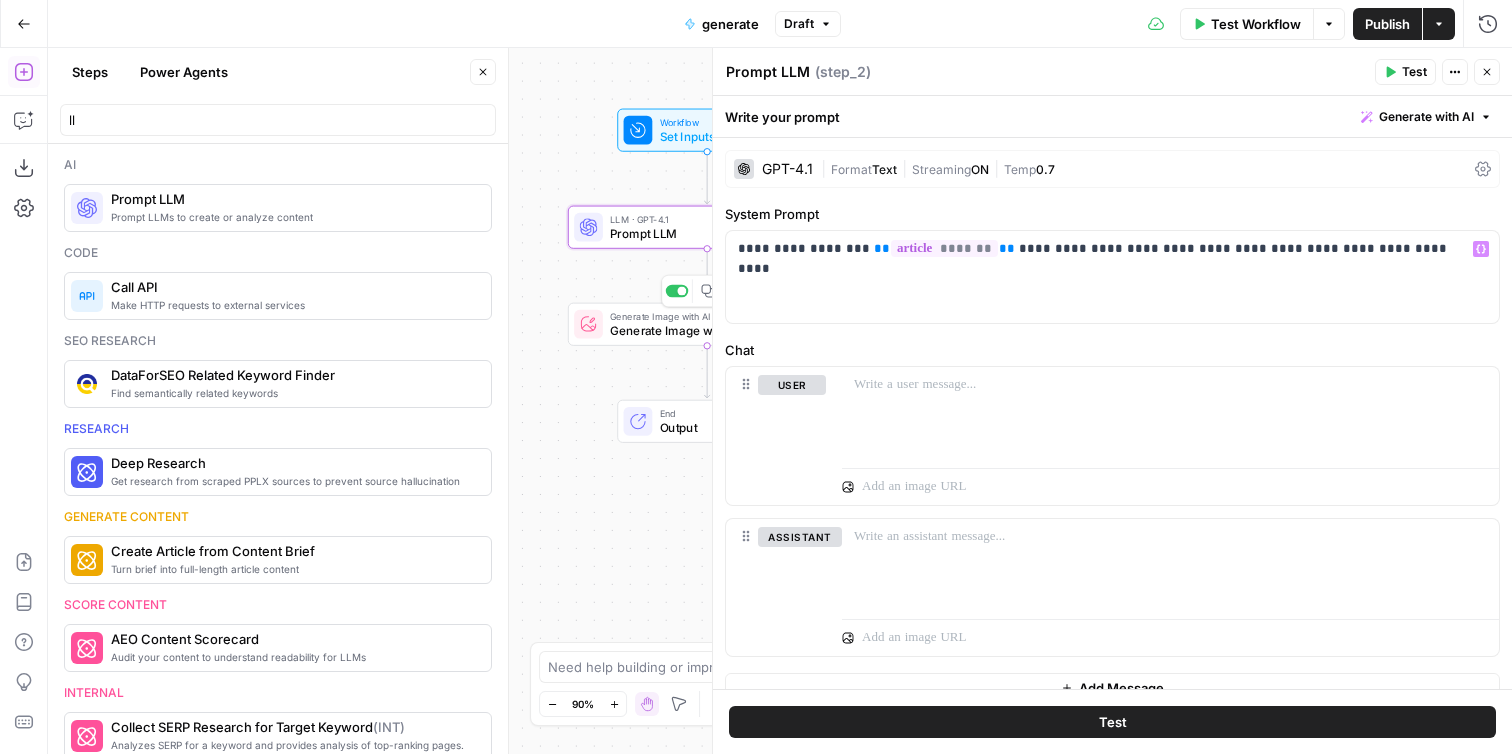 click on "Generate Image with AI" at bounding box center [704, 331] 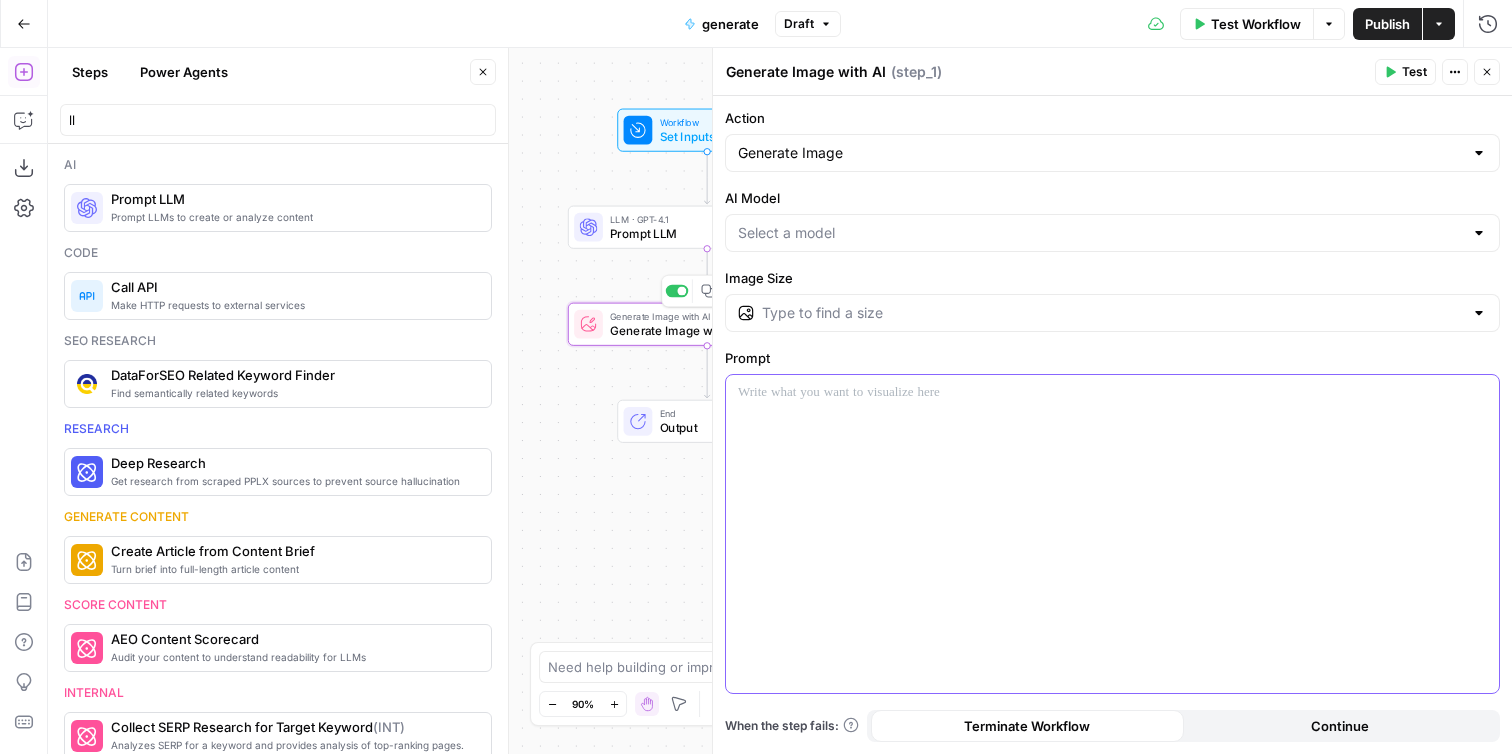 click at bounding box center [1112, 534] 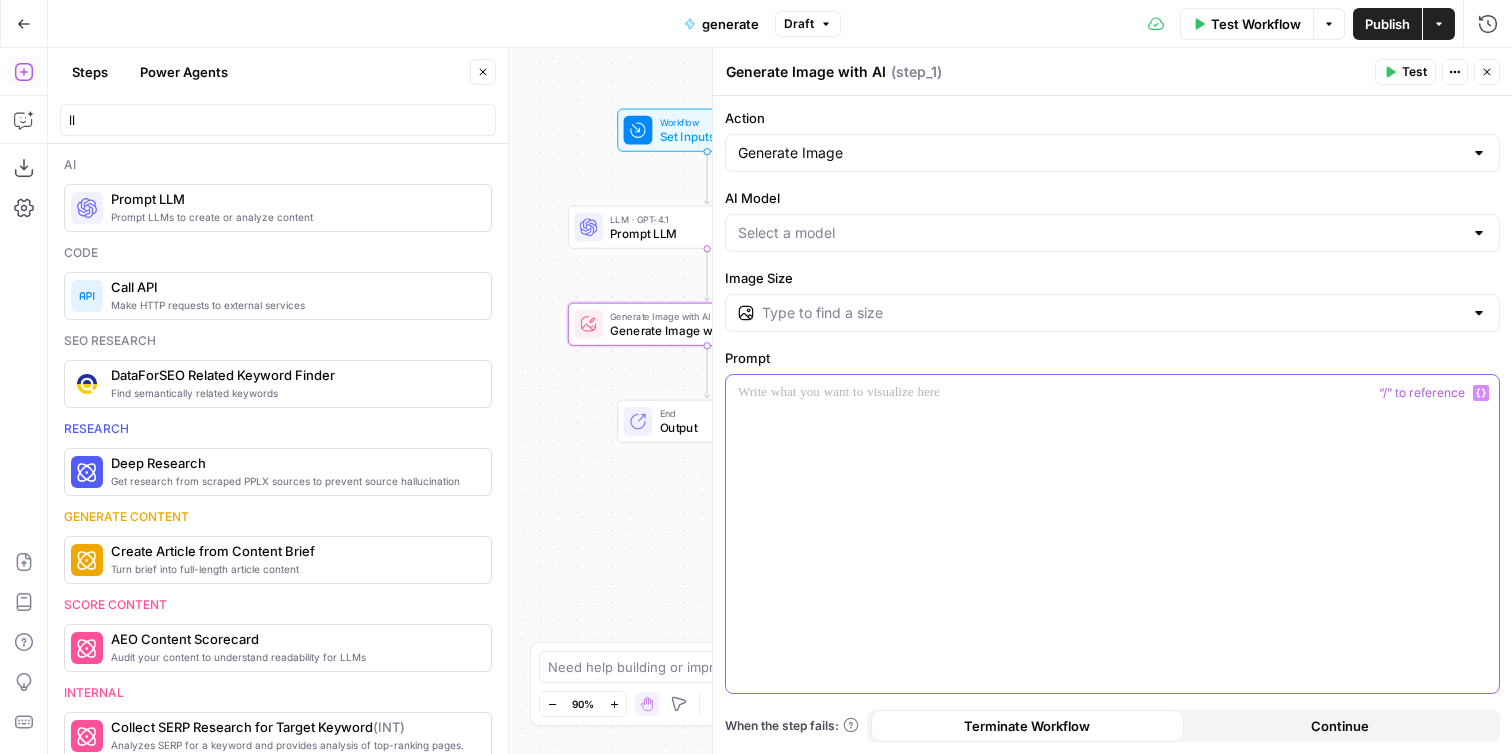 type 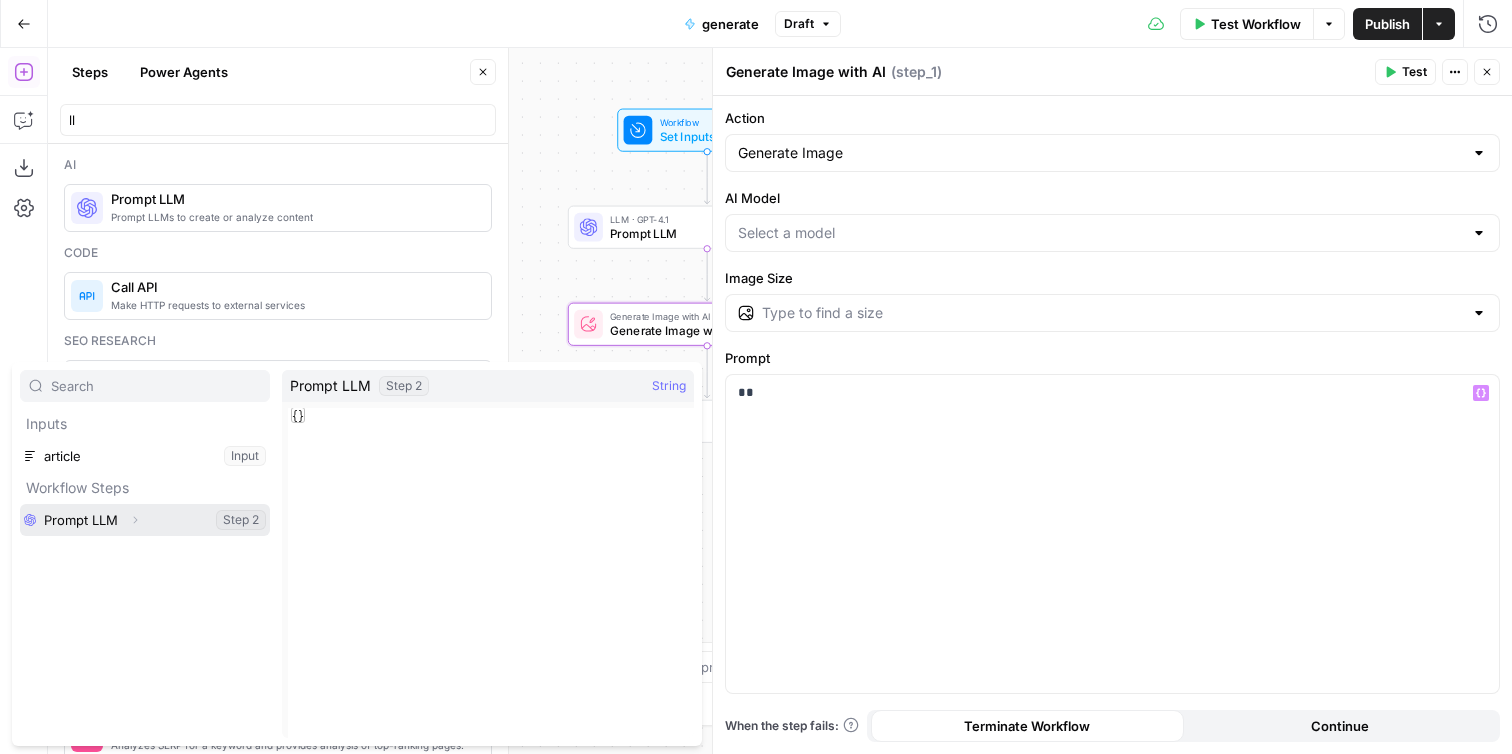 drag, startPoint x: 116, startPoint y: 515, endPoint x: 136, endPoint y: 516, distance: 20.024984 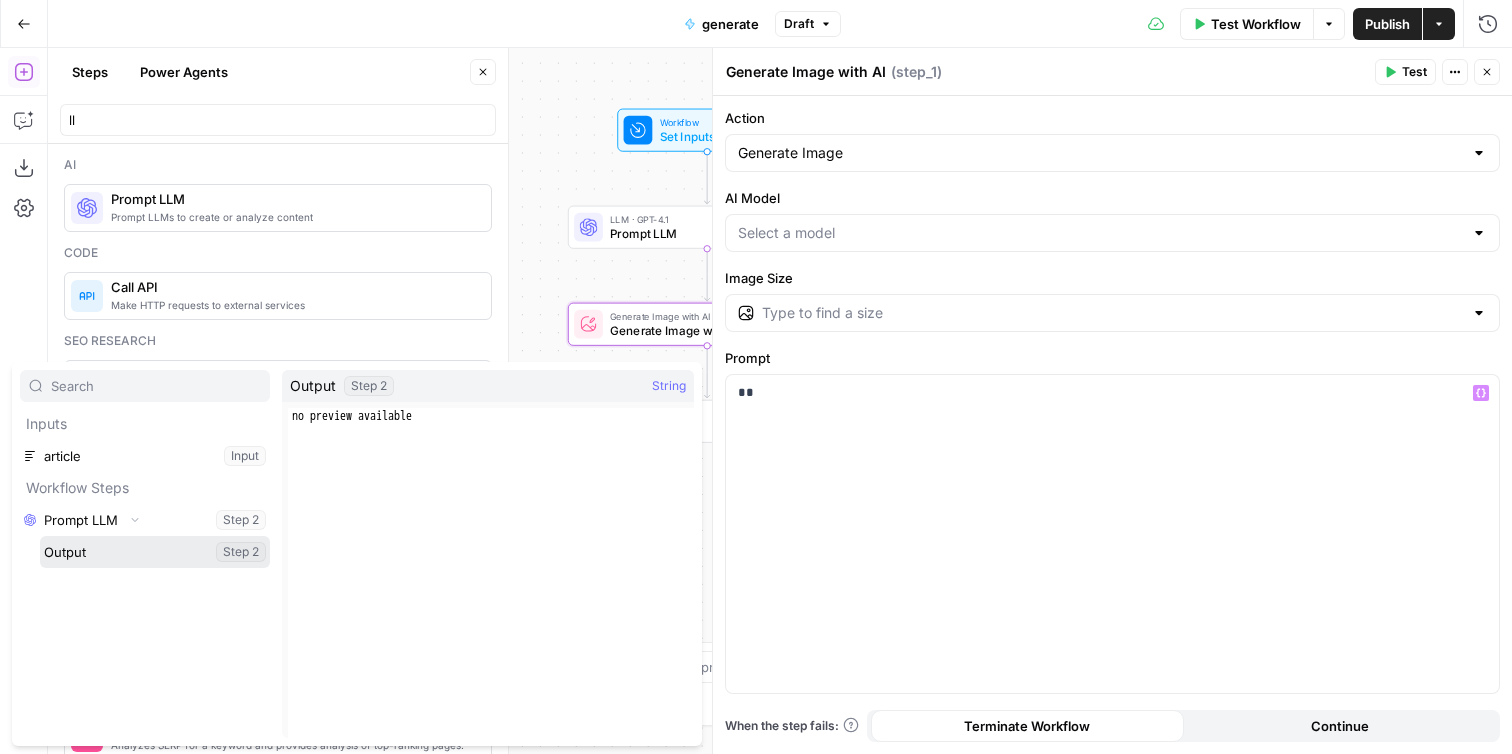 click at bounding box center (155, 552) 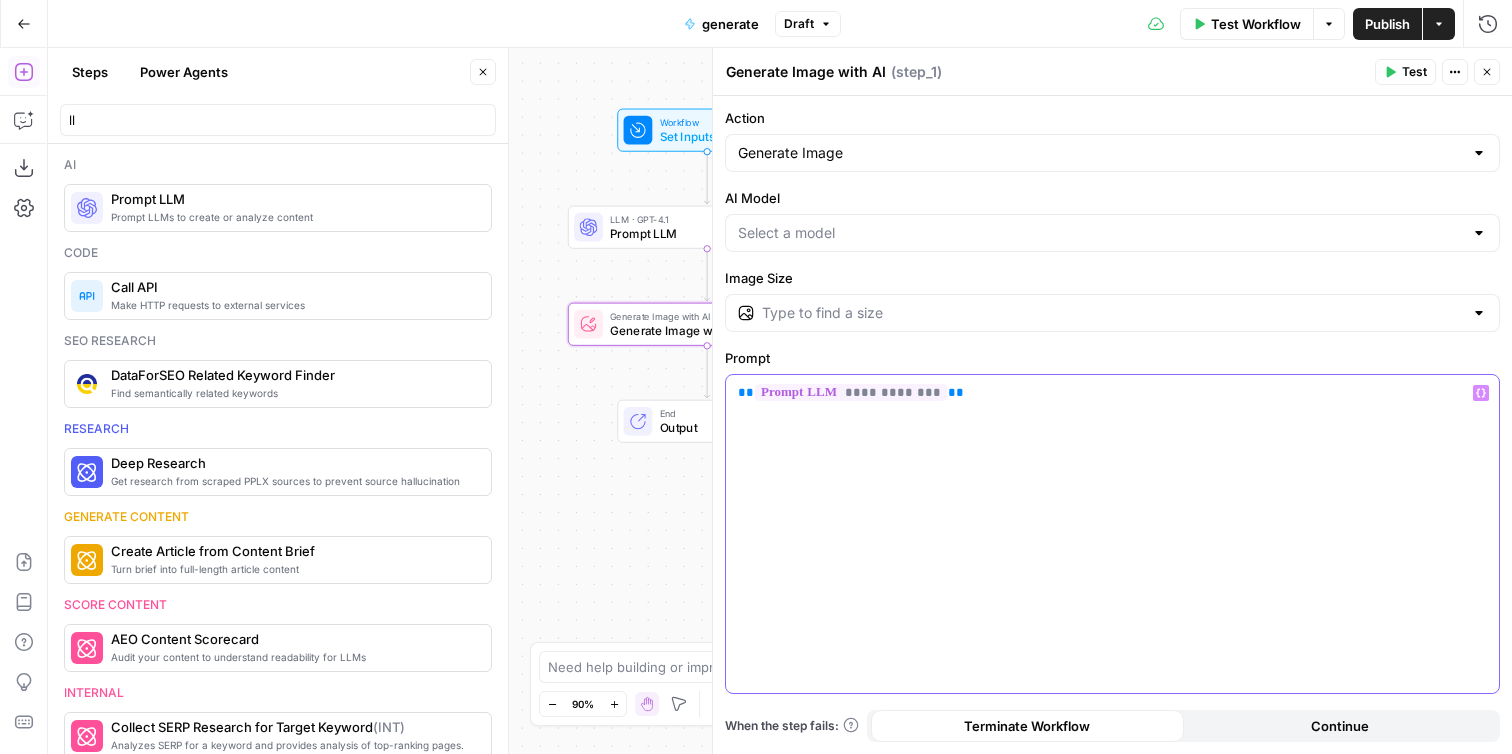 drag, startPoint x: 1074, startPoint y: 394, endPoint x: 716, endPoint y: 382, distance: 358.20105 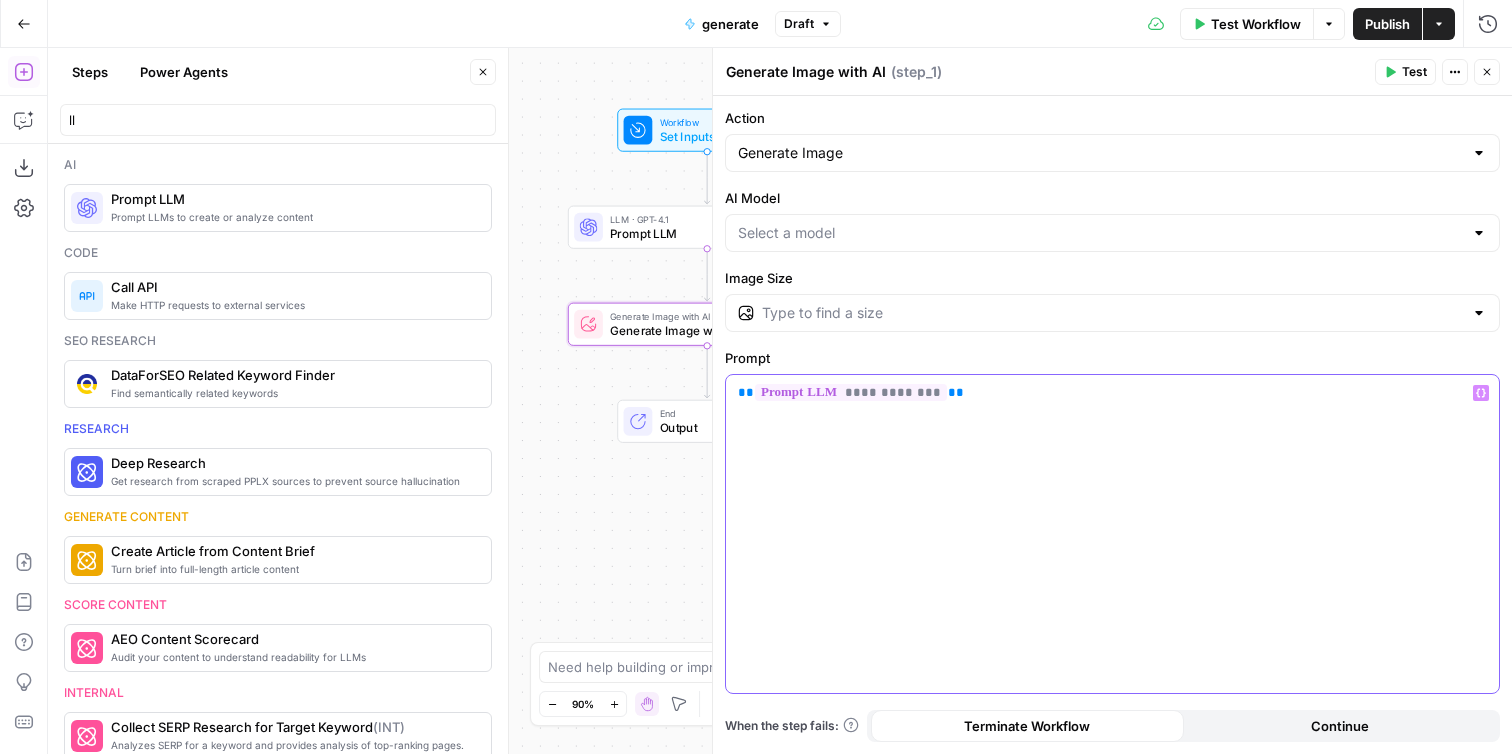 click on "**********" at bounding box center [1112, 401] 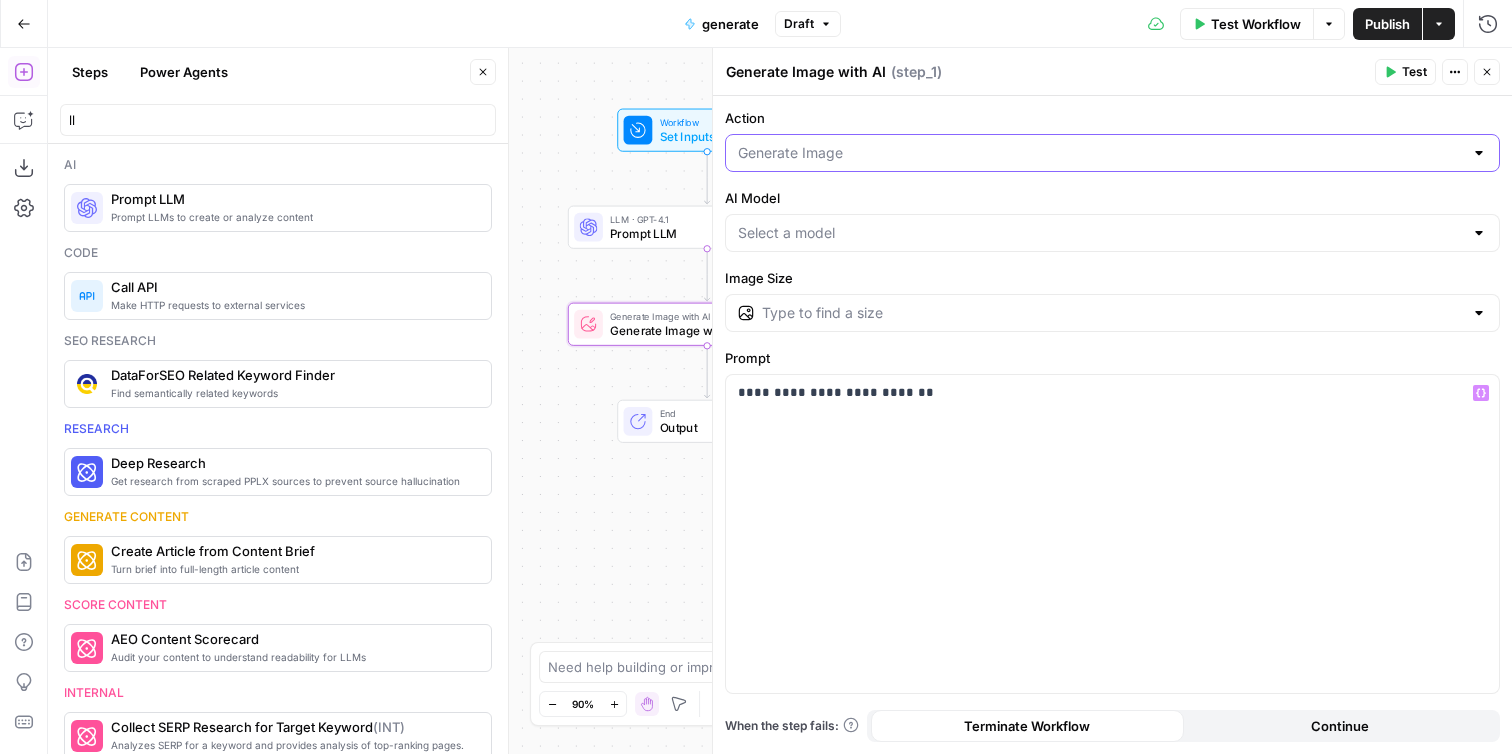 click on "Action" at bounding box center (1100, 153) 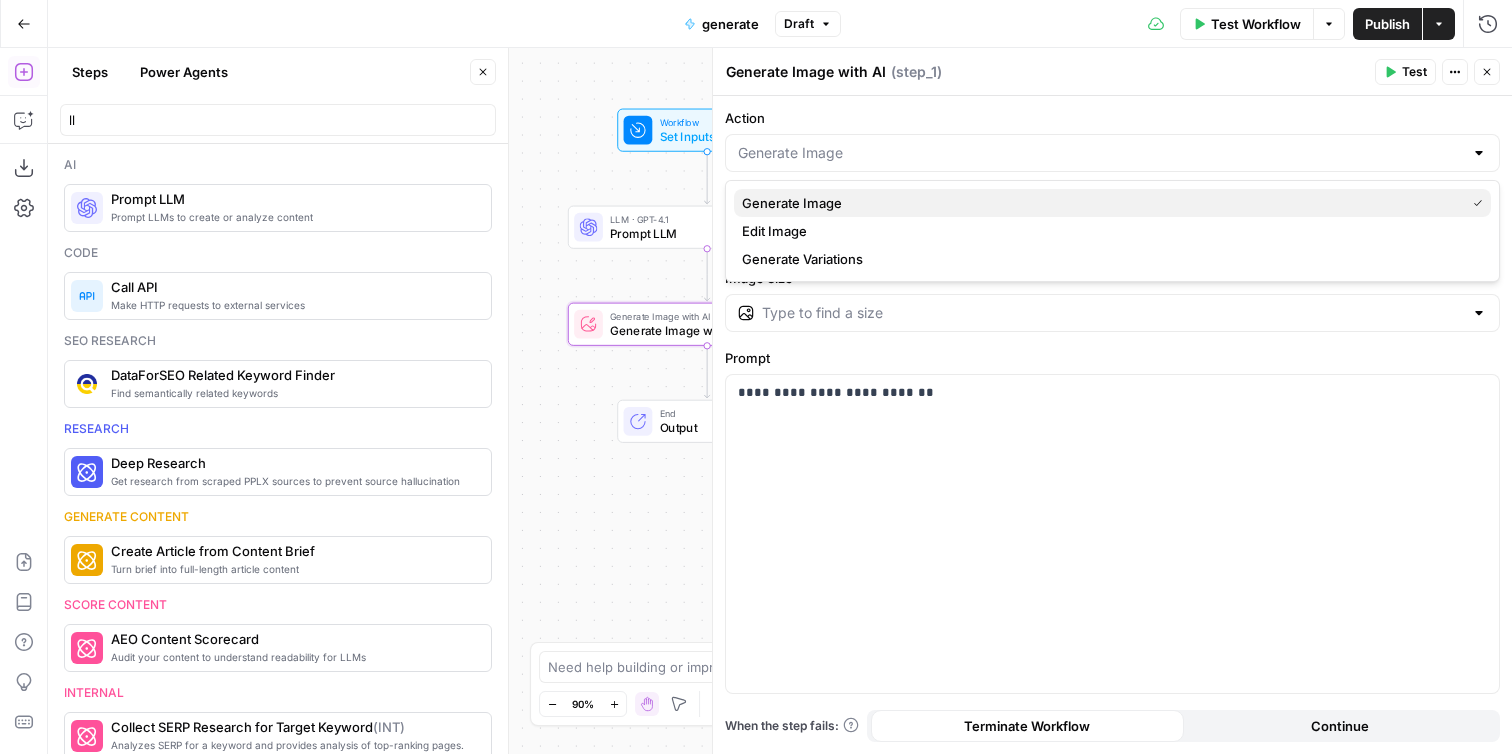 click on "Generate Image" at bounding box center (1099, 203) 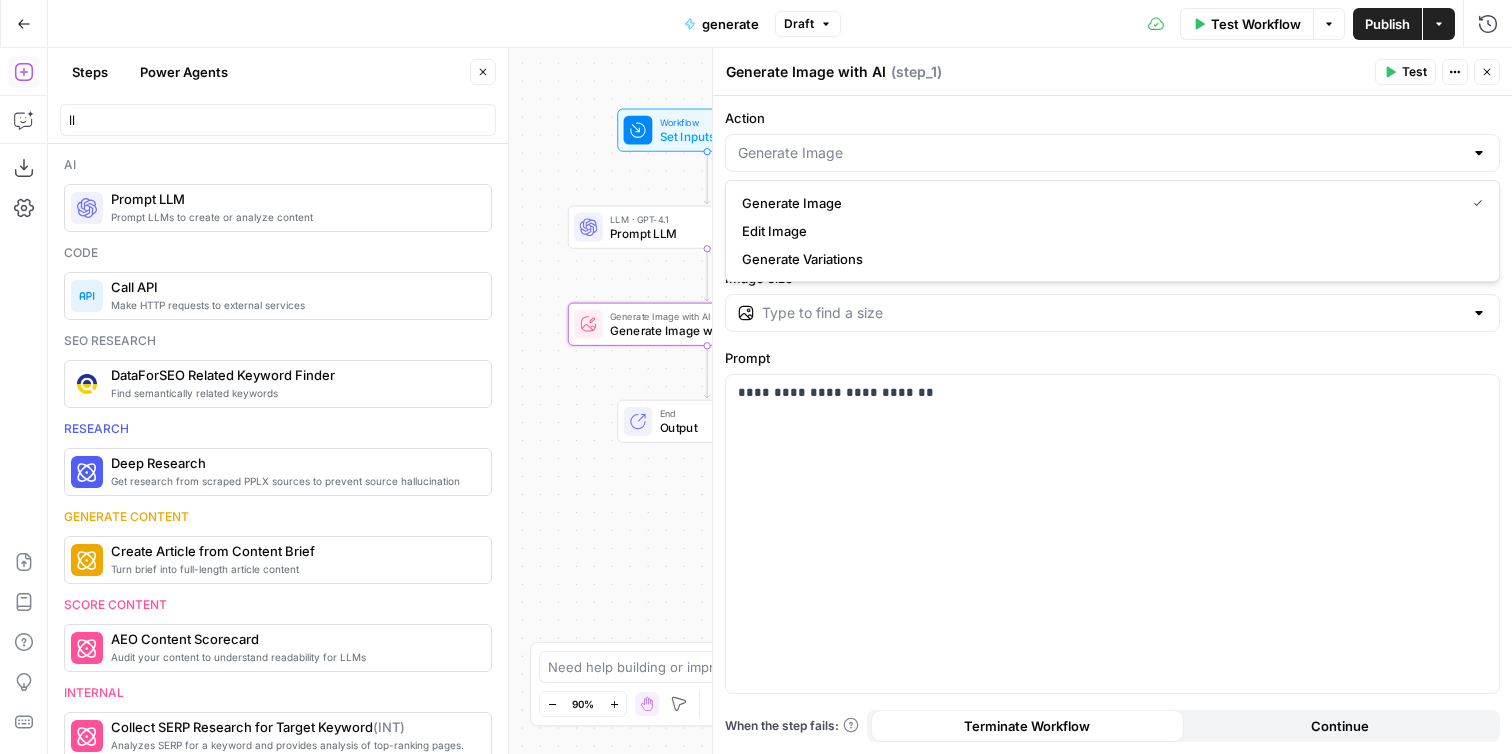 type on "Generate Image" 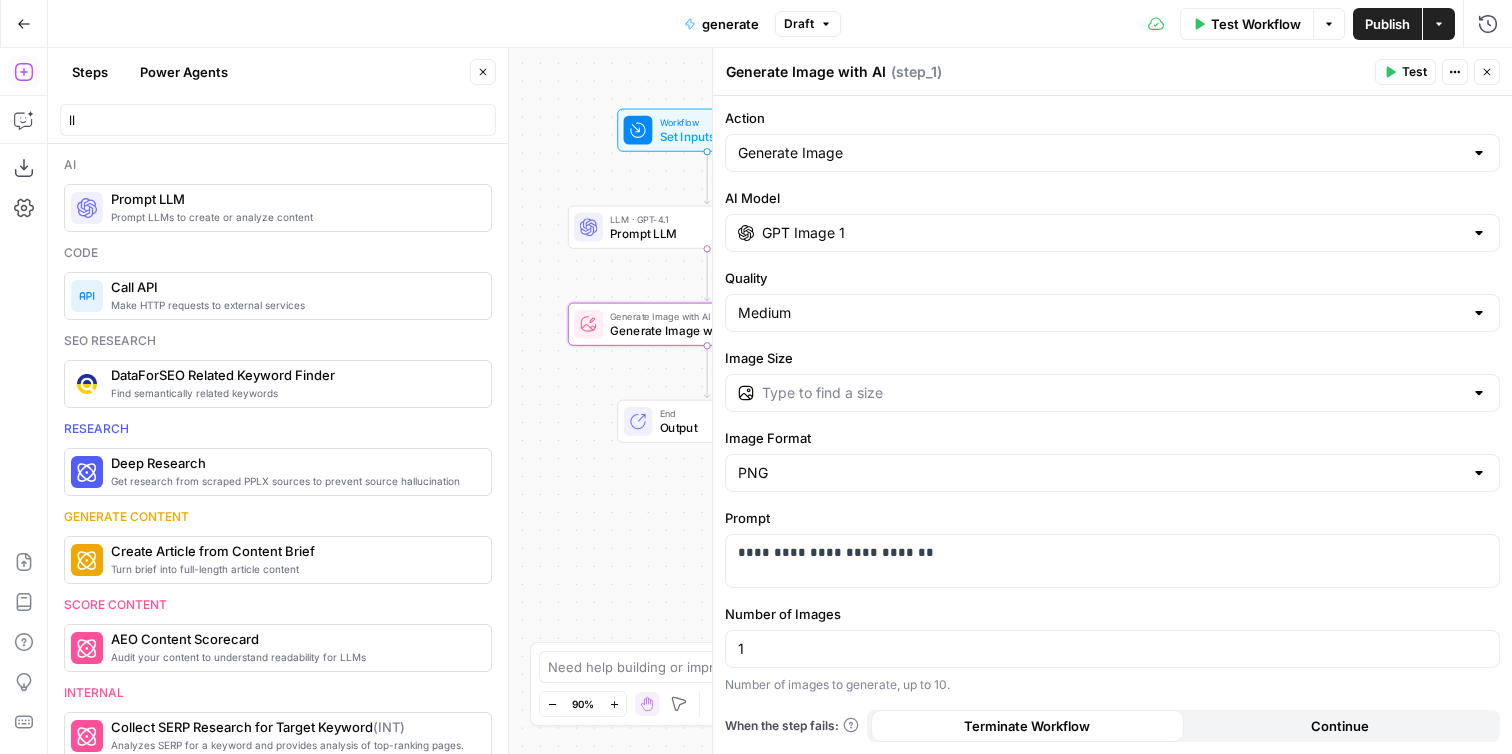 click on "Continue" at bounding box center (1340, 726) 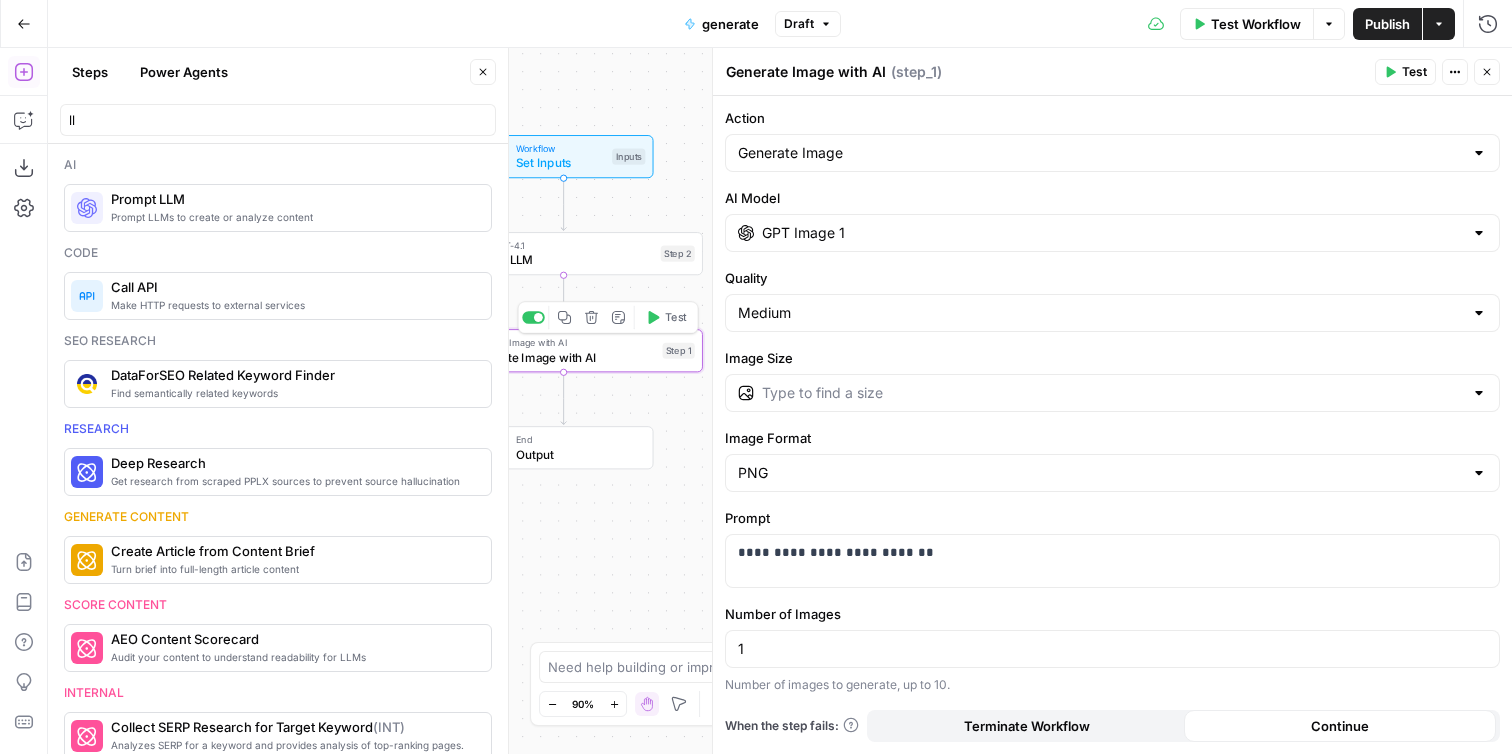 click on "Test" at bounding box center [676, 317] 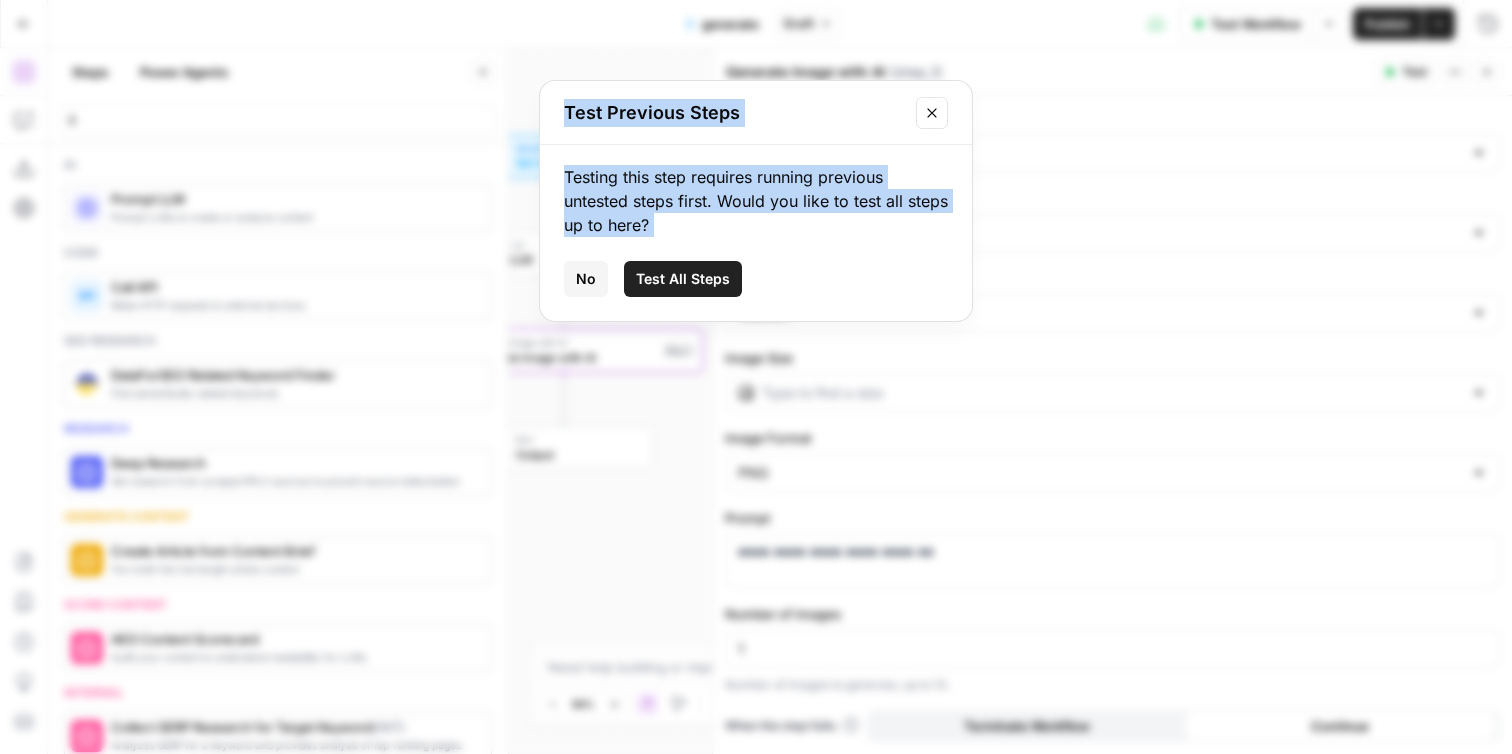 click on "Test All Steps" at bounding box center [683, 279] 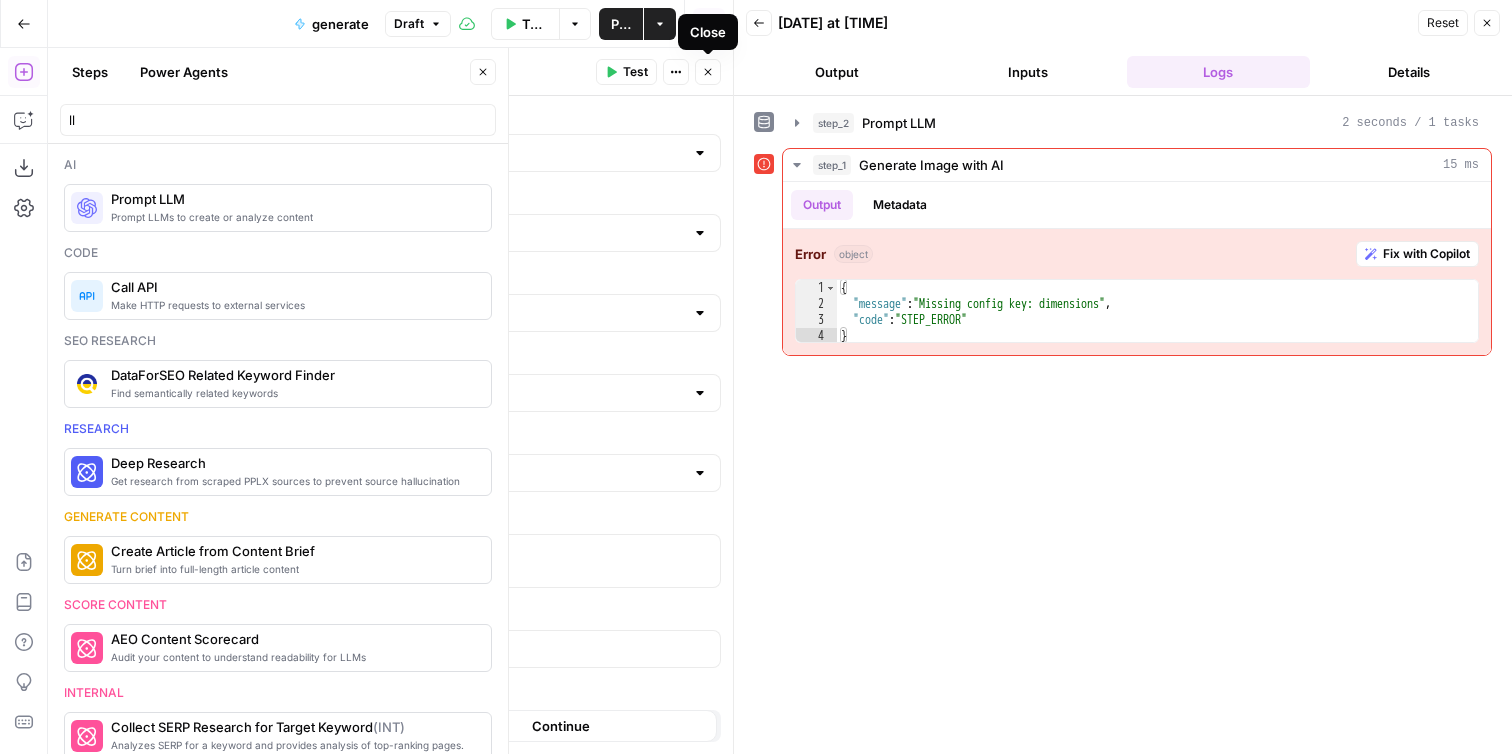 click 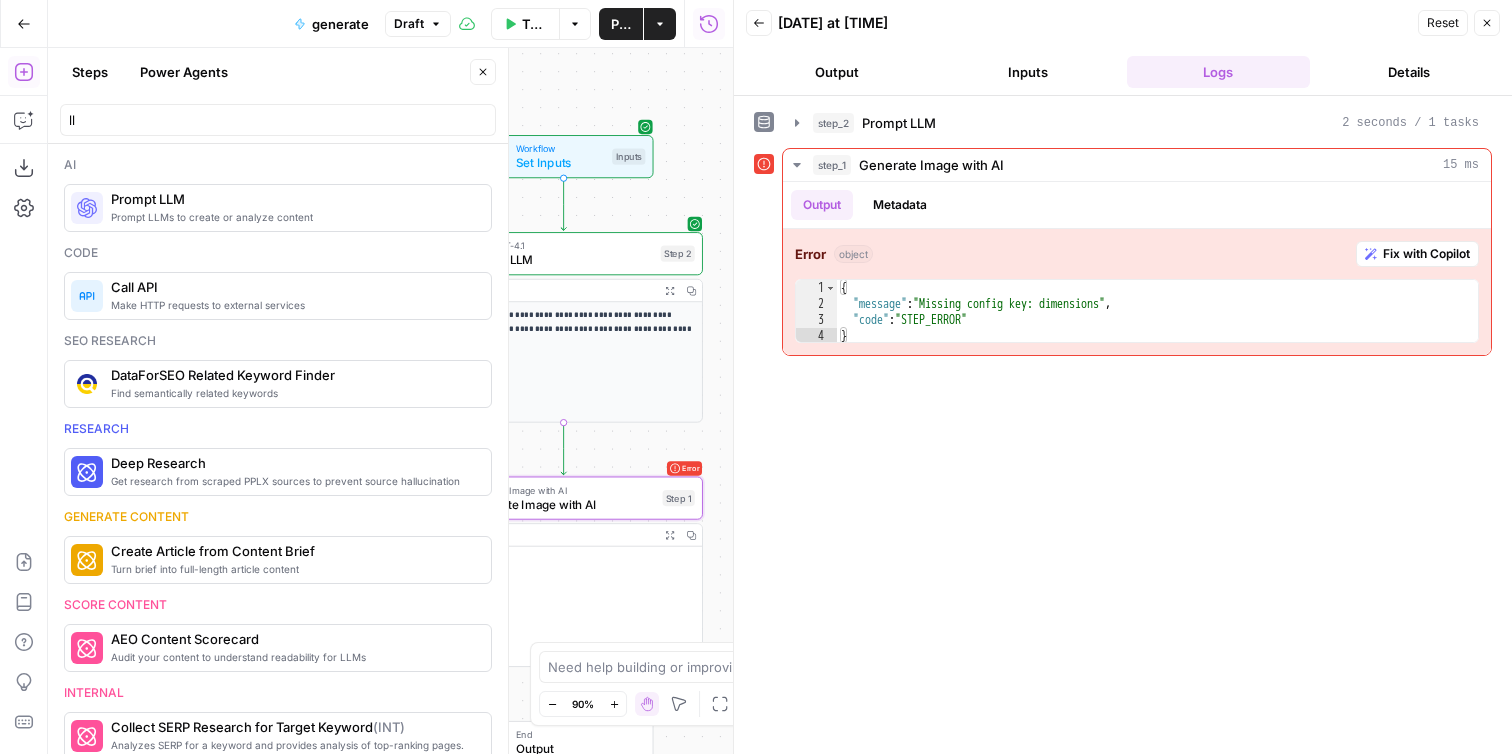 click on "Error Generate Image with AI Generate Image with AI Step 1 Output Expand Output Copy 1 null     XXXXXXXXXXXXXXXXXXXXXXXXXXXXXXXXXXXXXXXXXXXXXXXXXXXXXXXXXXXXXXXXXXXXXXXXXXXXXXXXXXXXXXXXXXXXXXXXXXXXXXXXXXXXXXXXXXXXXXXXXXXXXXXXXXXXXXXXXXXXXXXXXXXXXXXXXXXXXXXXXXXXXXXXXXXXXXXXXXXXXXXXXXXXXXXXXXXXXXXXXXXXXXXXXXXXXXXXXXXXXXXXXXXXXXXXXXXXXXXXXXXXXXXXXXXXXXXXXXXXXXXXXXXXXXXXXXXXXXXXXXXXXXXXXXXXXXXXXXXXXXXXXXXXXXXXXXXXXXXXXXXXXXXXXXXXXXXXXXXXXXXXXXXXXXXXXXXXXXXXXXXXXXXXXXXXXXXXXXXXXXXXXXXXXXXXXXXXXXXXXXXXXXXXXXXXXXXXXXXXXXXXXXXXXXXXXXXXXXXXXXXXXXXXXXXXXXXXXXXXXXXXXXXXXXXXXXXXXXXXXXXXXXXXXXXXXXXXXXXXXXXXXXXXXXXX" at bounding box center [563, 572] 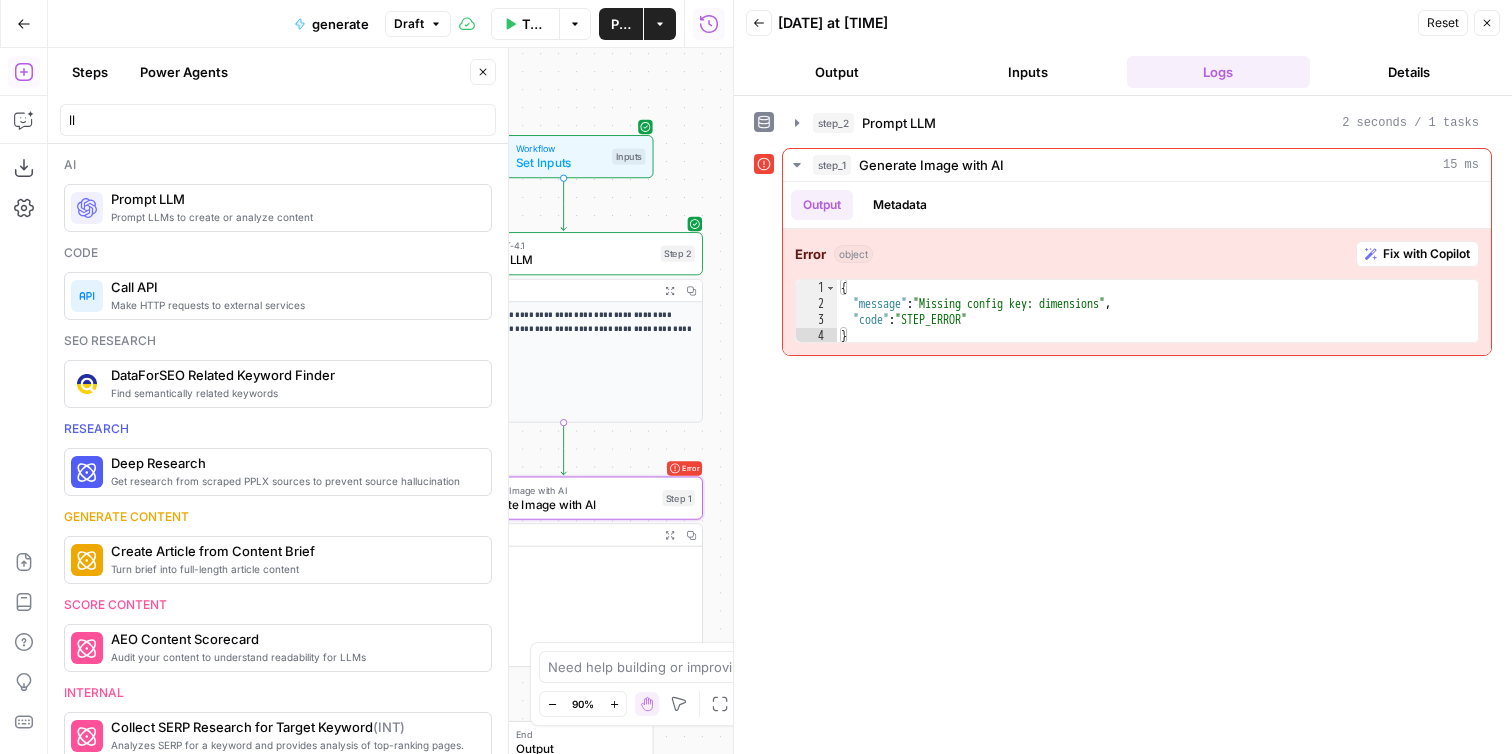 click on "Generate Image with AI" at bounding box center (561, 504) 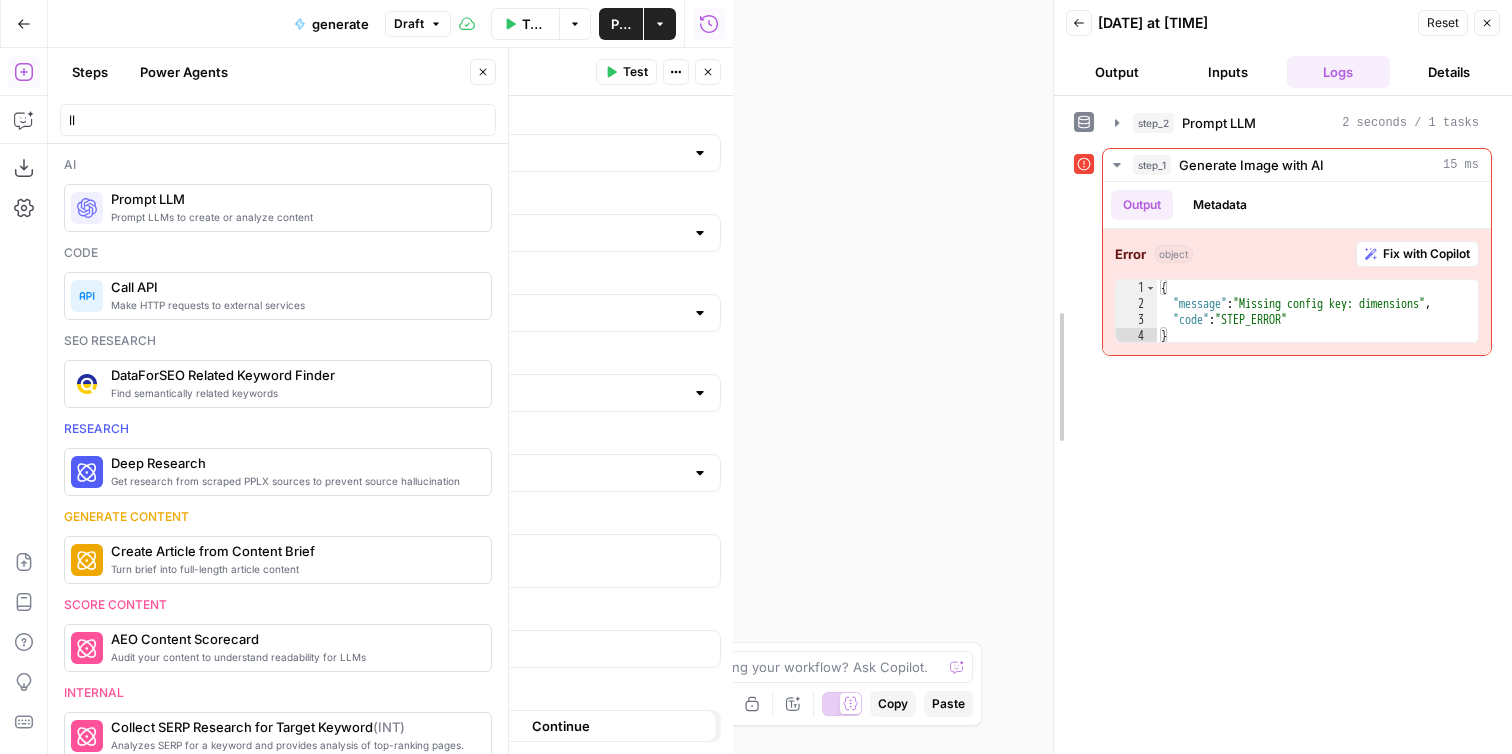drag, startPoint x: 729, startPoint y: 207, endPoint x: 1049, endPoint y: 199, distance: 320.09998 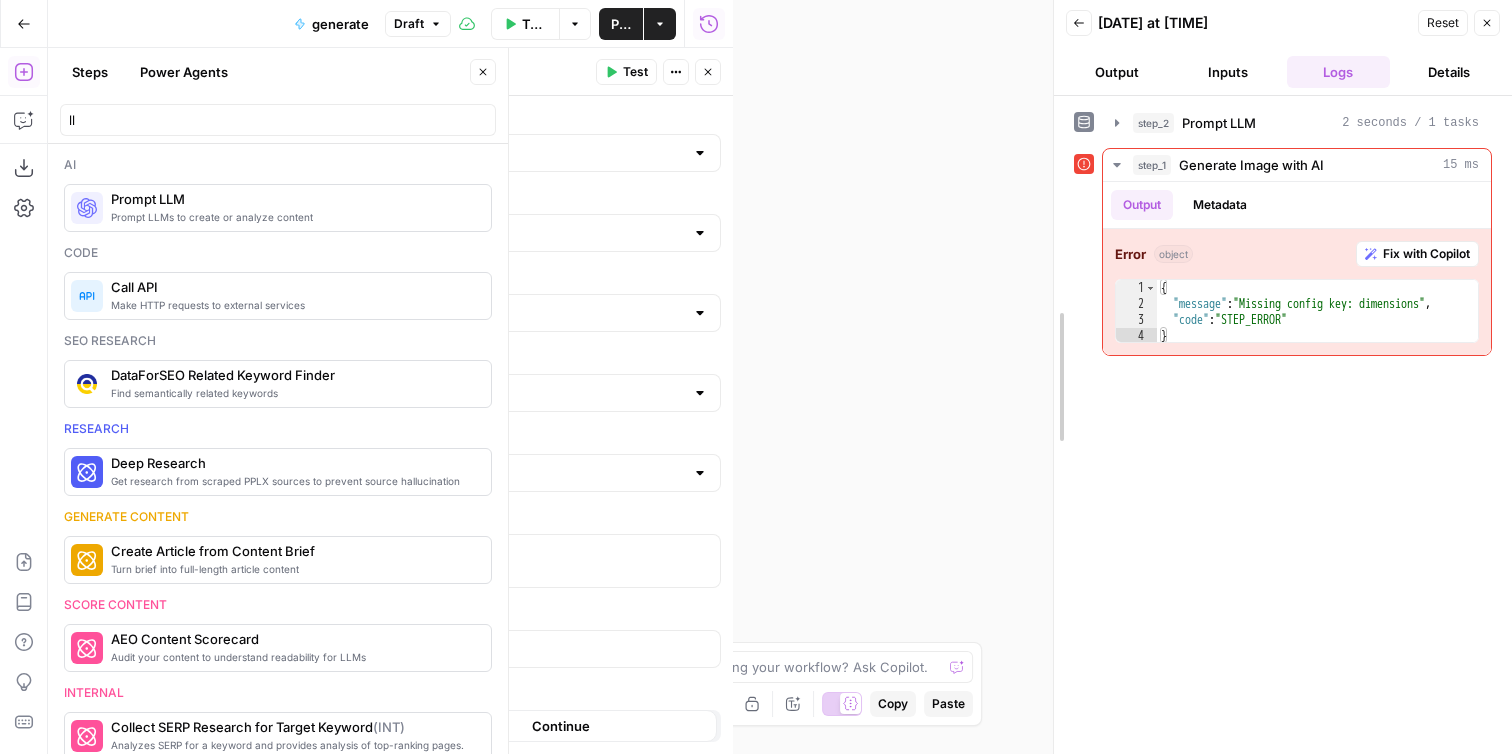 click at bounding box center (1054, 377) 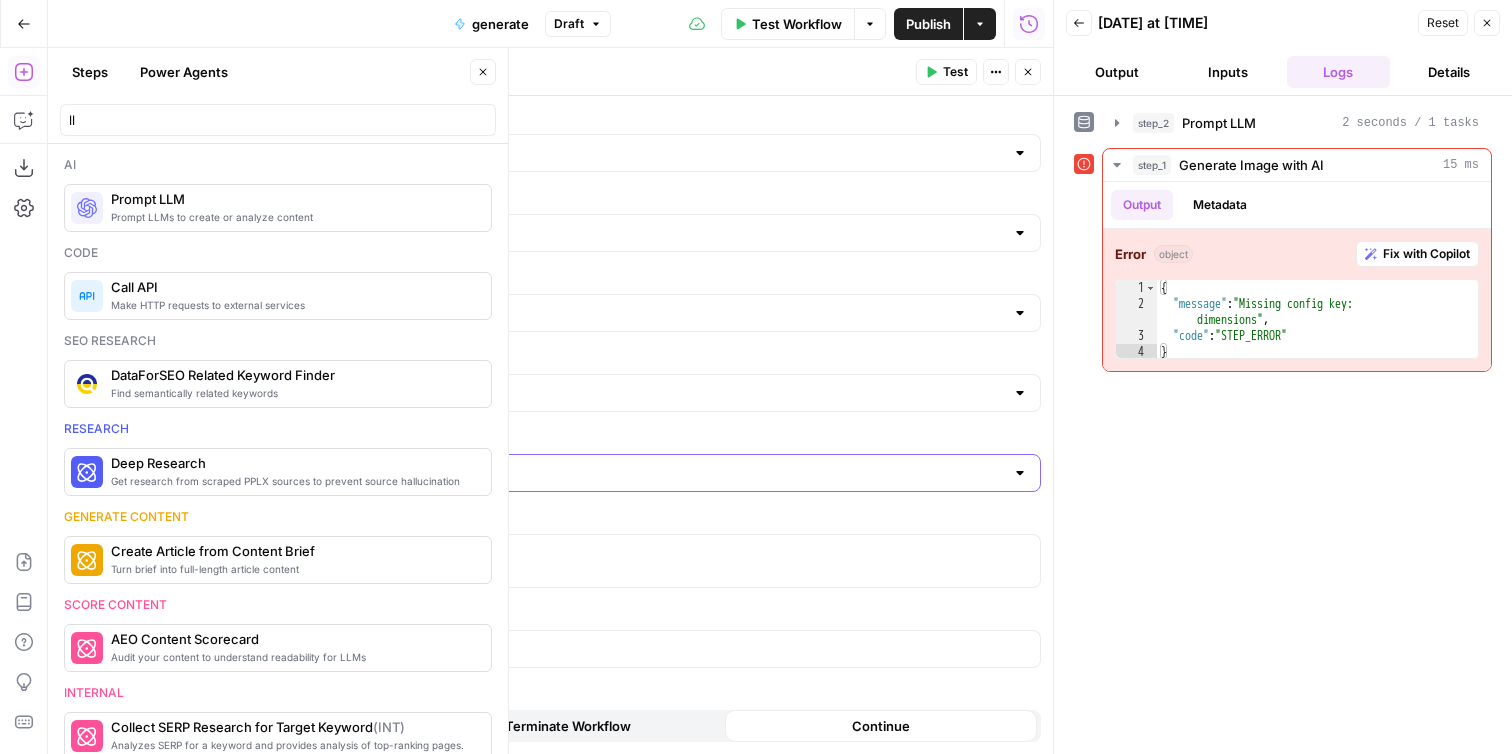 click on "Image Format" at bounding box center [641, 473] 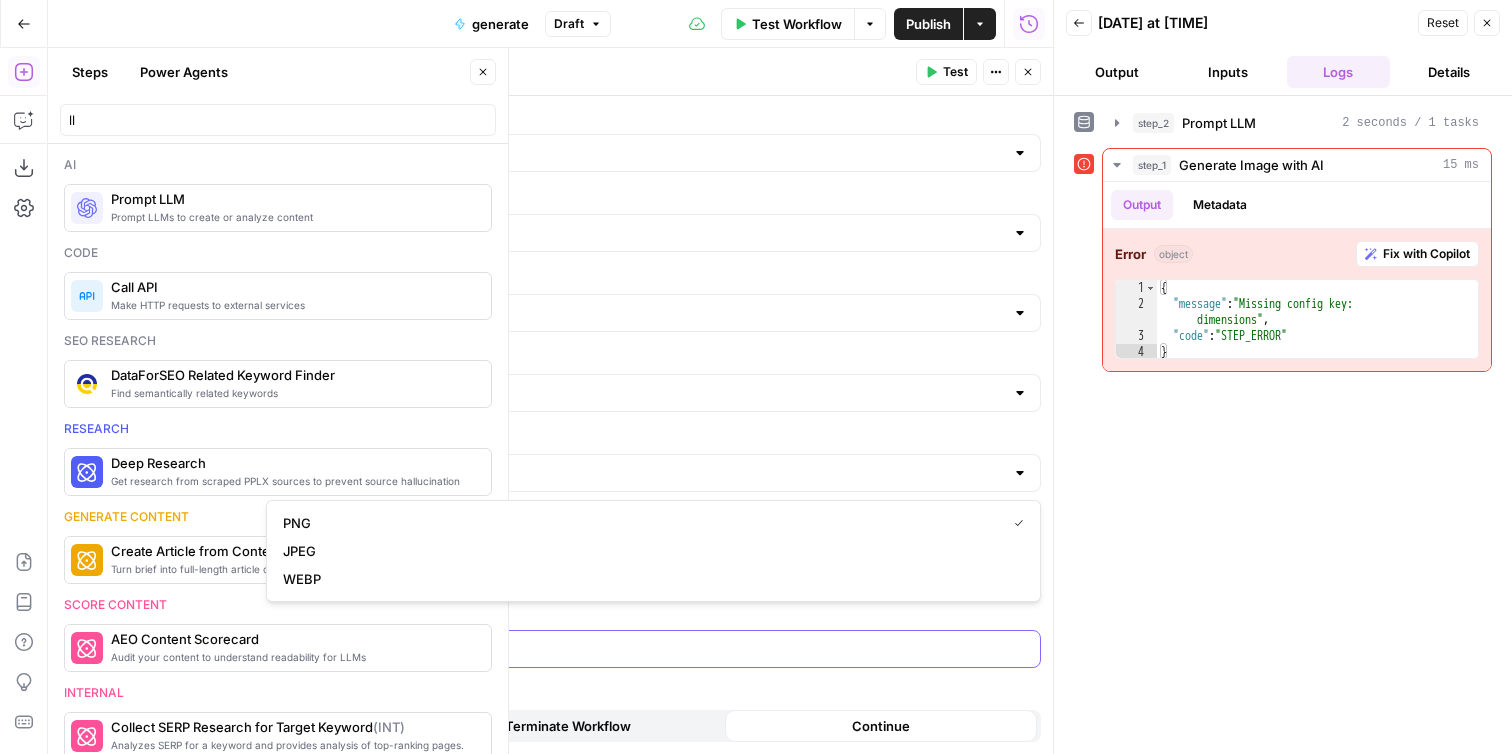 type on "PNG" 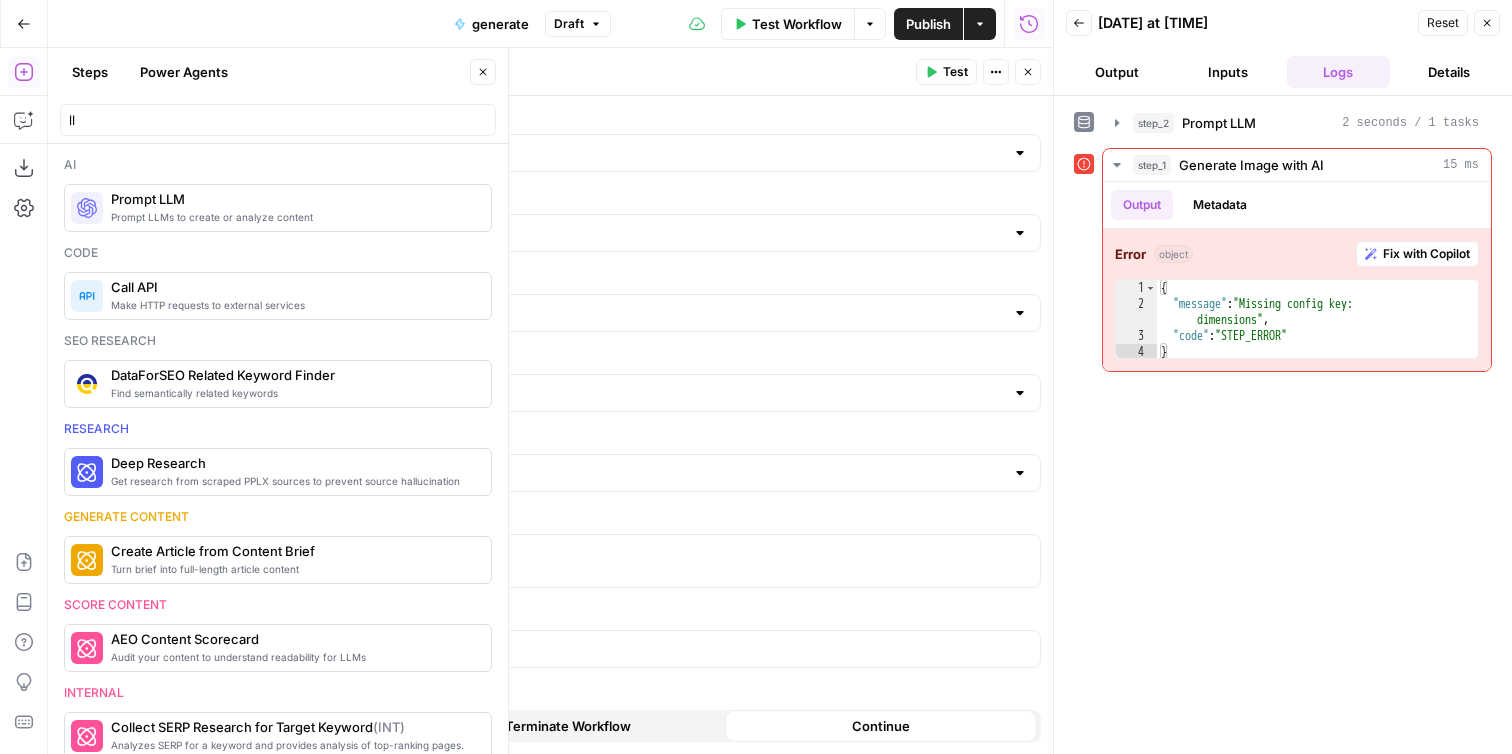 click on "Terminate Workflow" at bounding box center [568, 726] 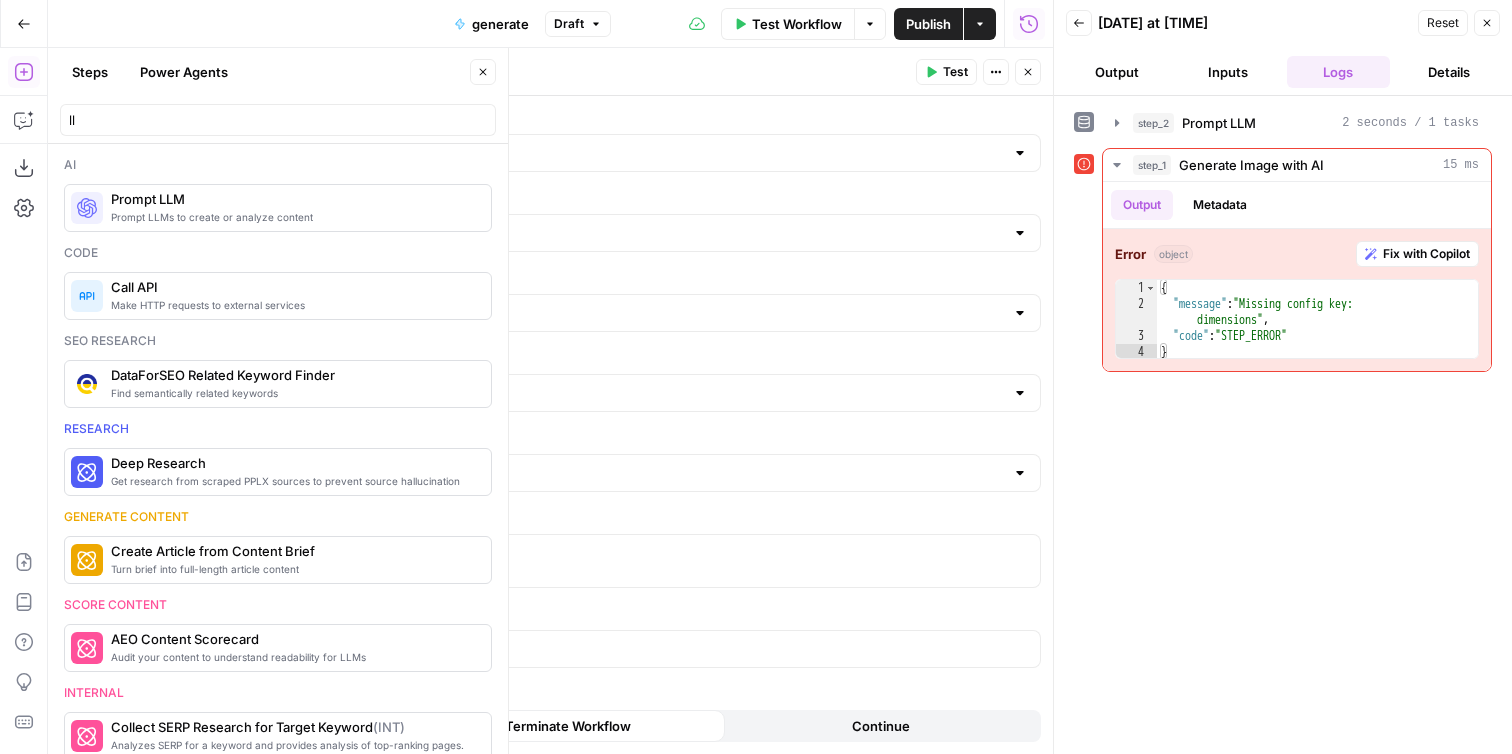 click on "Continue" at bounding box center [881, 726] 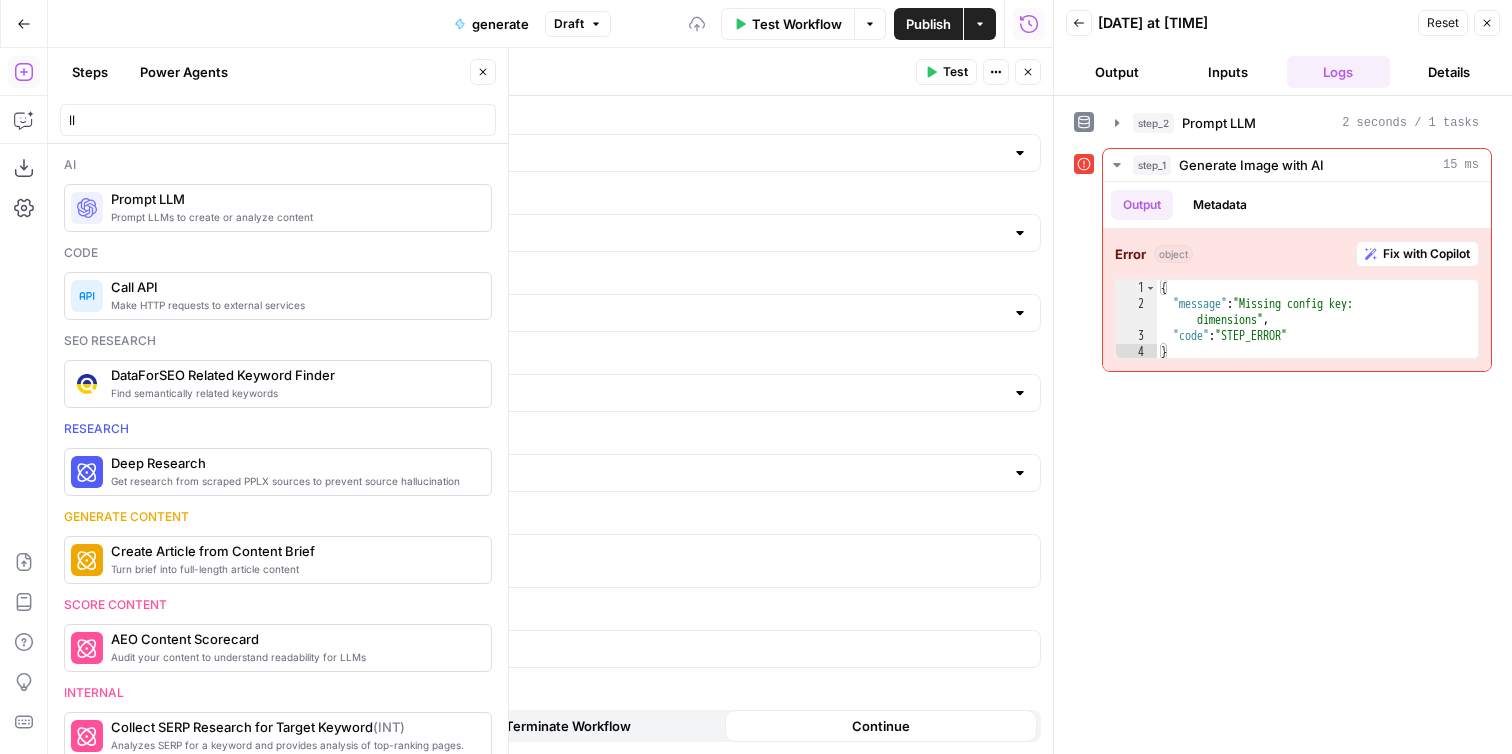 click on "Test" at bounding box center (946, 72) 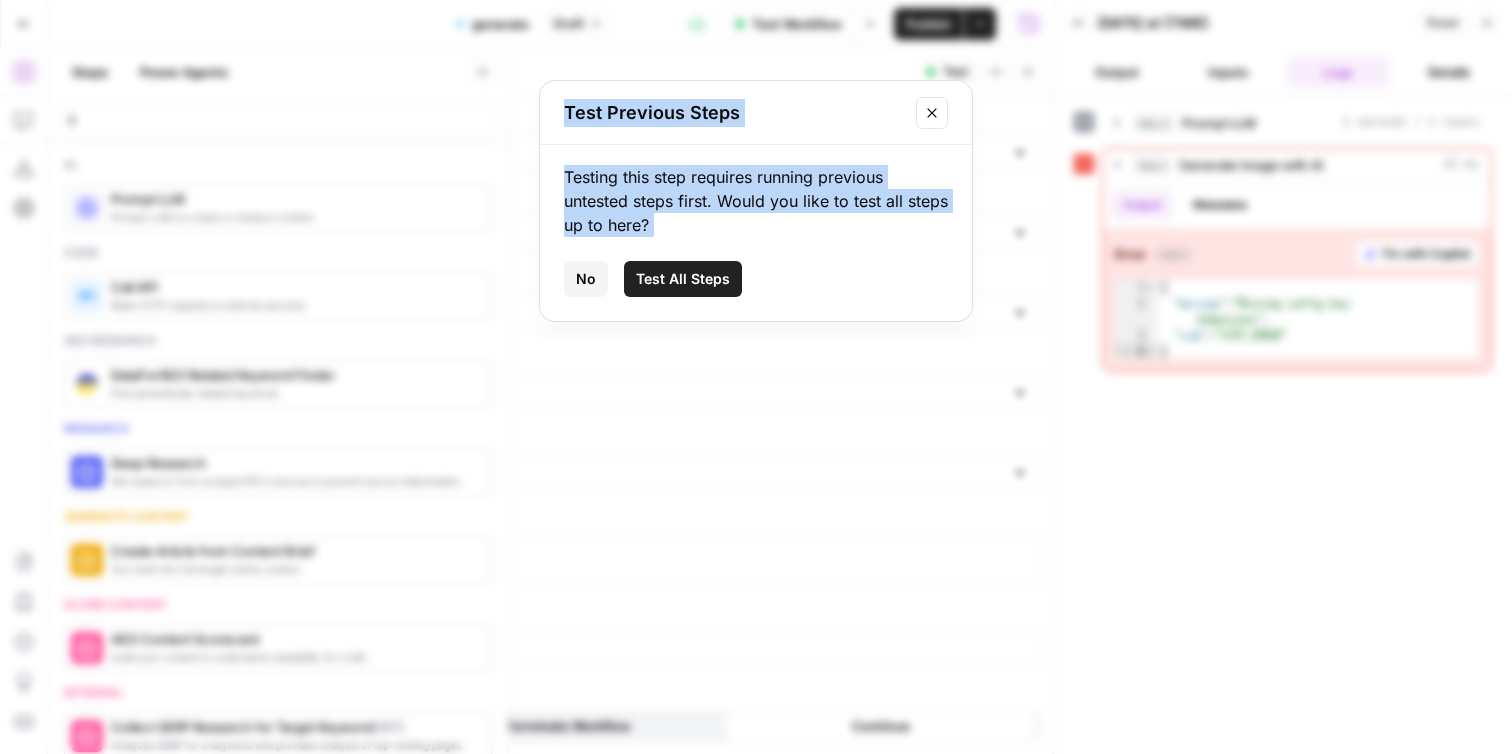 click on "Test All Steps" at bounding box center (683, 279) 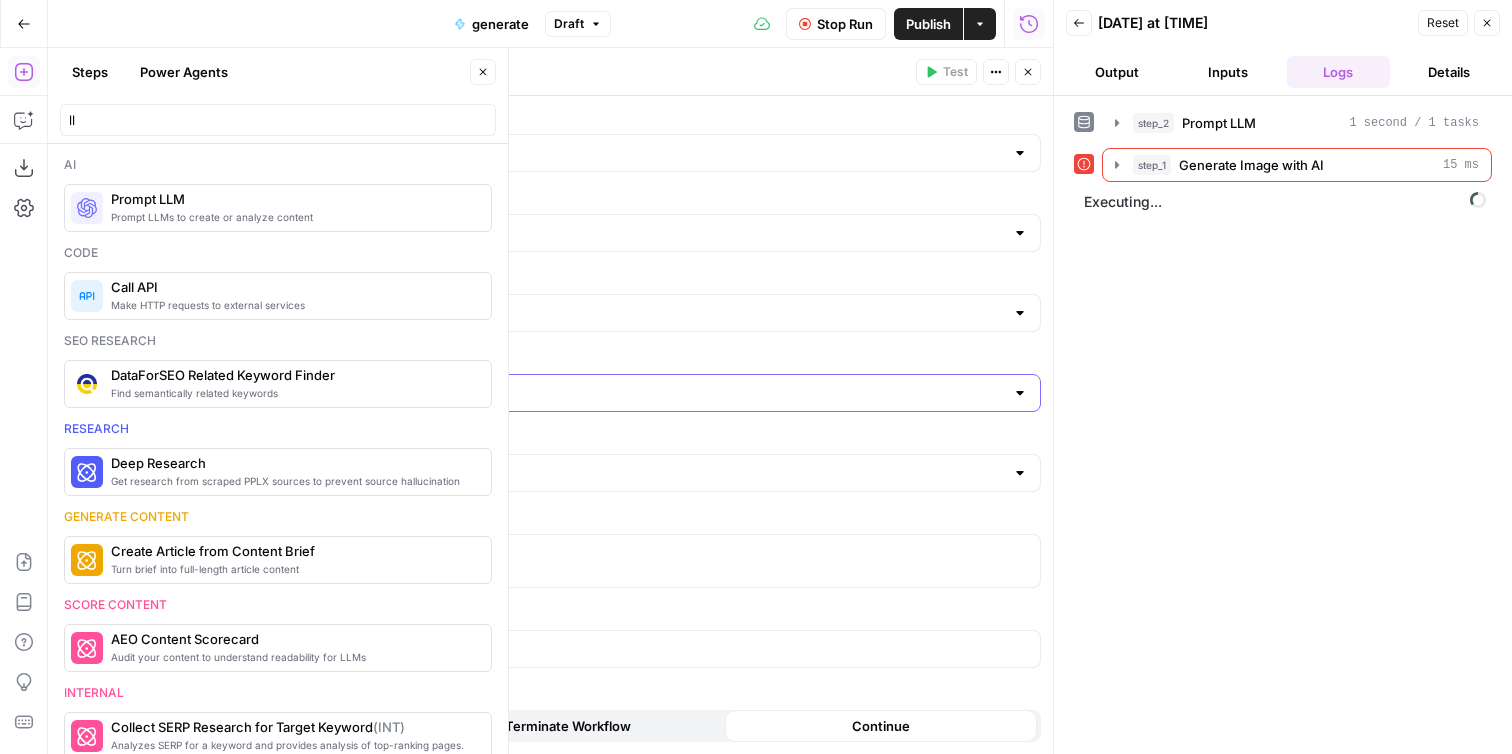 click on "Image Size" at bounding box center [653, 393] 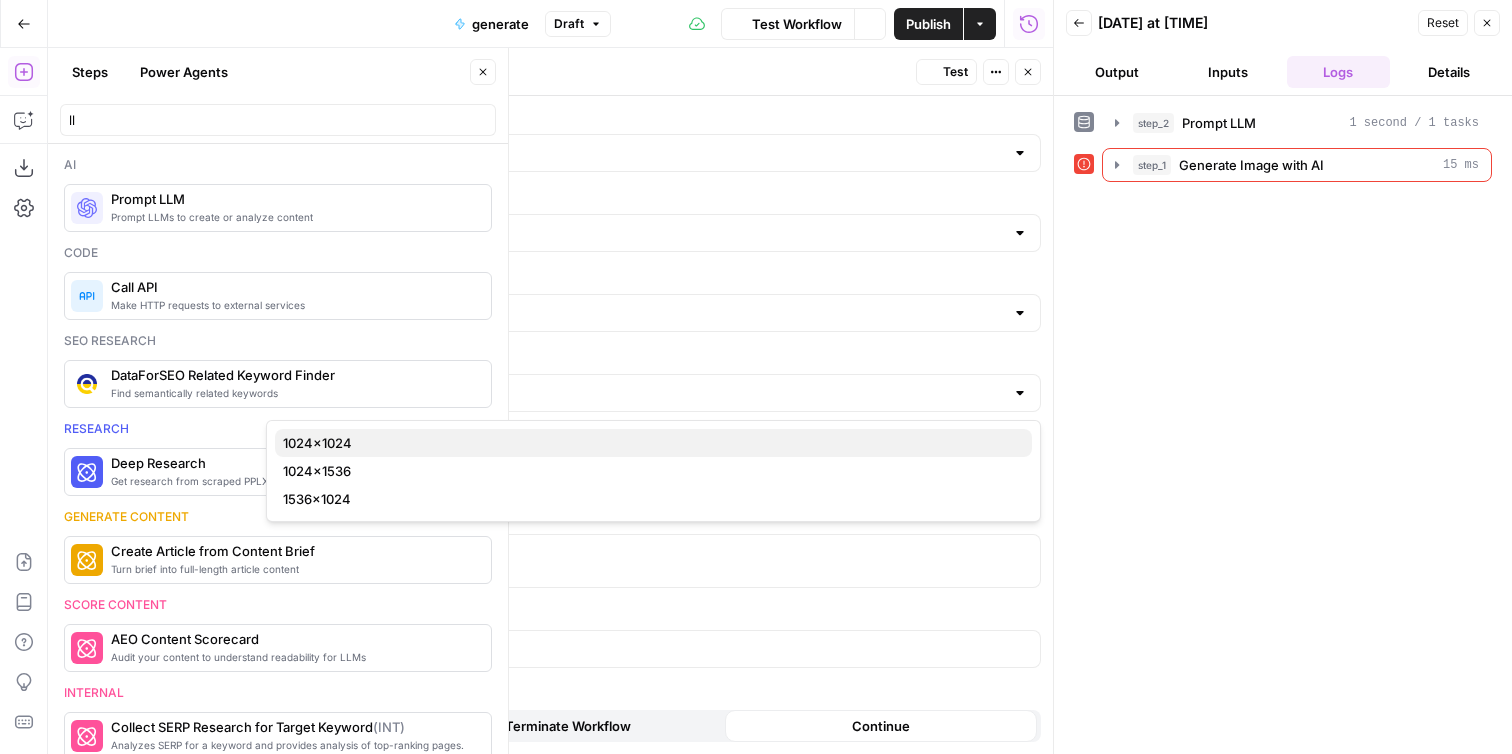 click on "1024×1024" at bounding box center (649, 443) 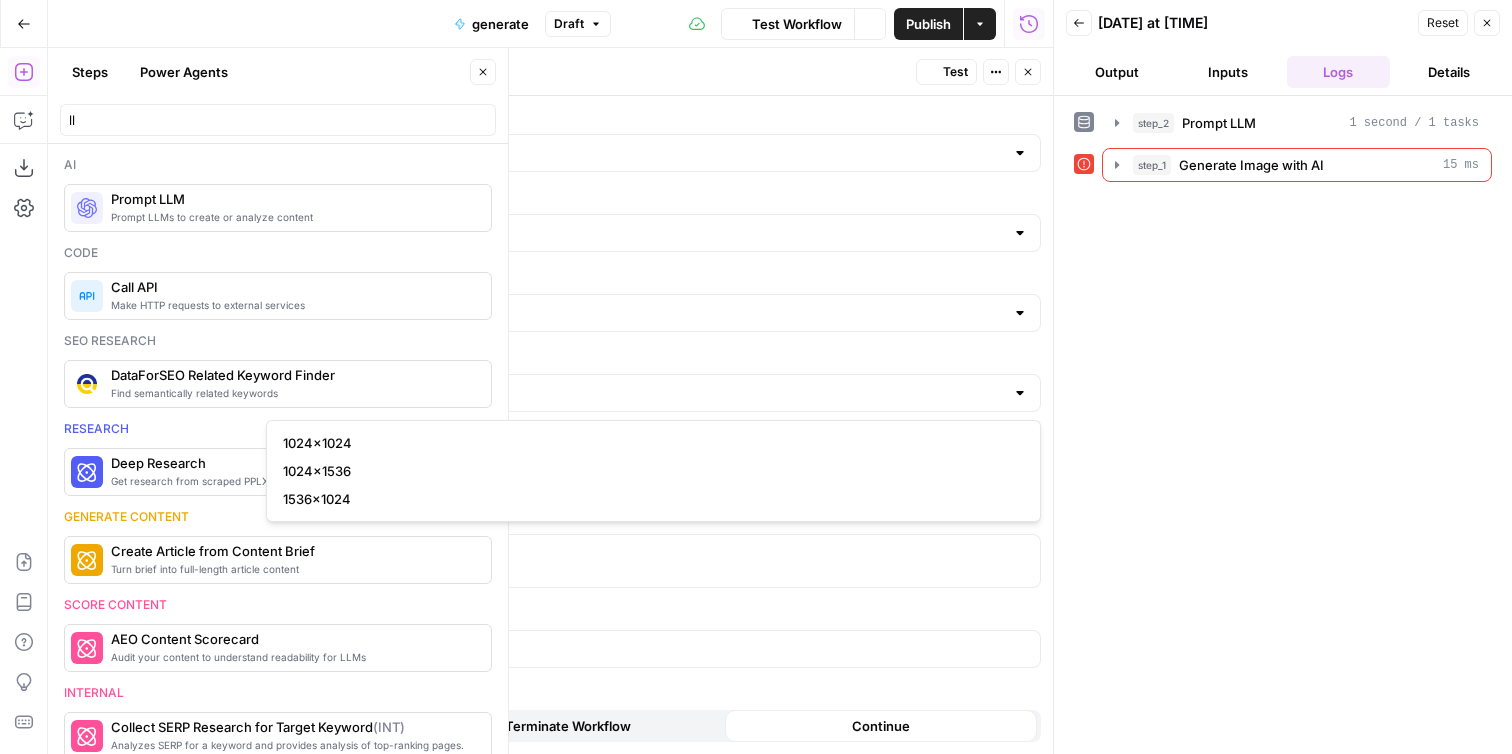 type on "1024×1024" 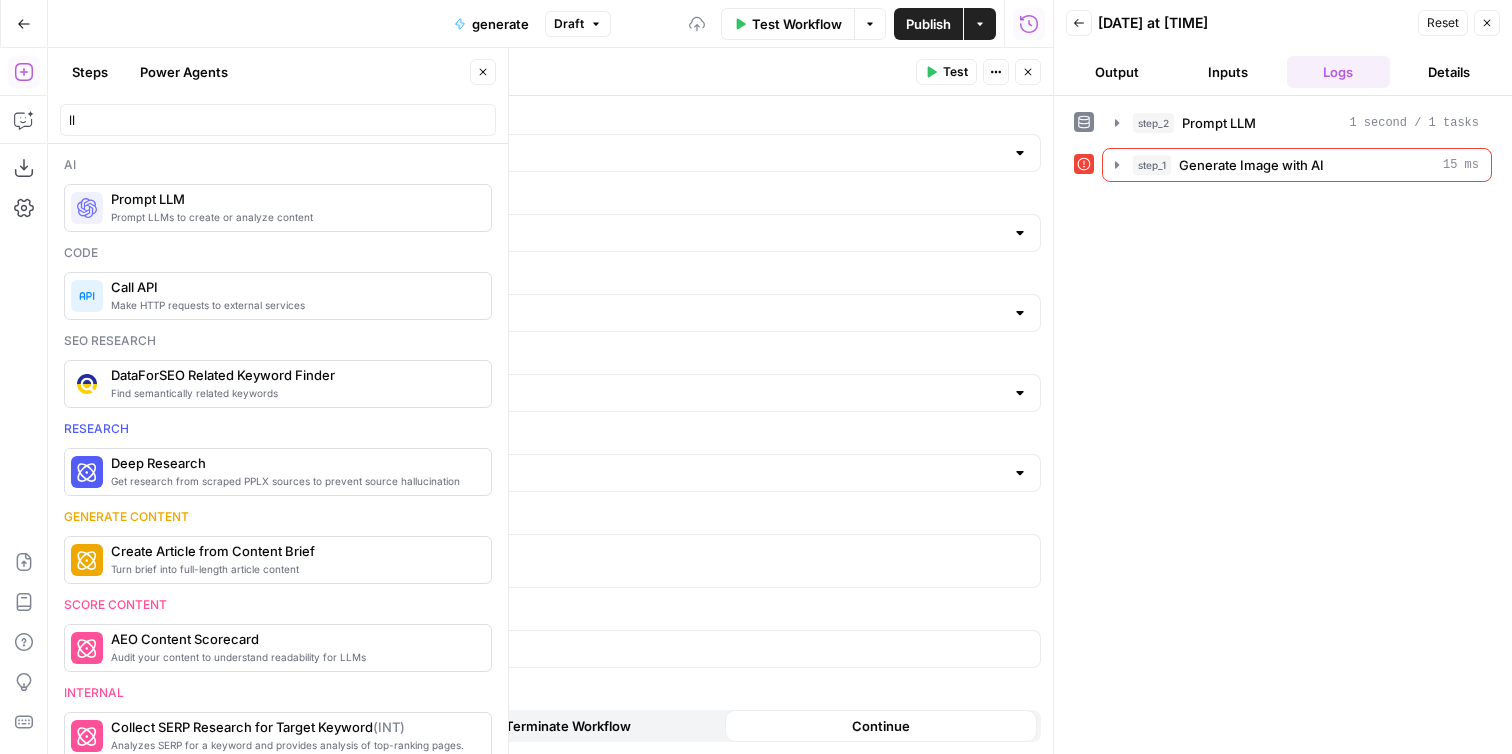 click 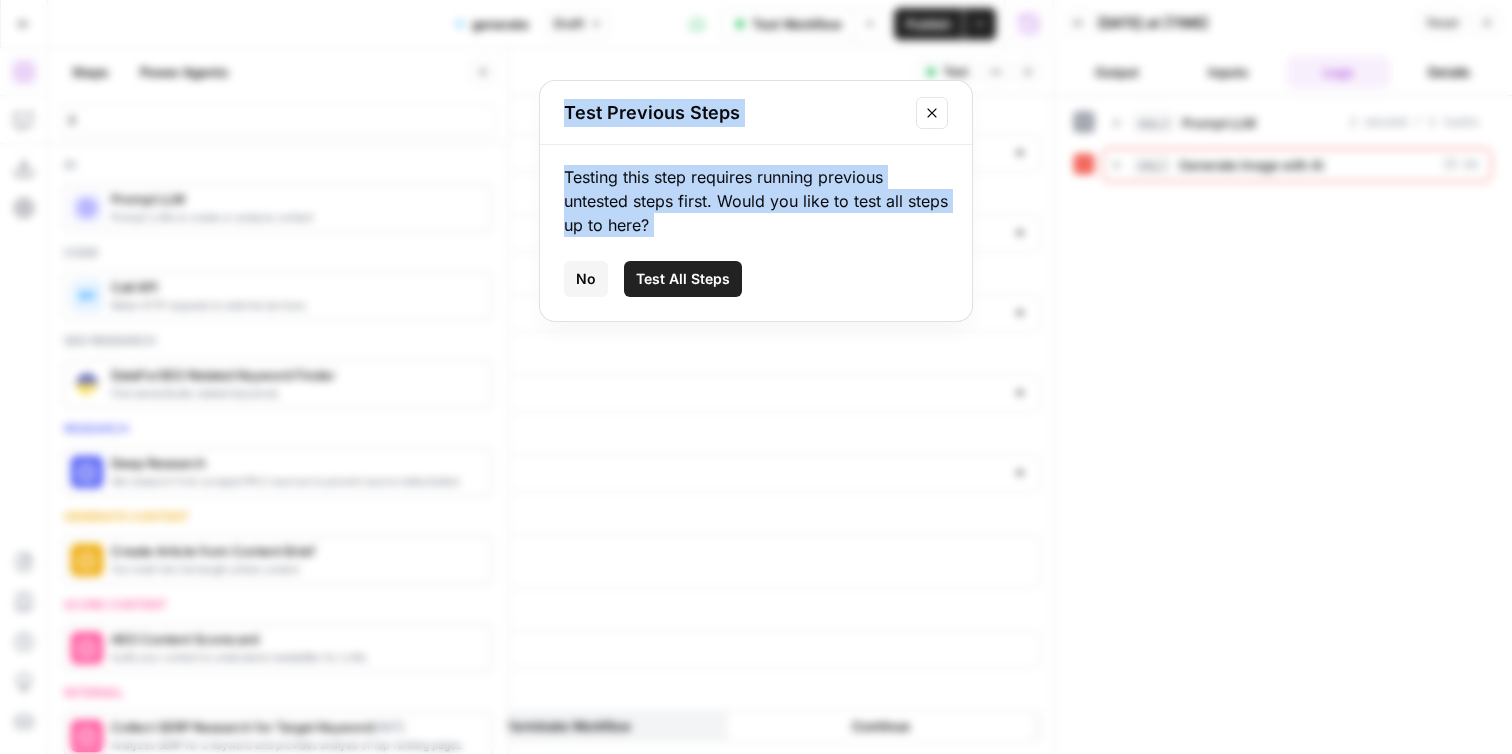 click on "Test All Steps" at bounding box center [683, 279] 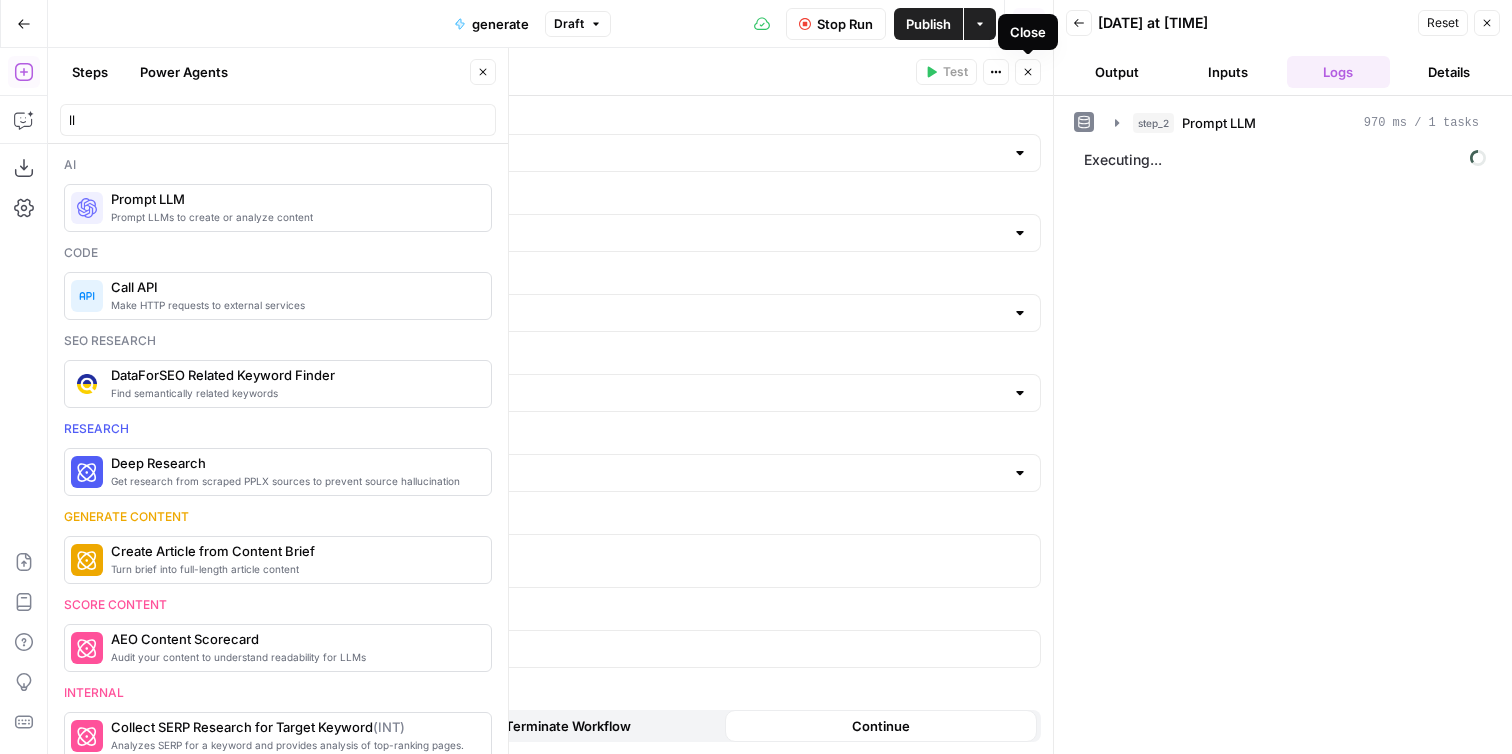 click 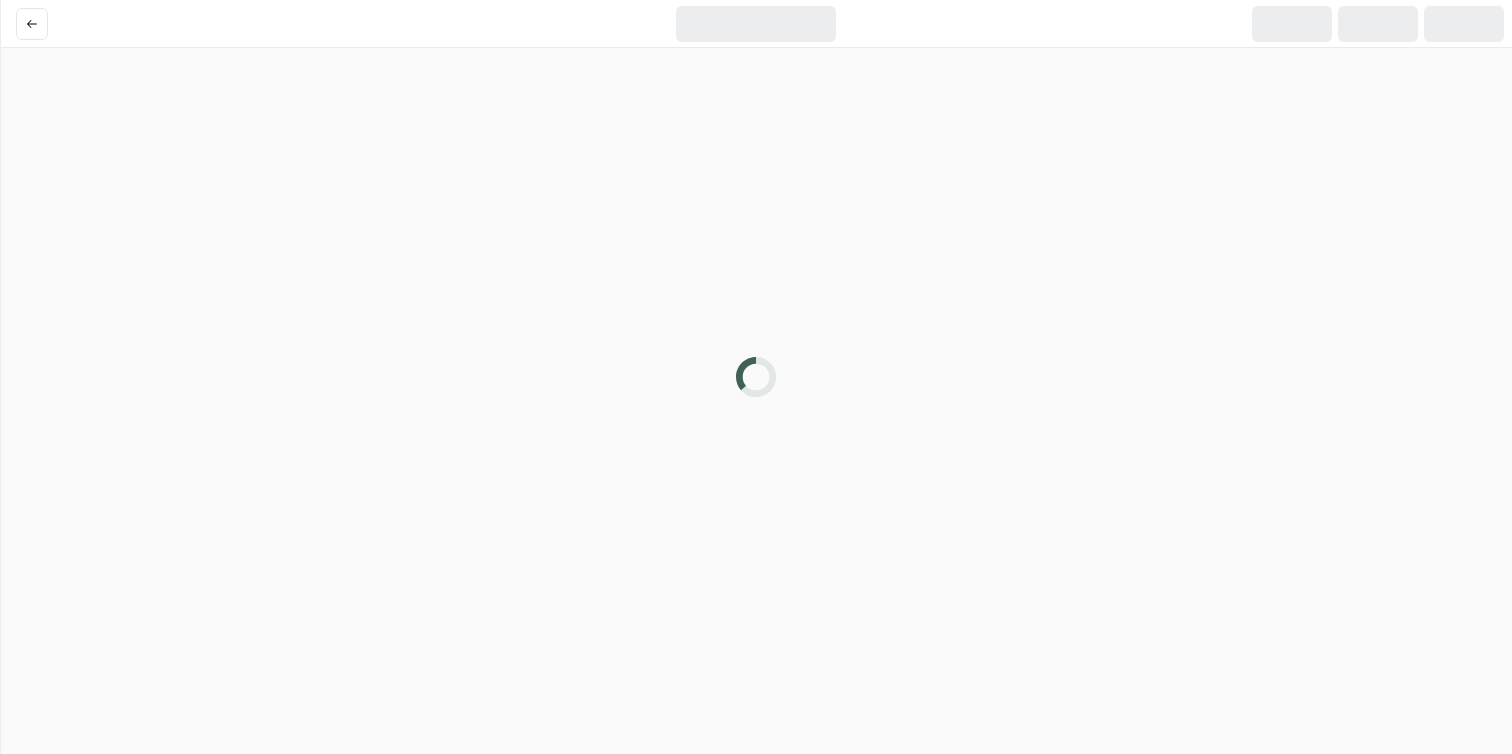 scroll, scrollTop: 0, scrollLeft: 0, axis: both 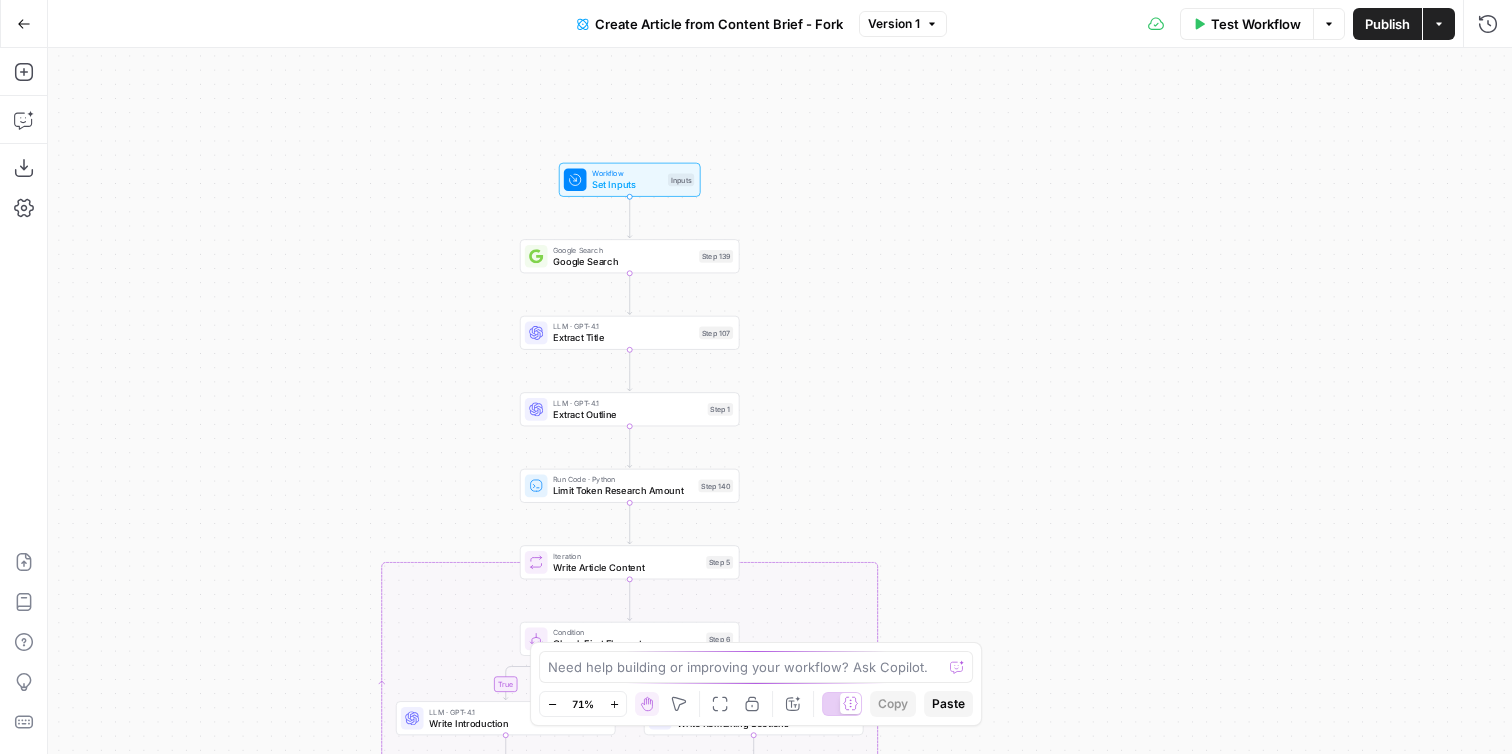 click on "Go Back" at bounding box center [24, 24] 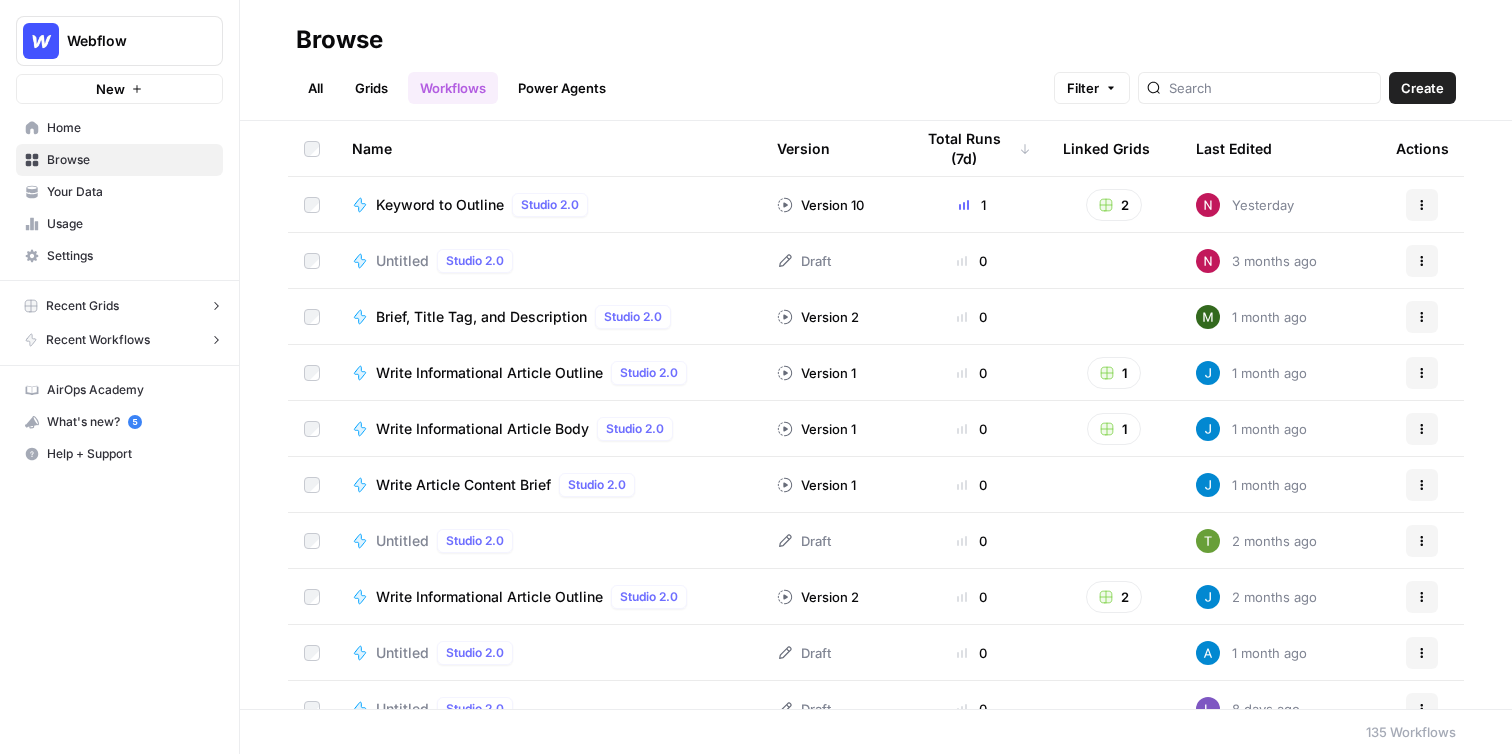 click on "Grids" at bounding box center [371, 88] 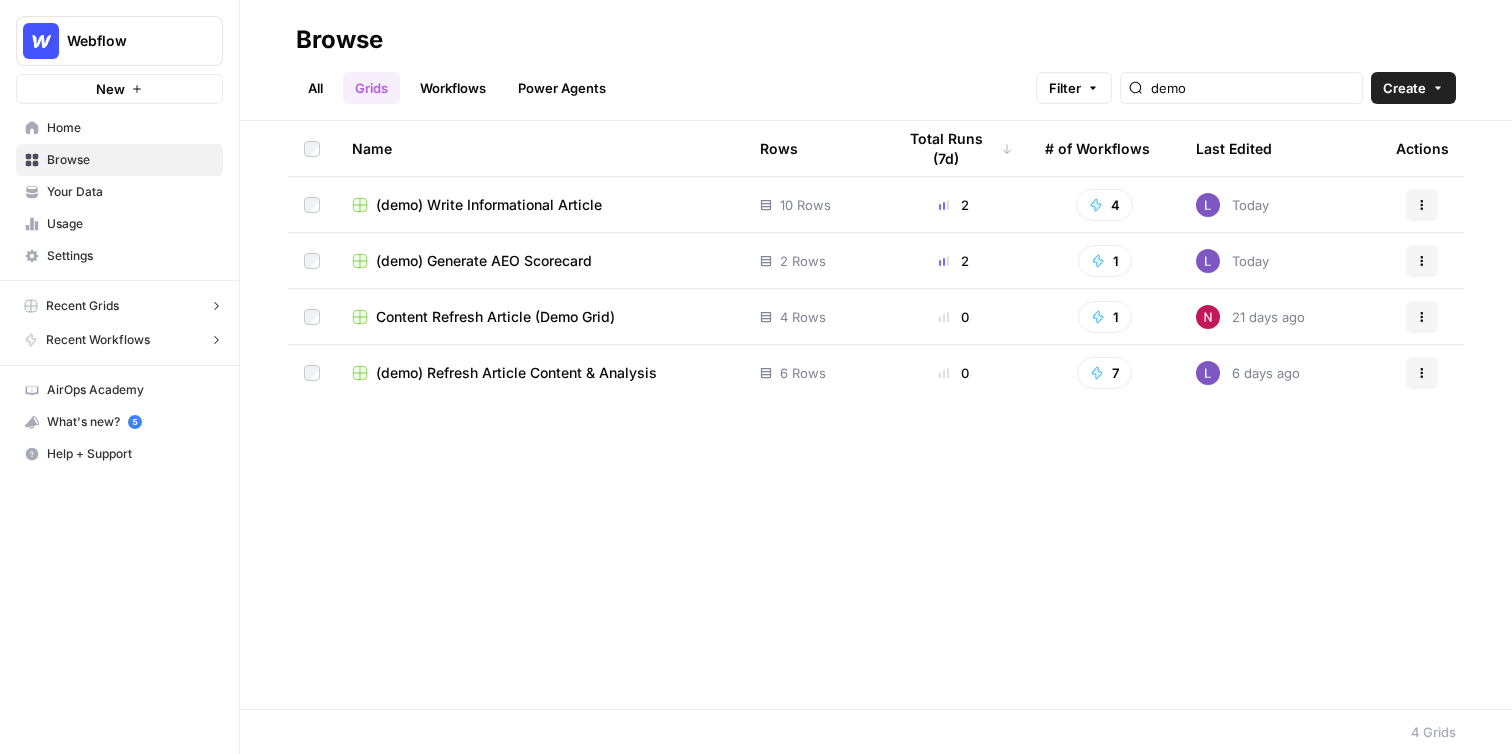click on "(demo) Write Informational Article" at bounding box center [489, 205] 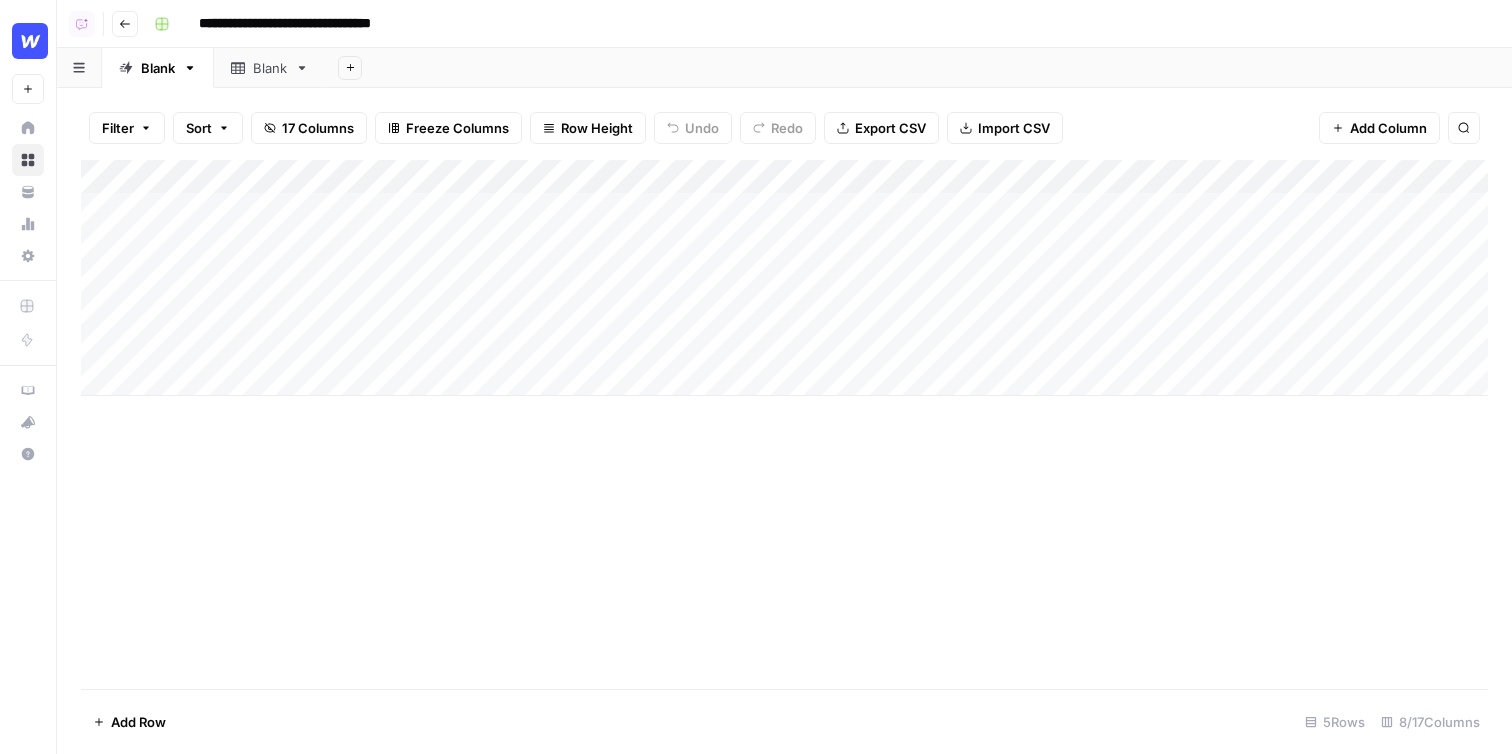 click on "Add Column" at bounding box center (784, 278) 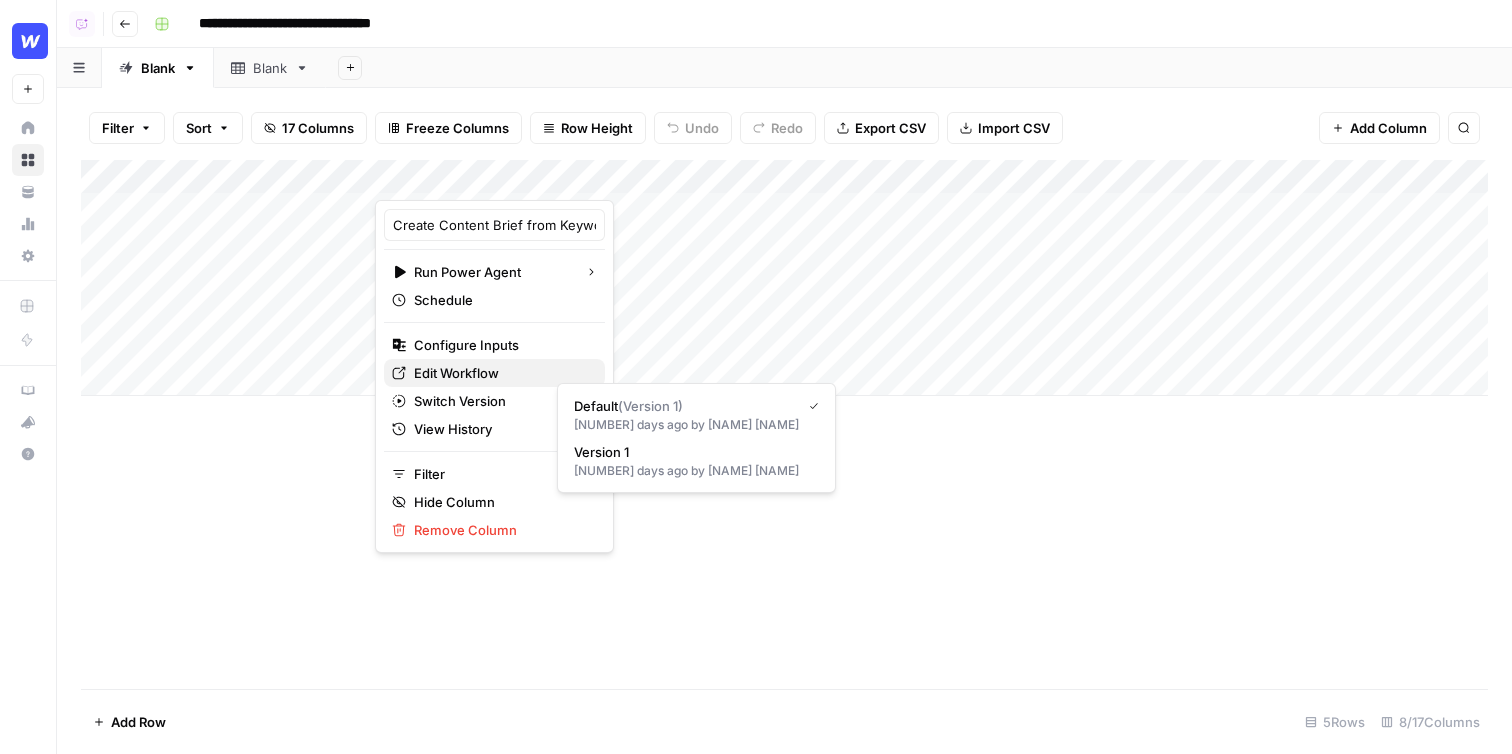 click on "Edit Workflow" at bounding box center (501, 373) 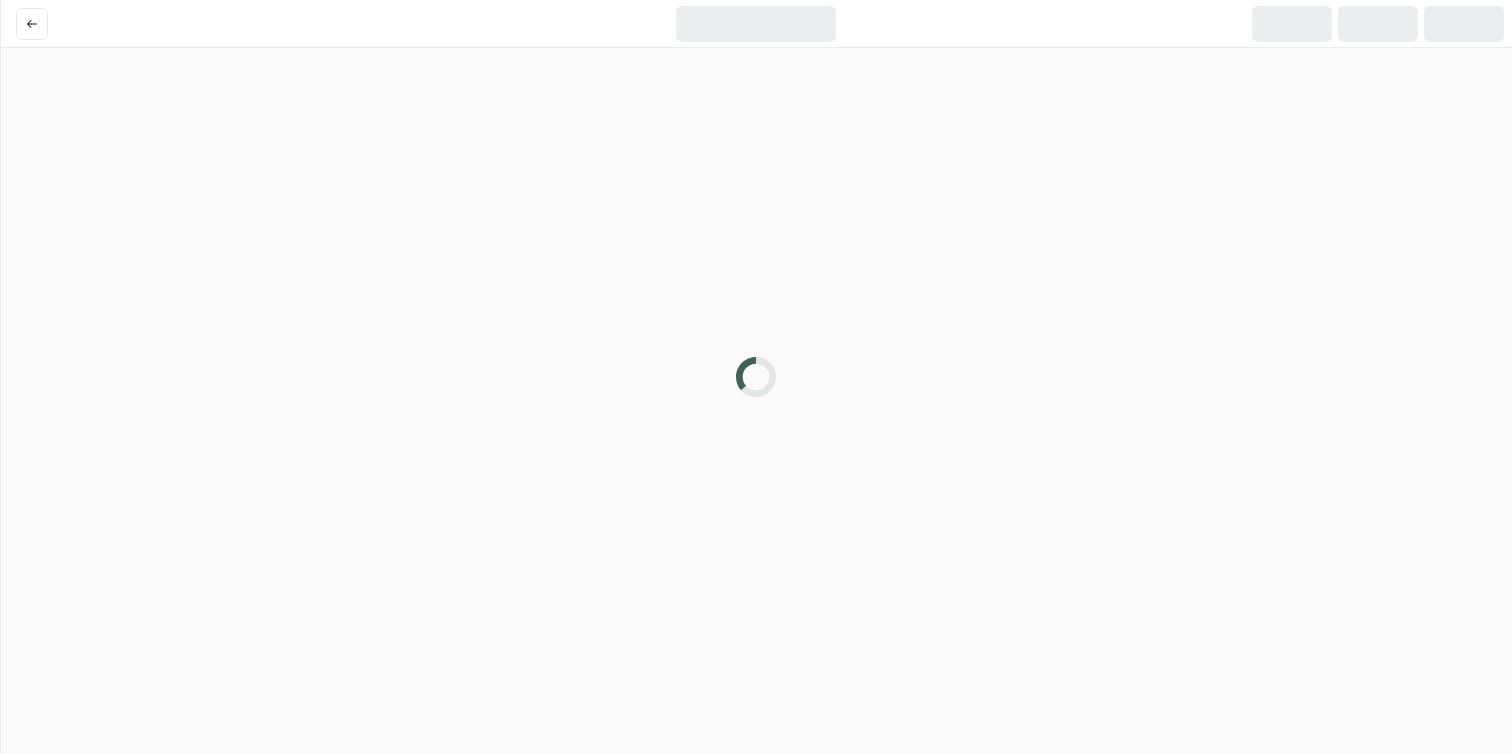 scroll, scrollTop: 0, scrollLeft: 0, axis: both 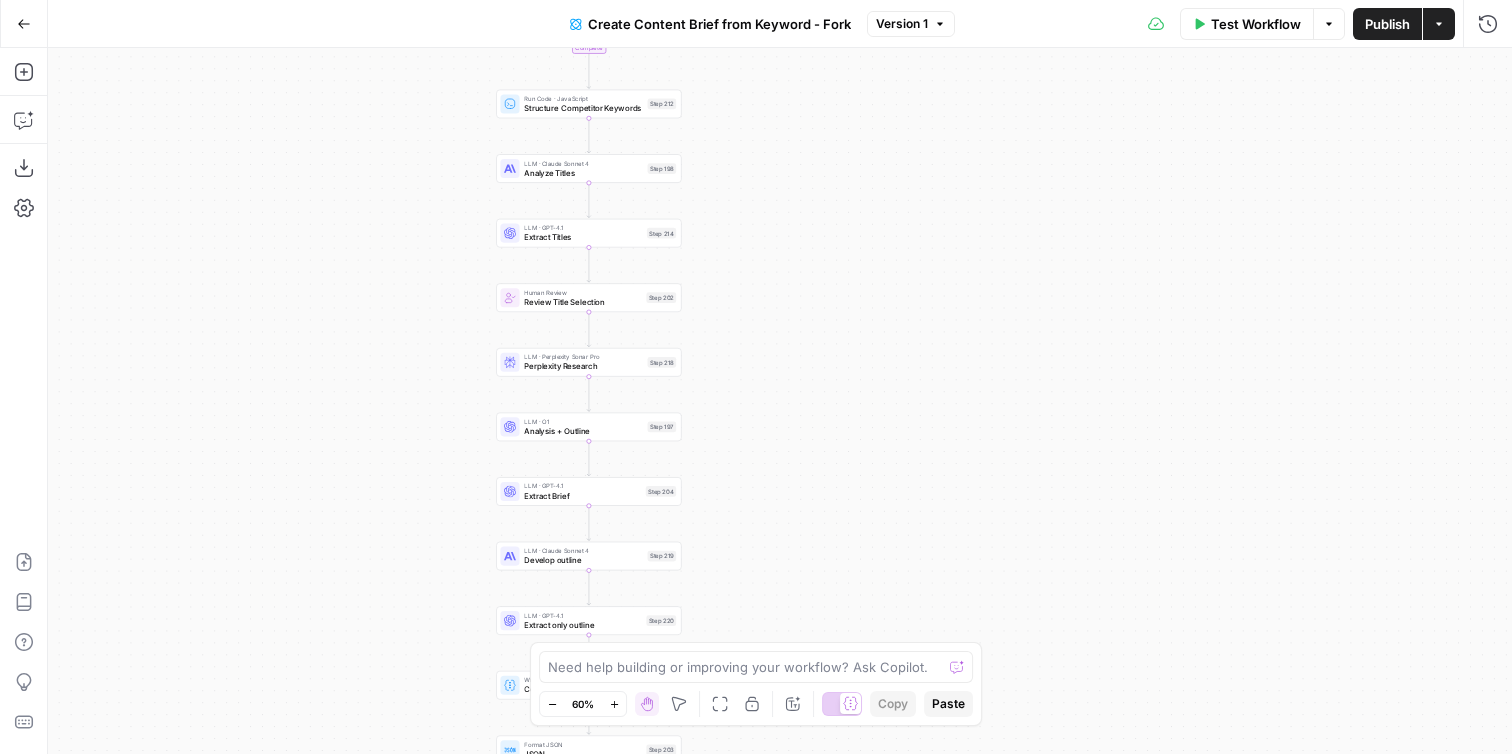 click 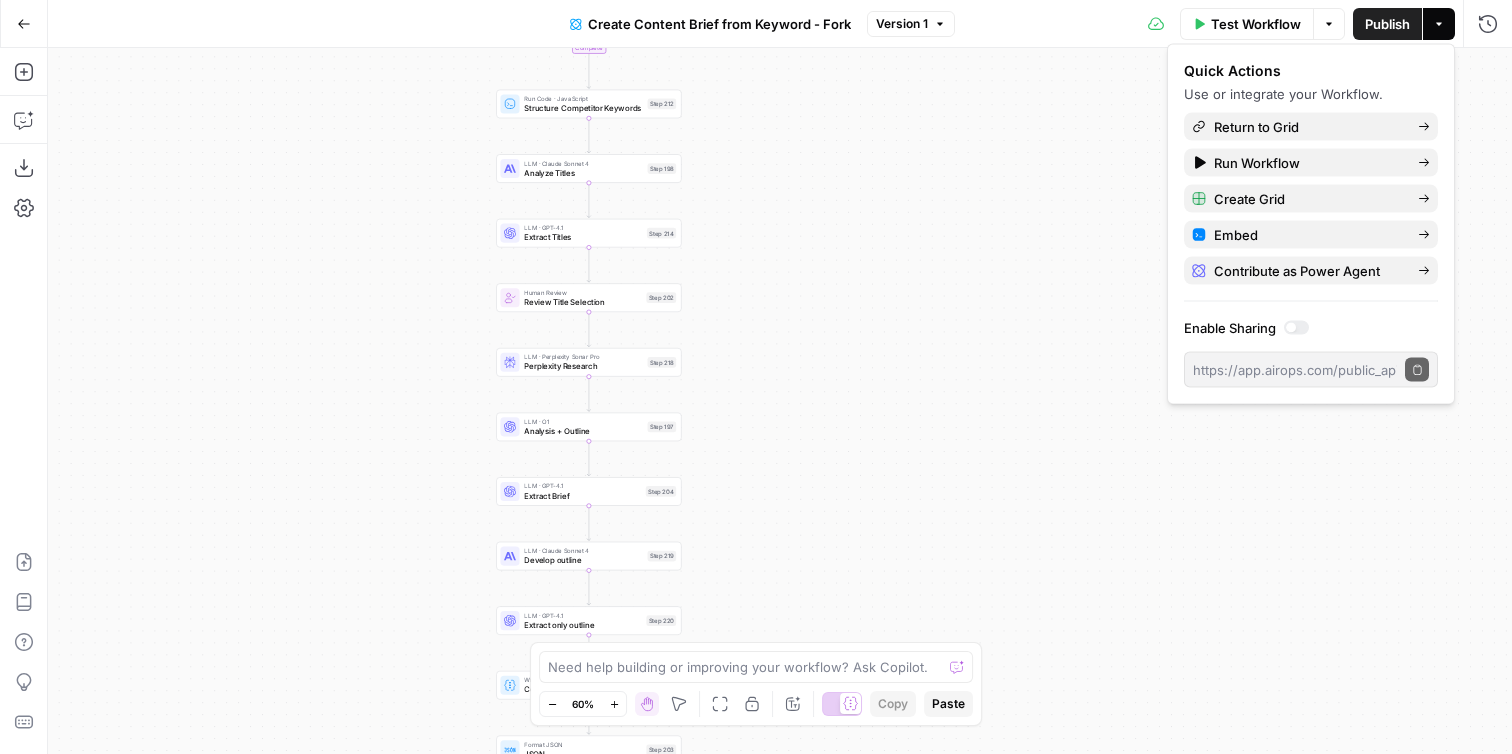 click 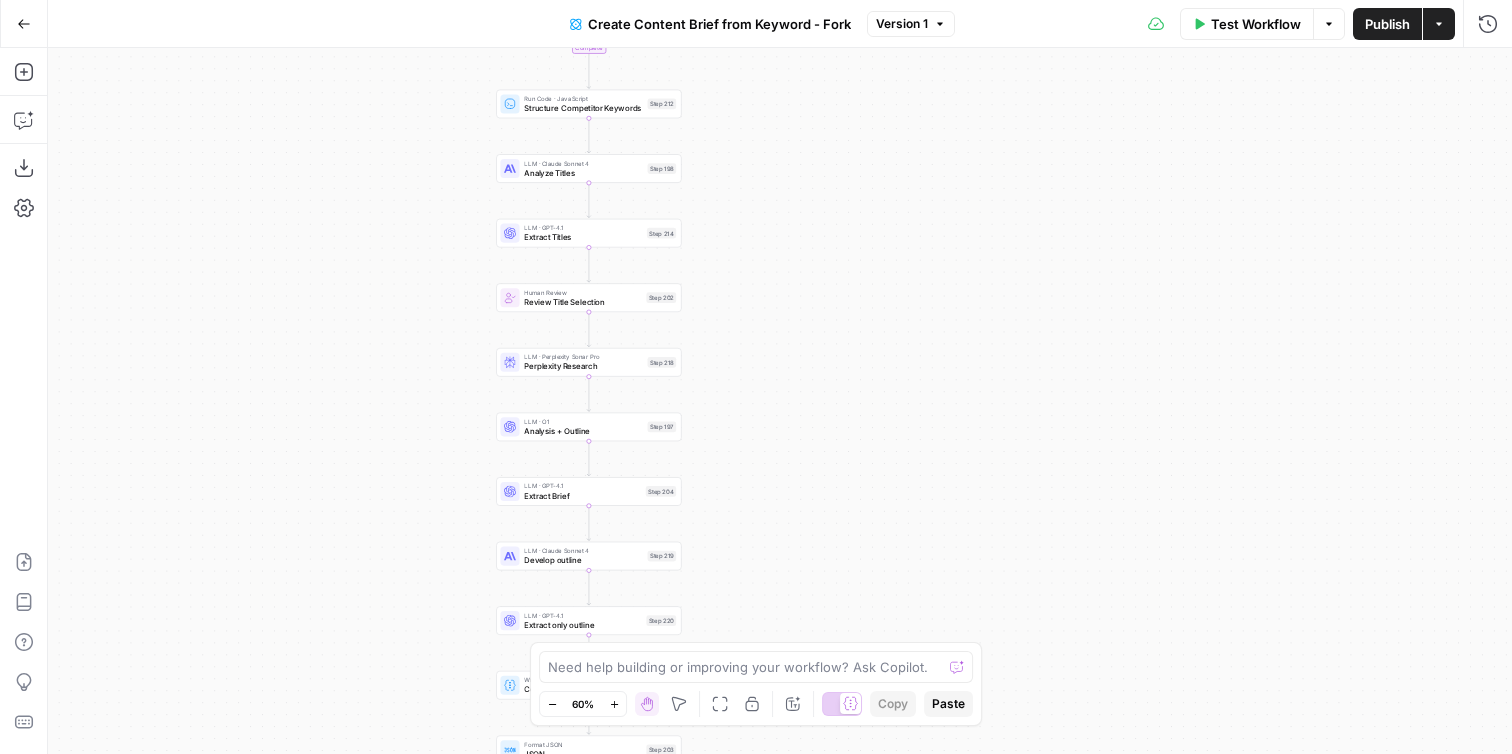 click 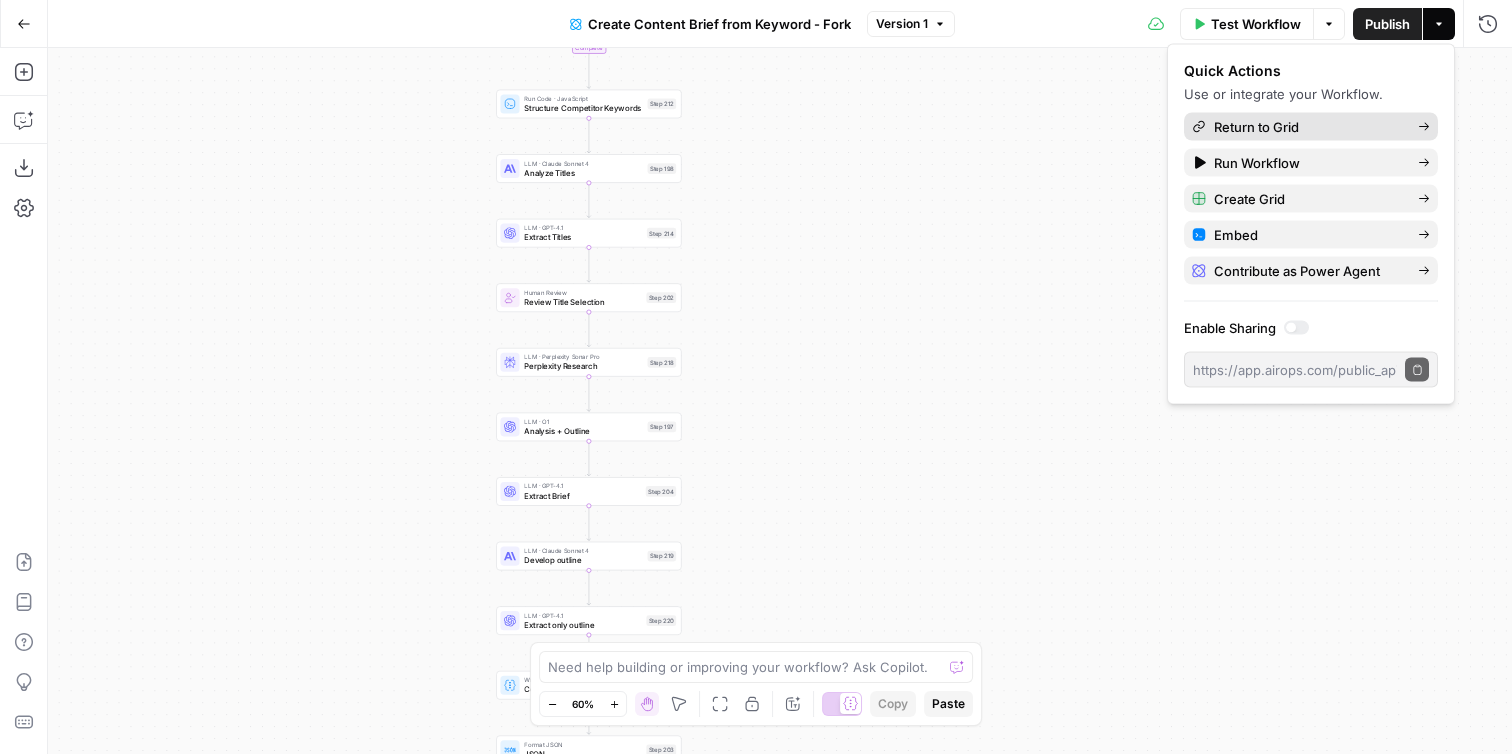 click 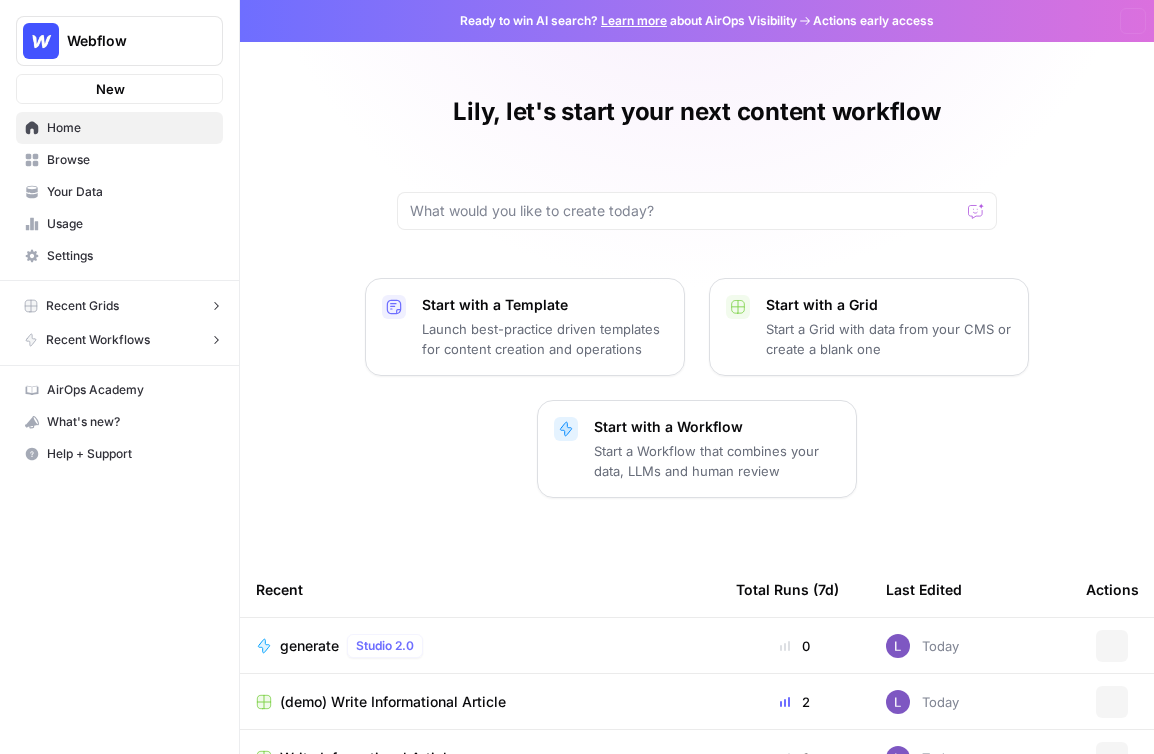 scroll, scrollTop: 0, scrollLeft: 0, axis: both 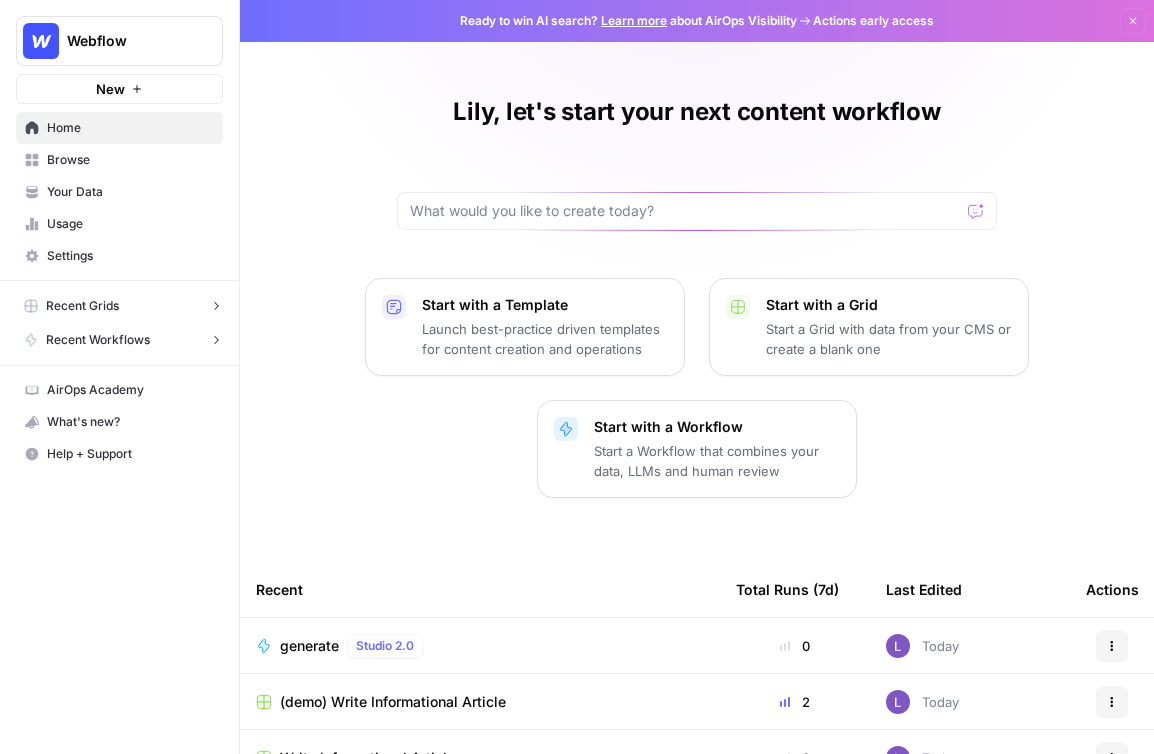 click on "Browse" at bounding box center [130, 160] 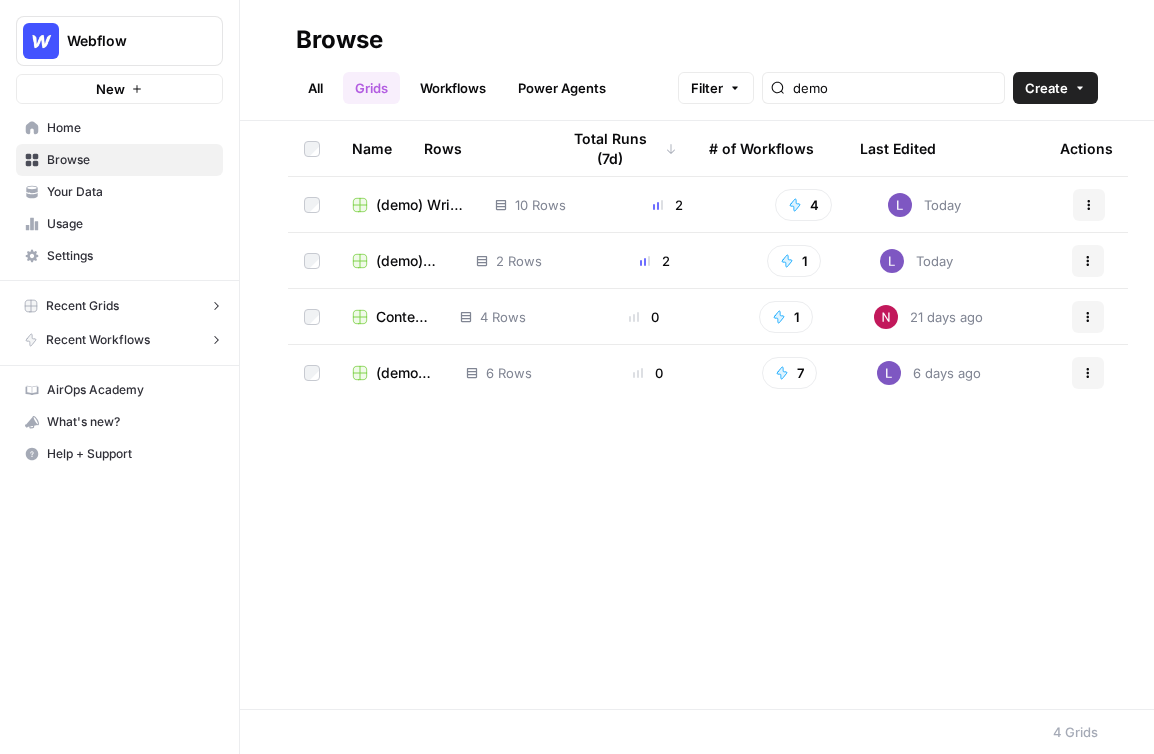 click on "(demo) Write Informational Article" at bounding box center [419, 205] 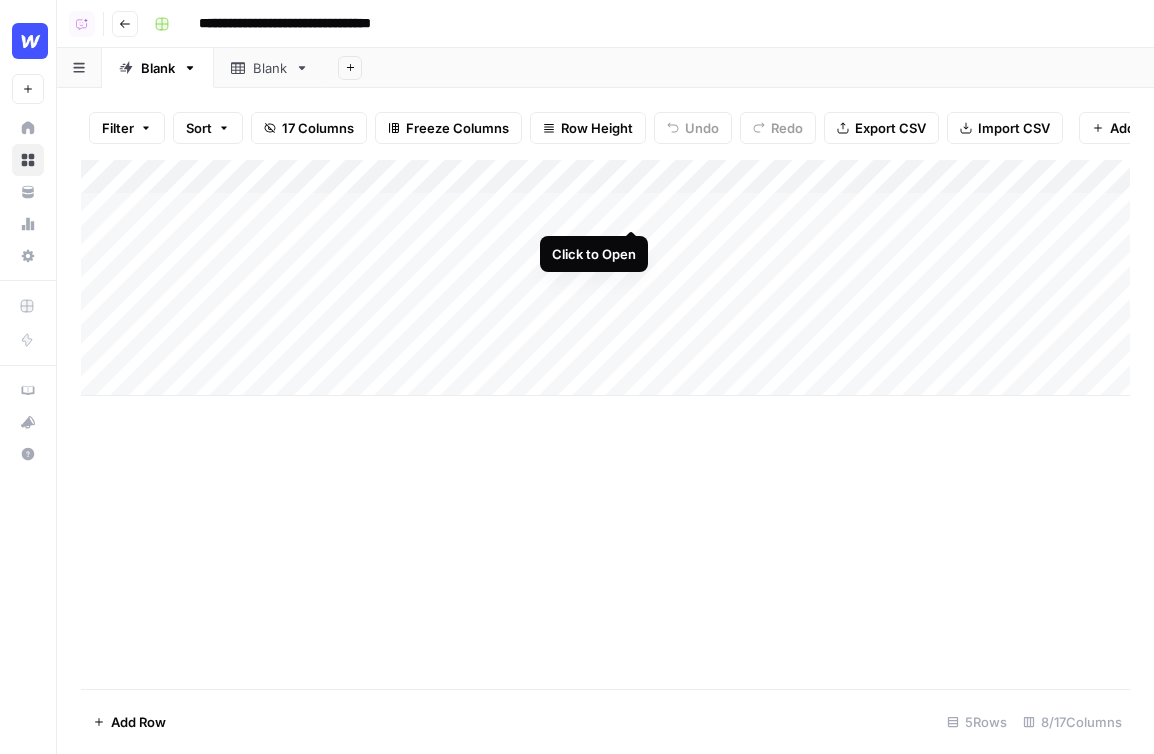 click on "Add Column" at bounding box center [605, 278] 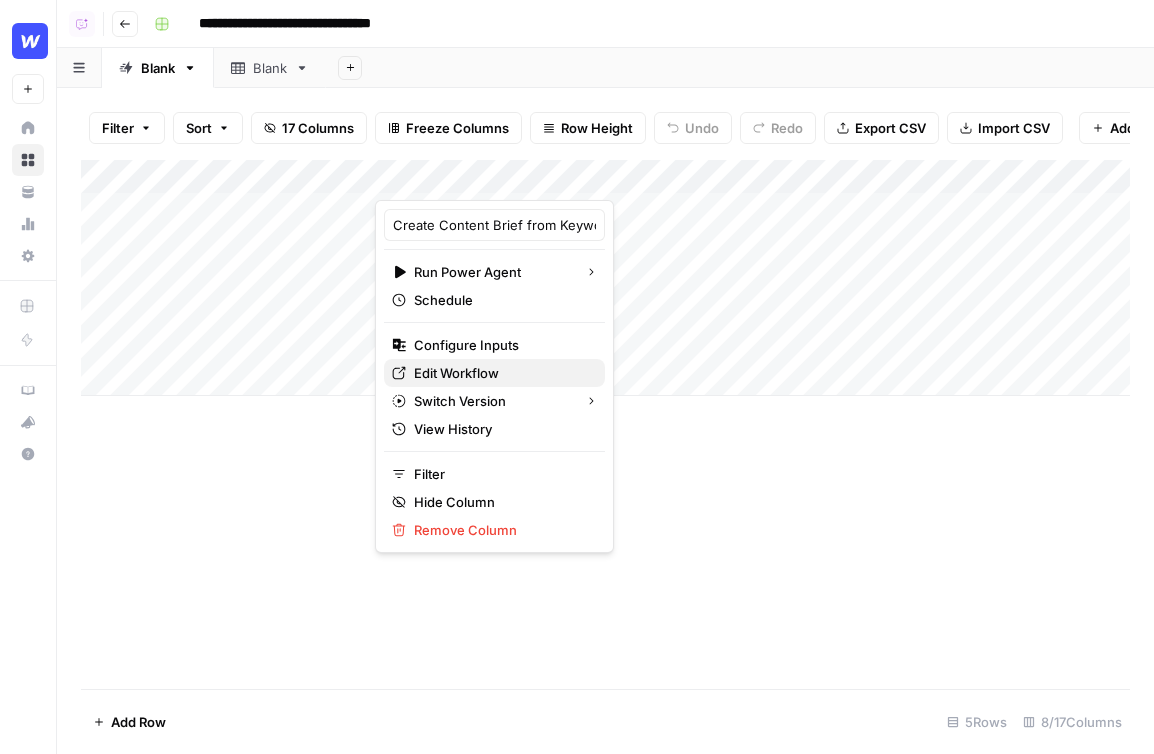 click on "Edit Workflow" at bounding box center [501, 373] 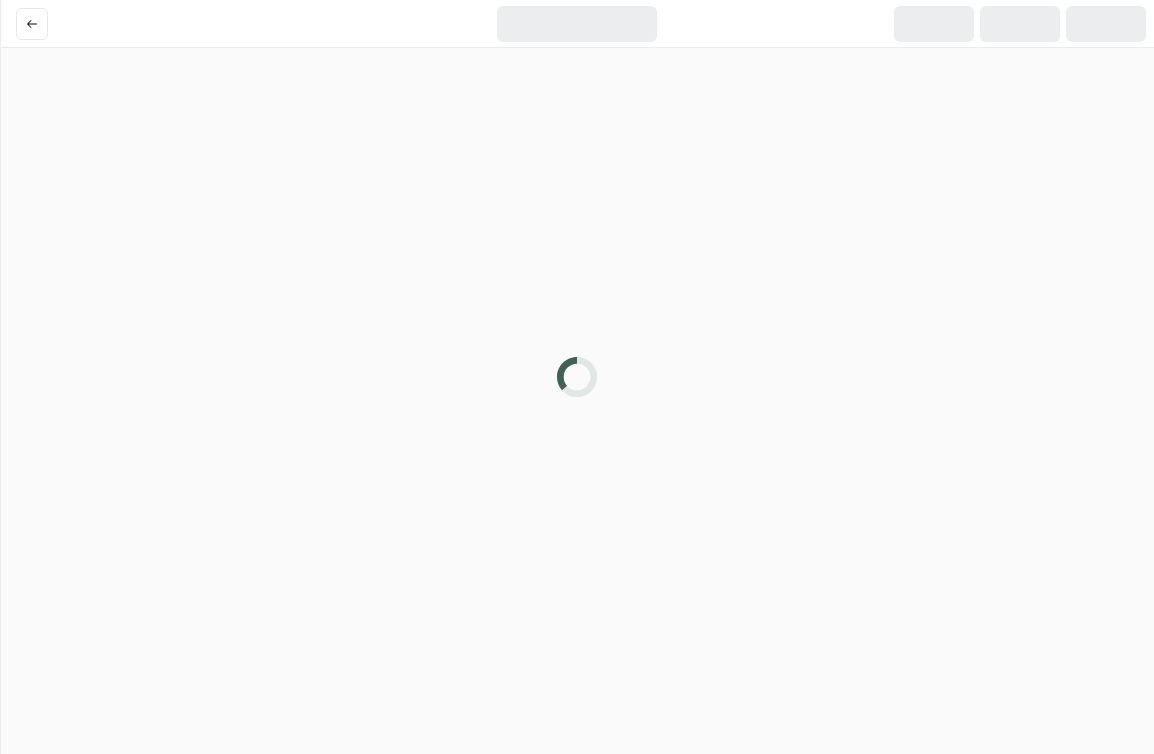 scroll, scrollTop: 0, scrollLeft: 0, axis: both 